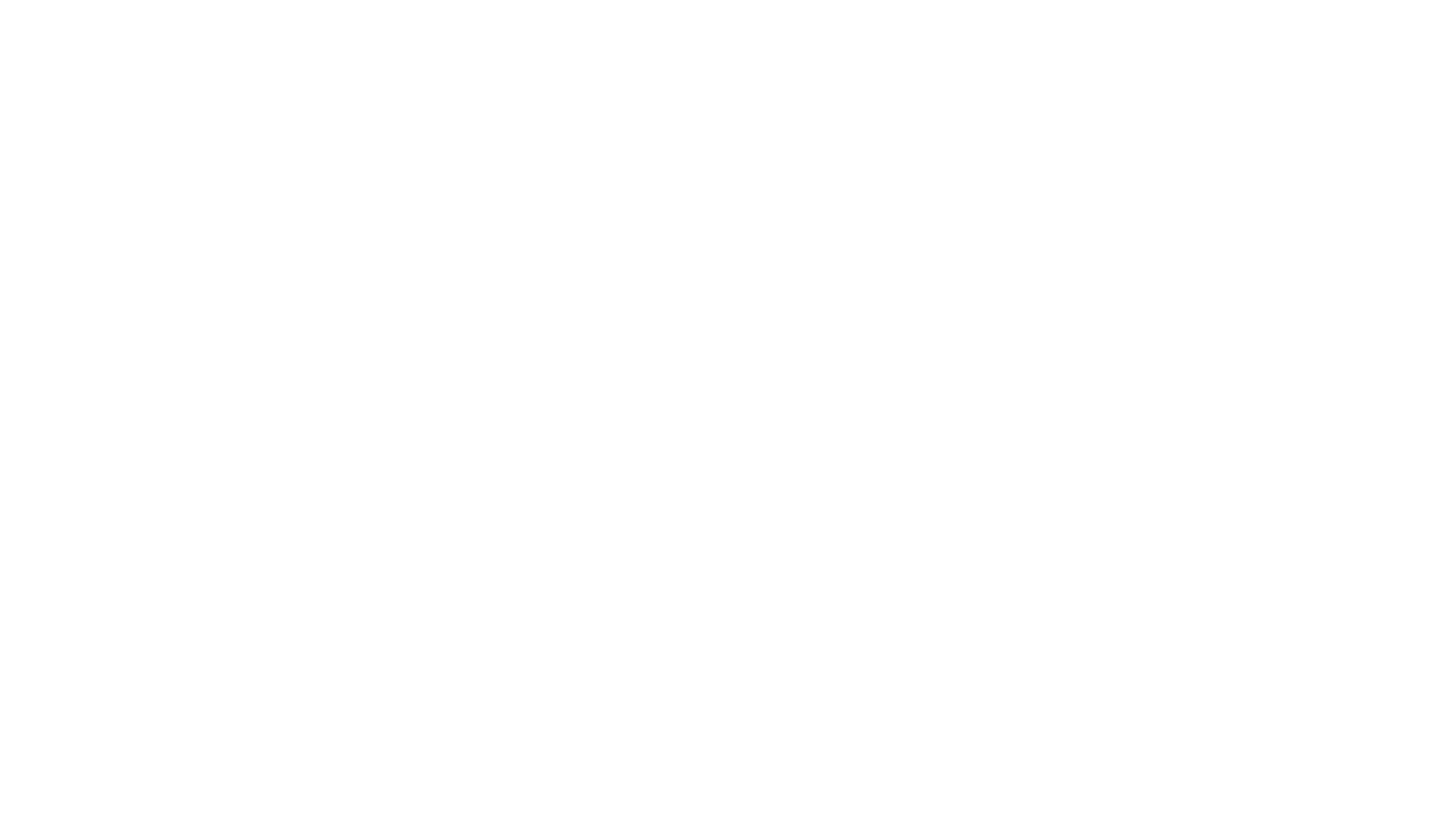 scroll, scrollTop: 0, scrollLeft: 0, axis: both 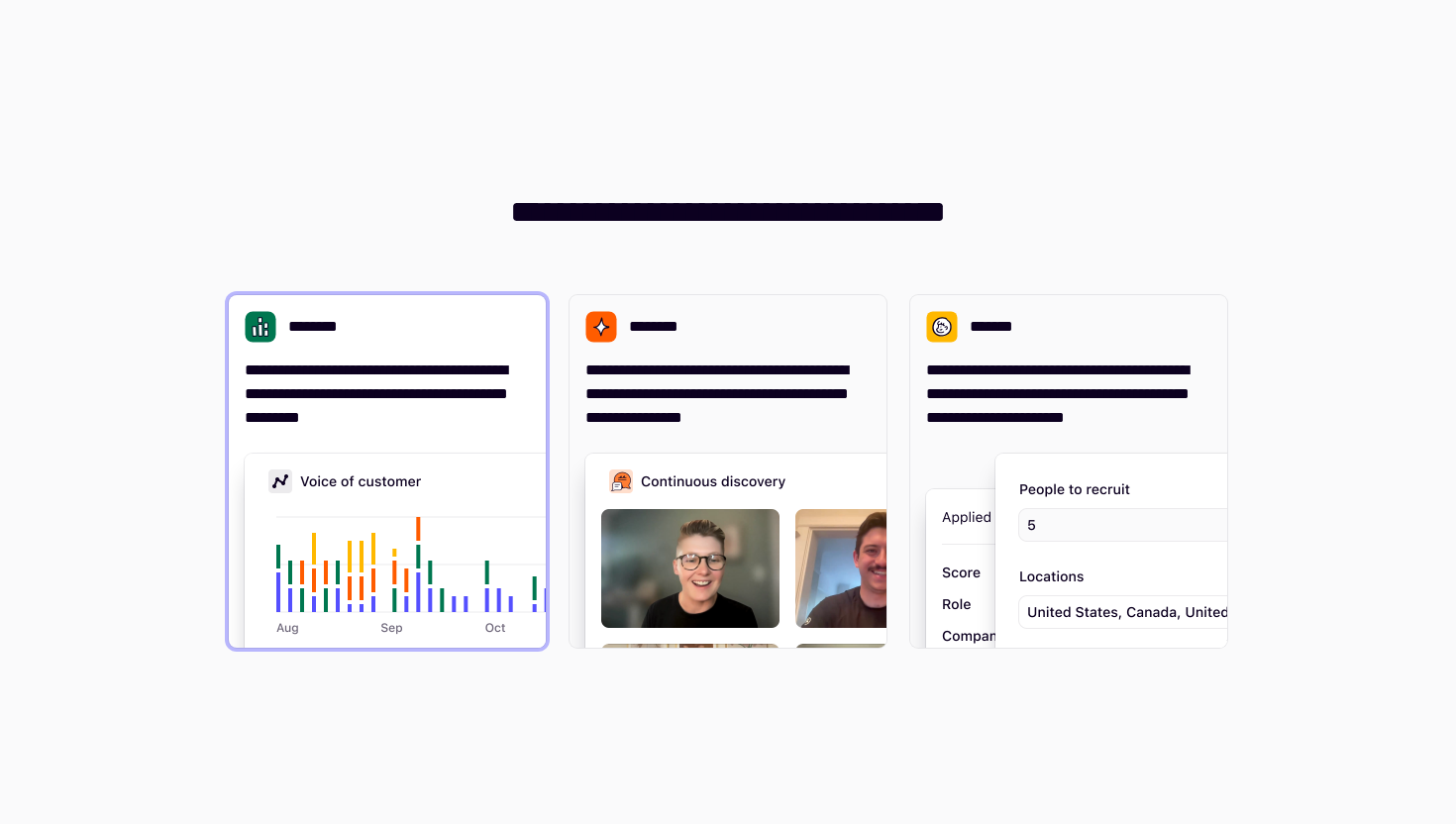 click on "**********" at bounding box center (387, 394) 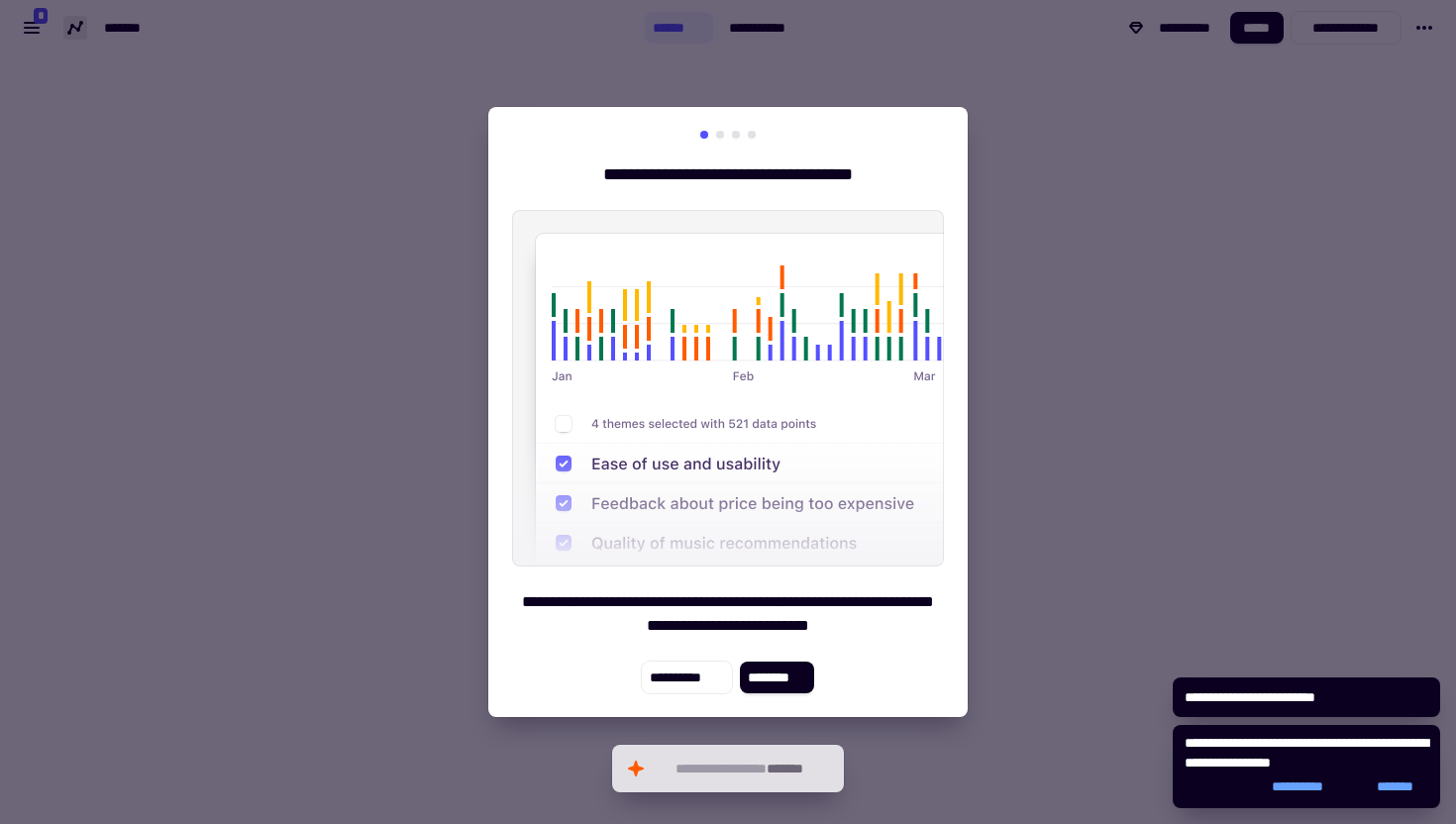 click at bounding box center (728, 412) 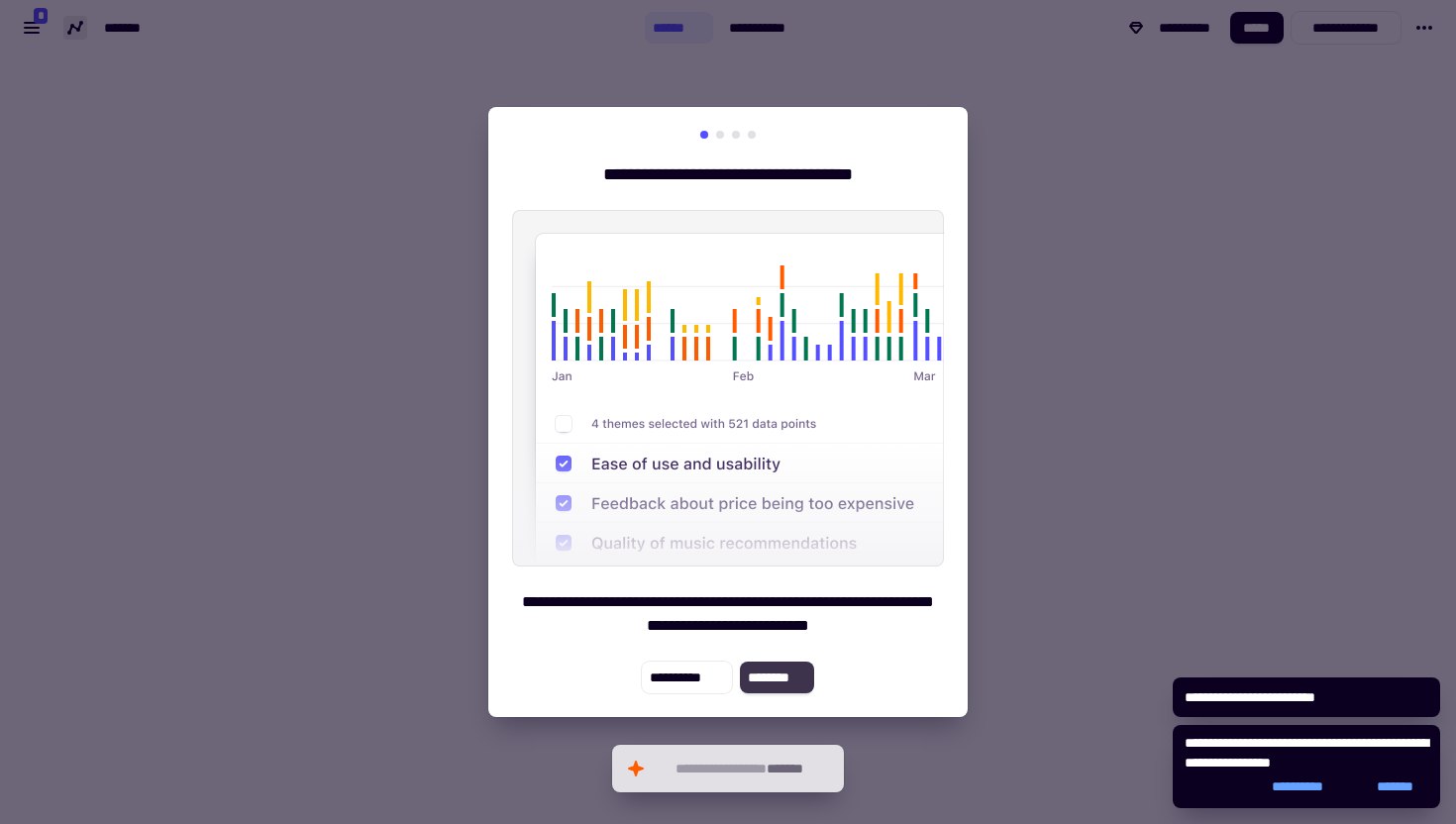 click on "********" 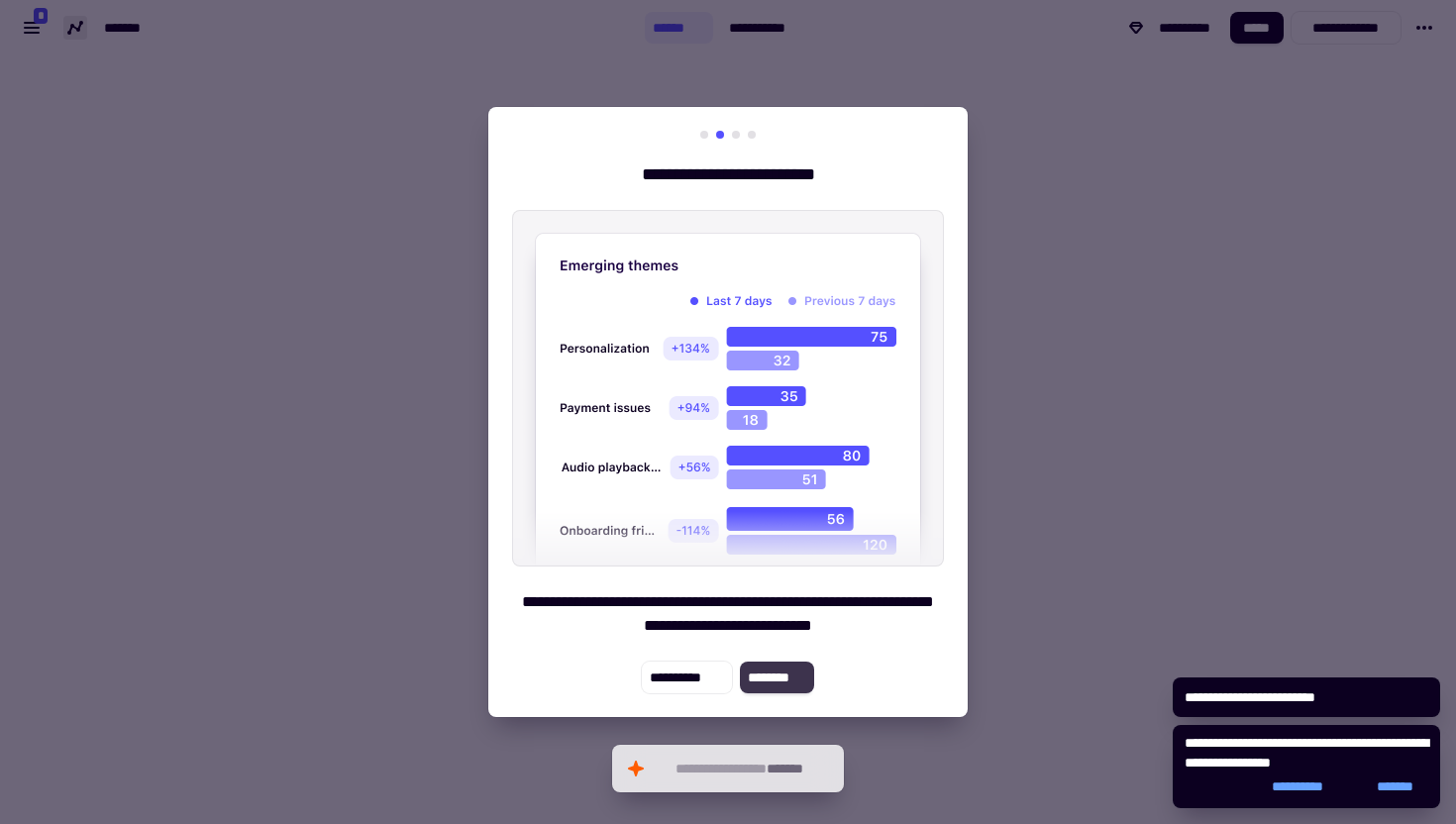 click on "********" 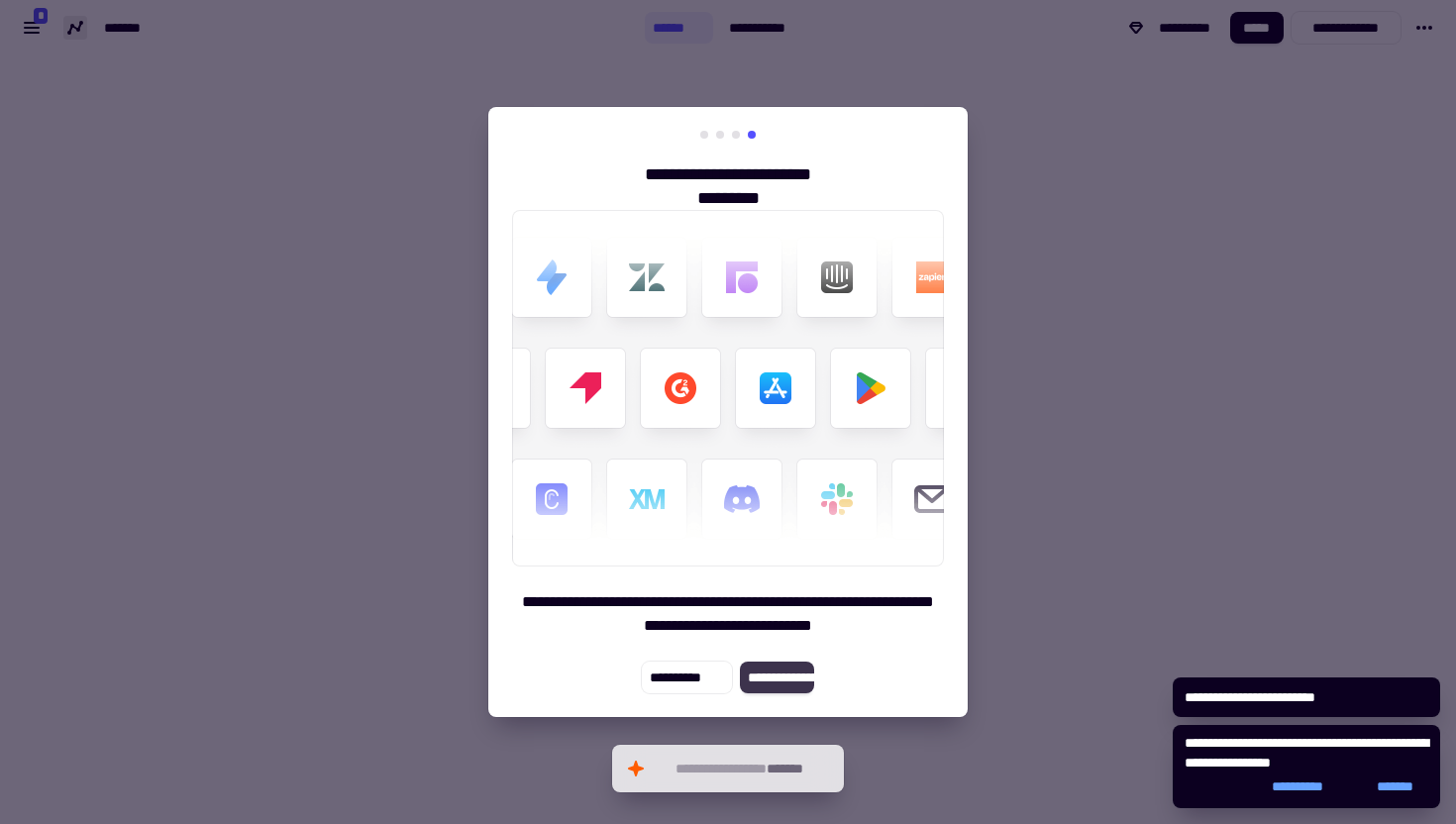 click on "**********" 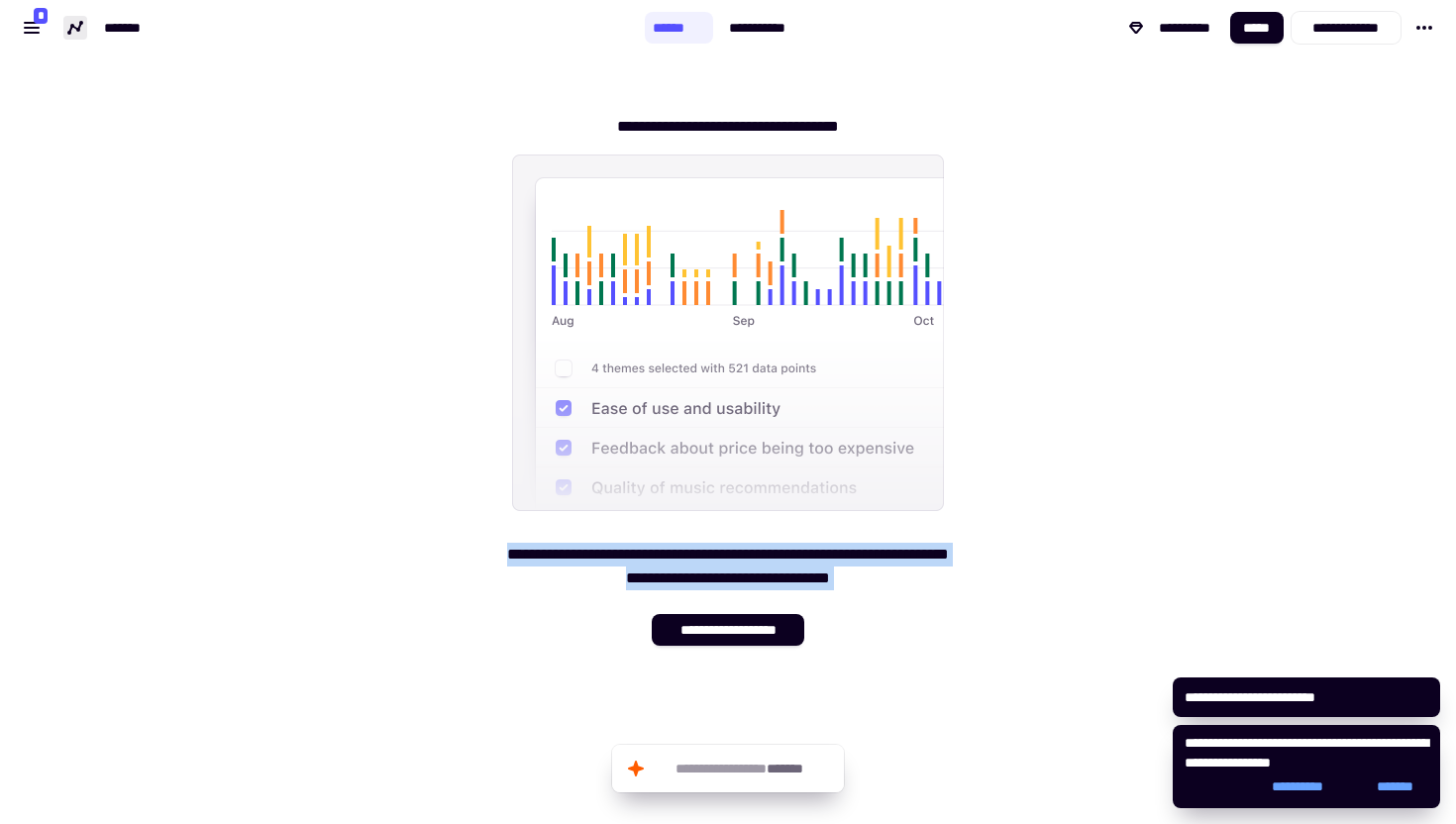 click on "**********" at bounding box center [728, 372] 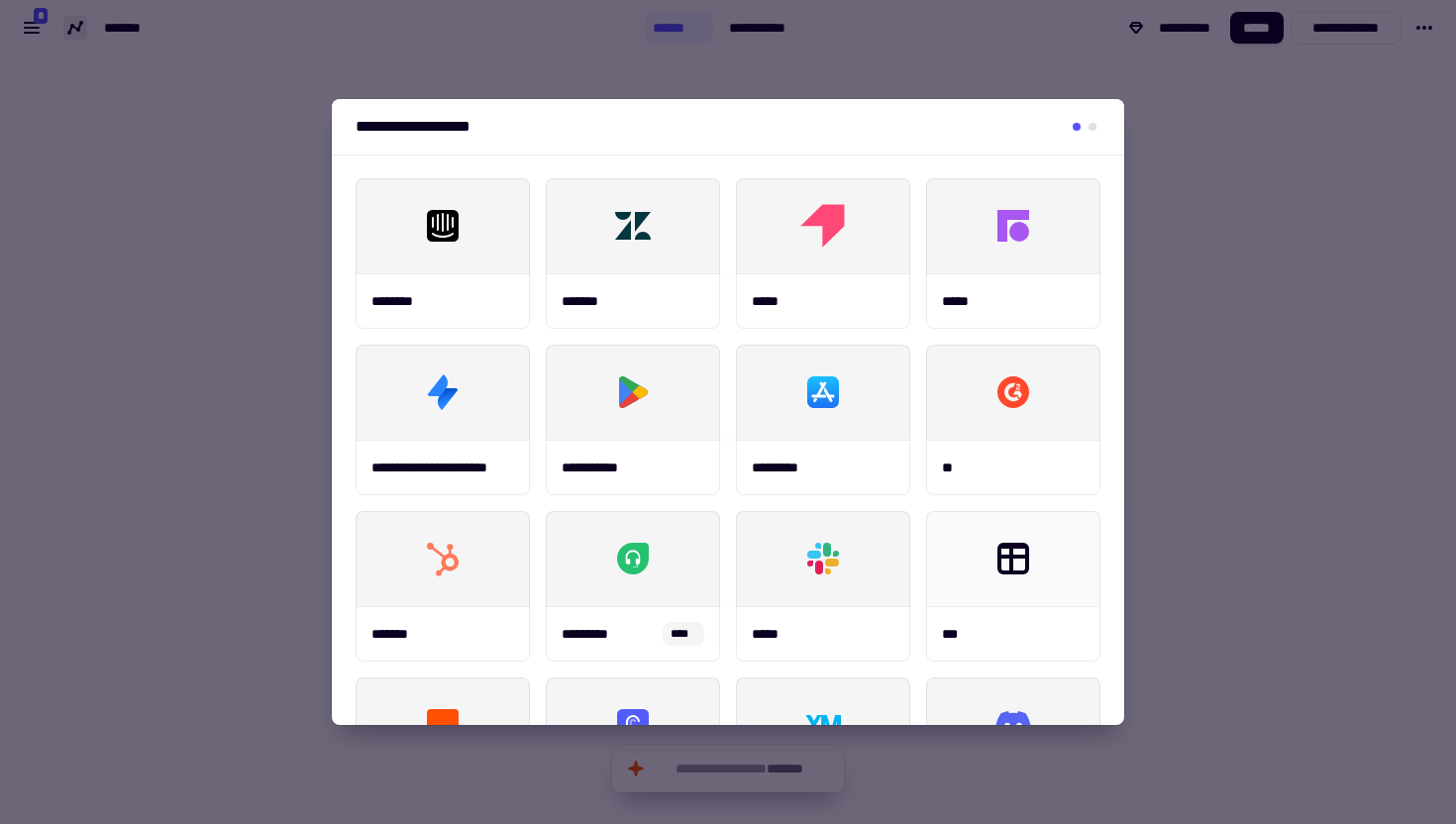 click at bounding box center [728, 412] 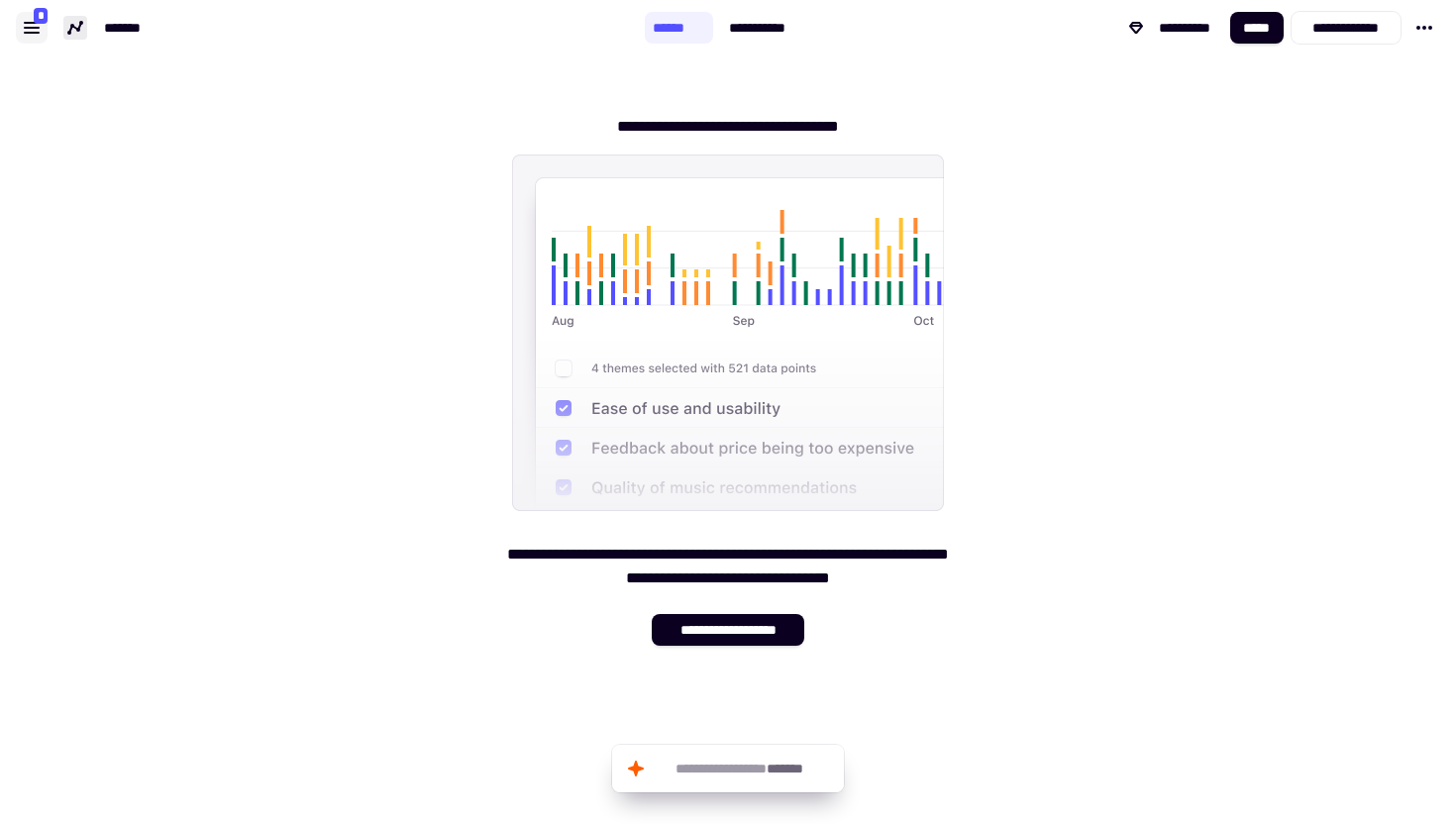 click 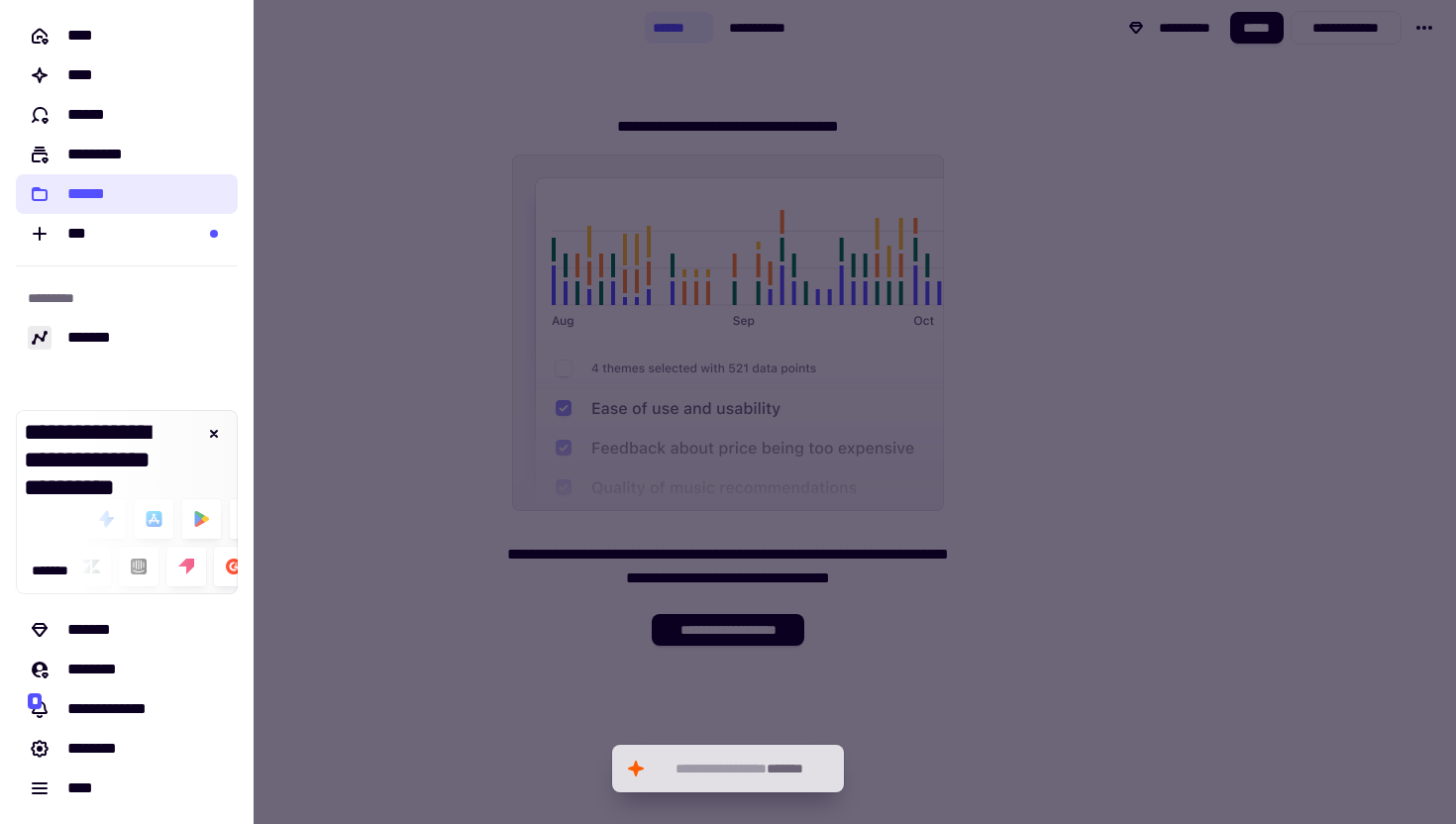 click on "******" 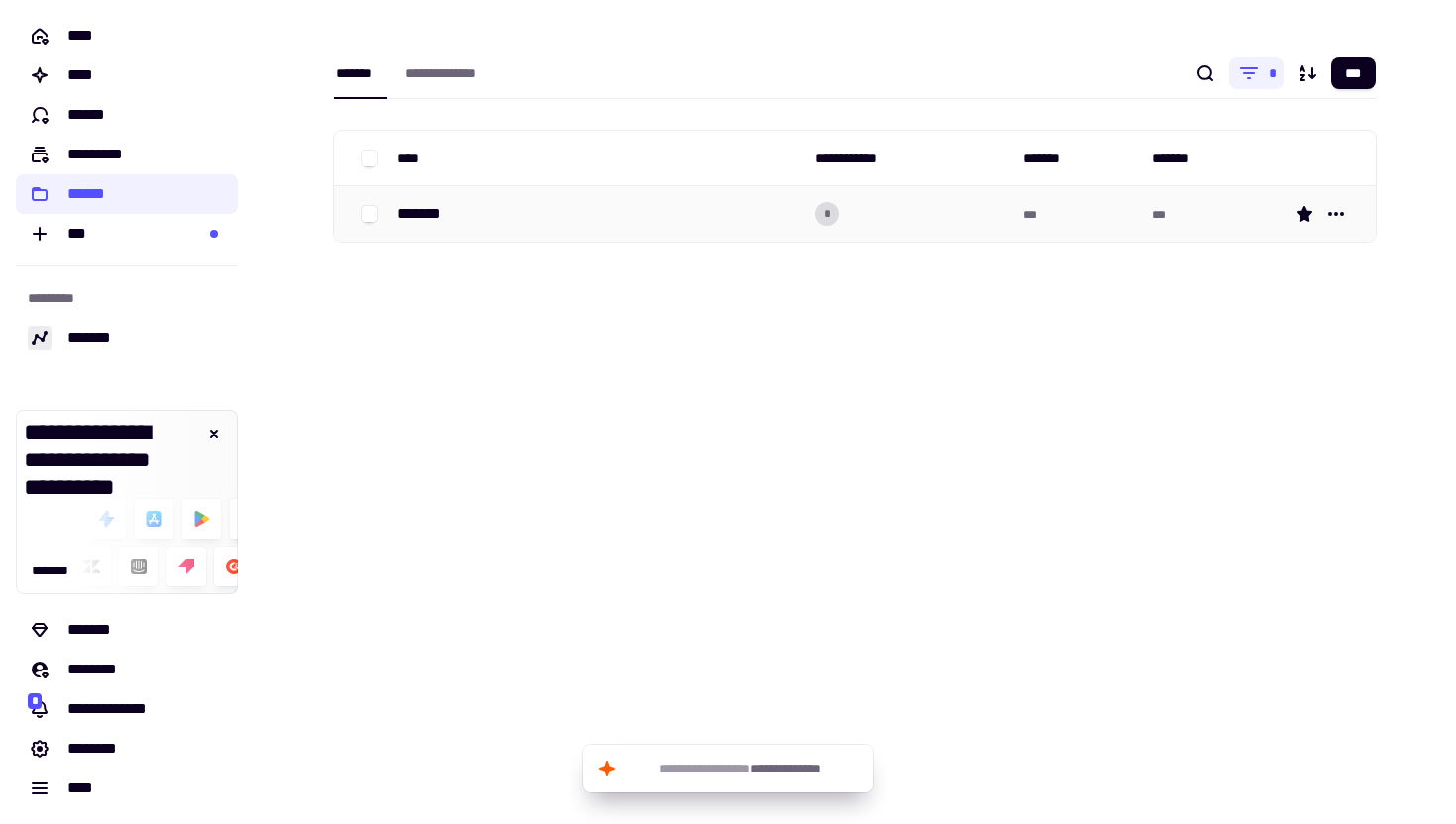 click on "*******" at bounding box center (598, 214) 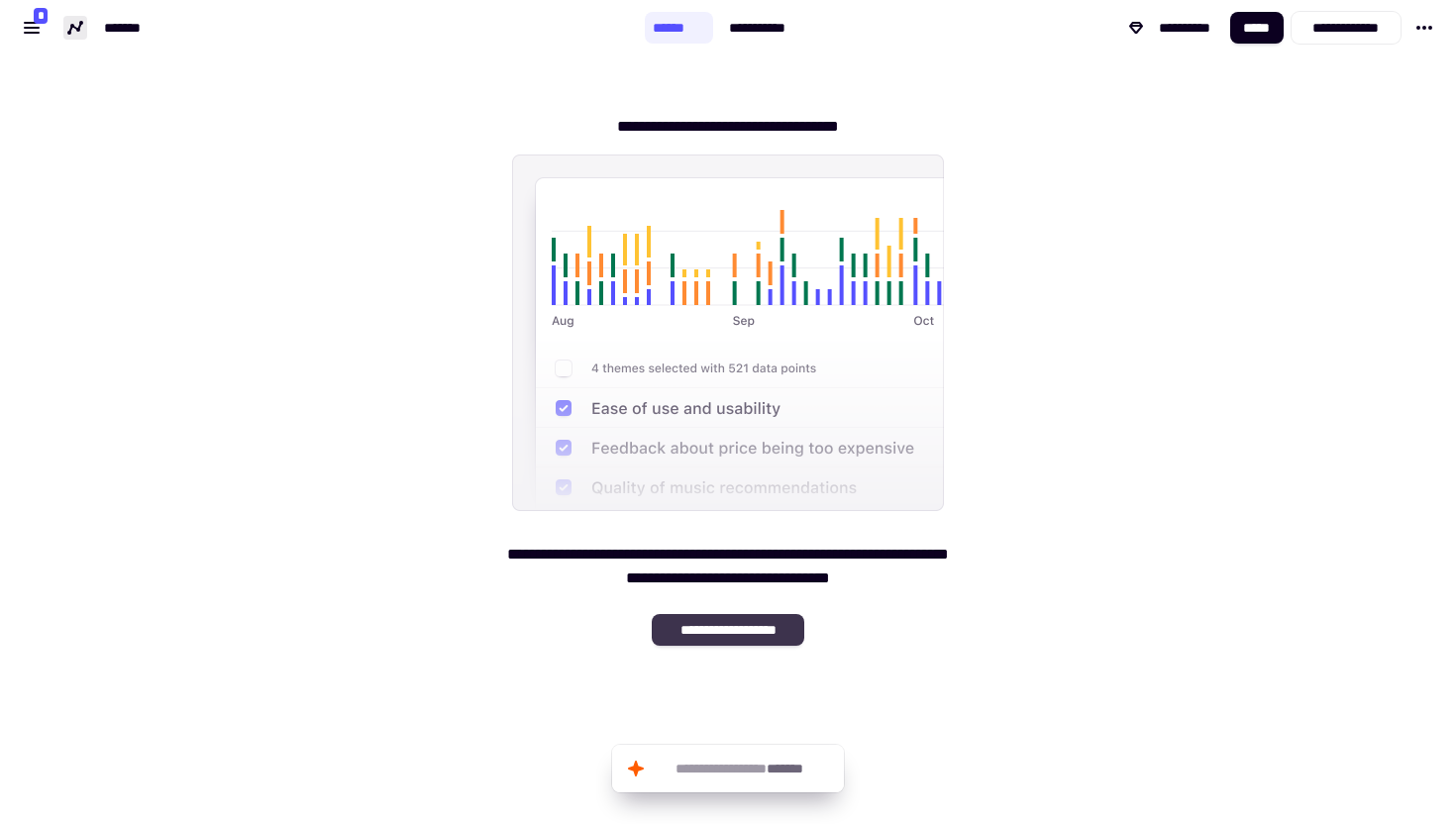 click on "**********" 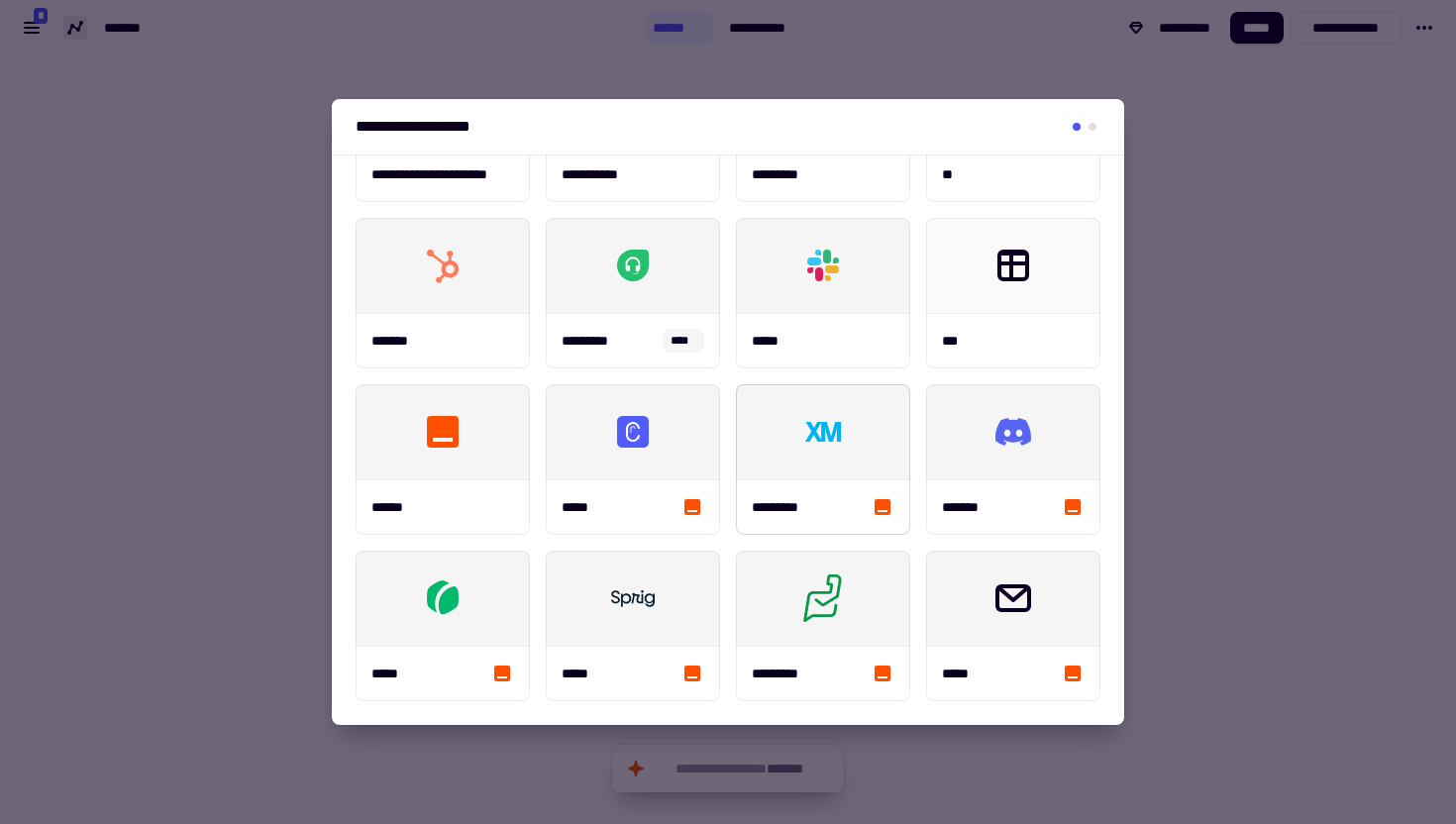 scroll, scrollTop: 0, scrollLeft: 0, axis: both 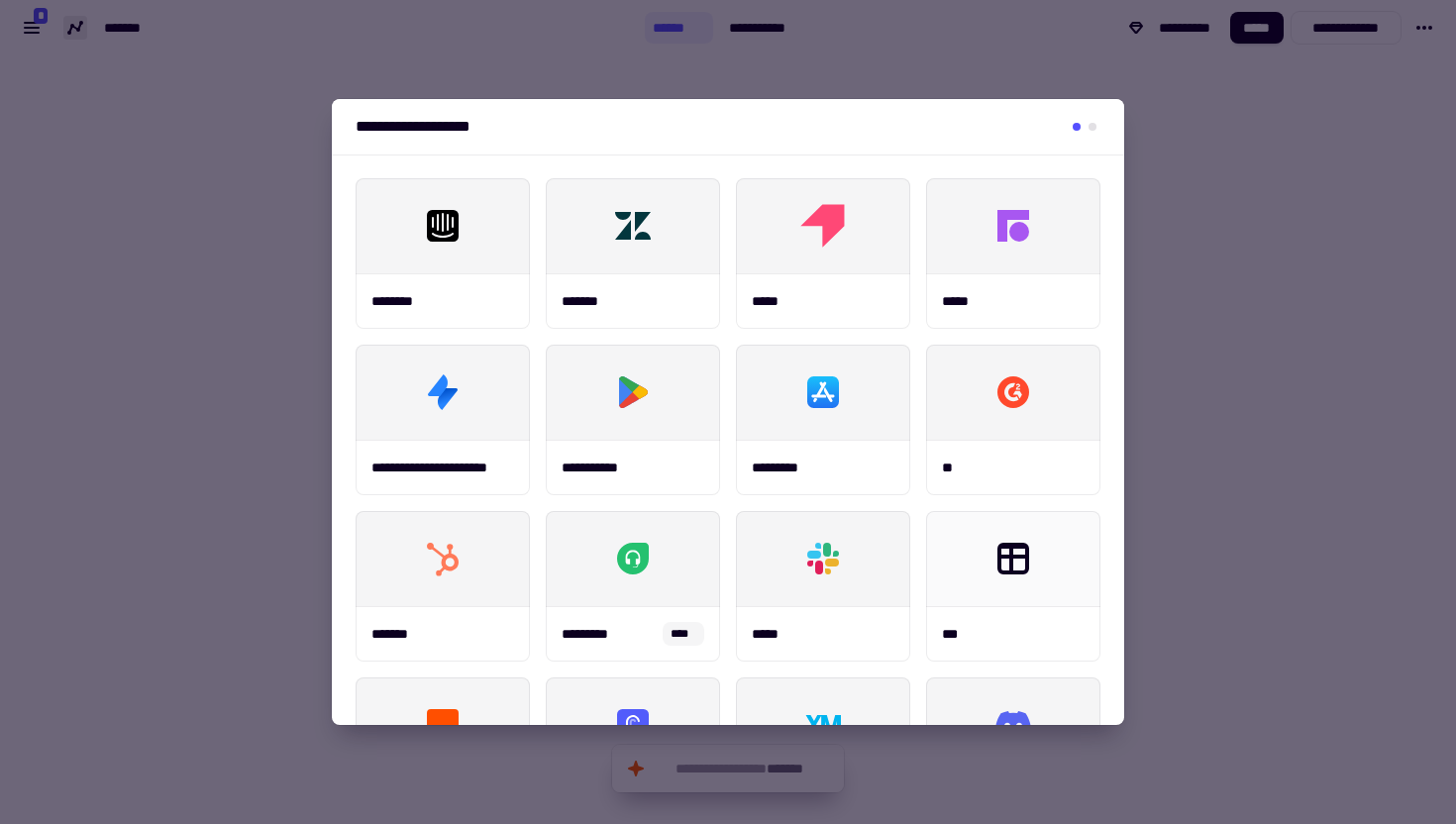 click at bounding box center (728, 412) 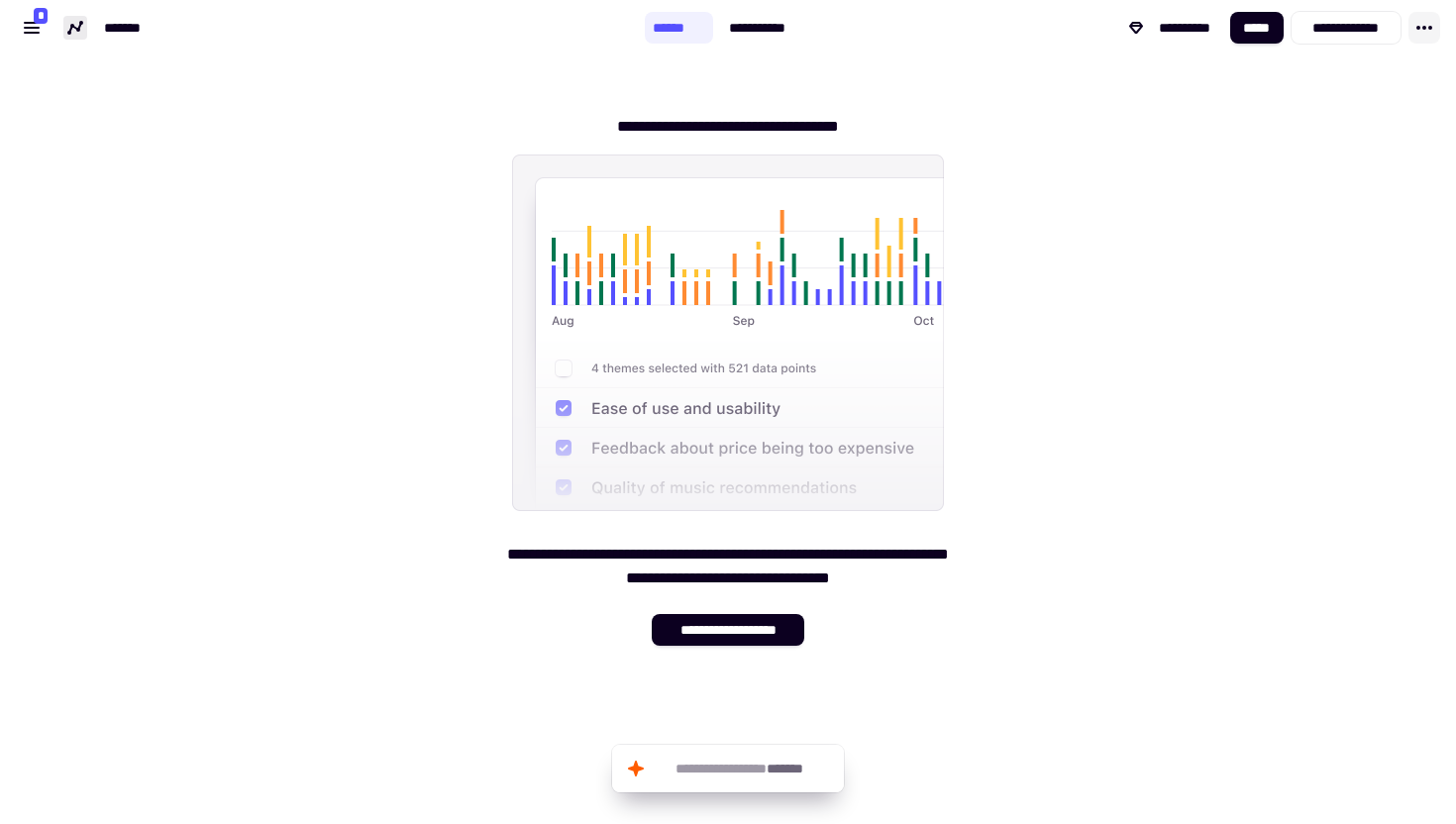 click 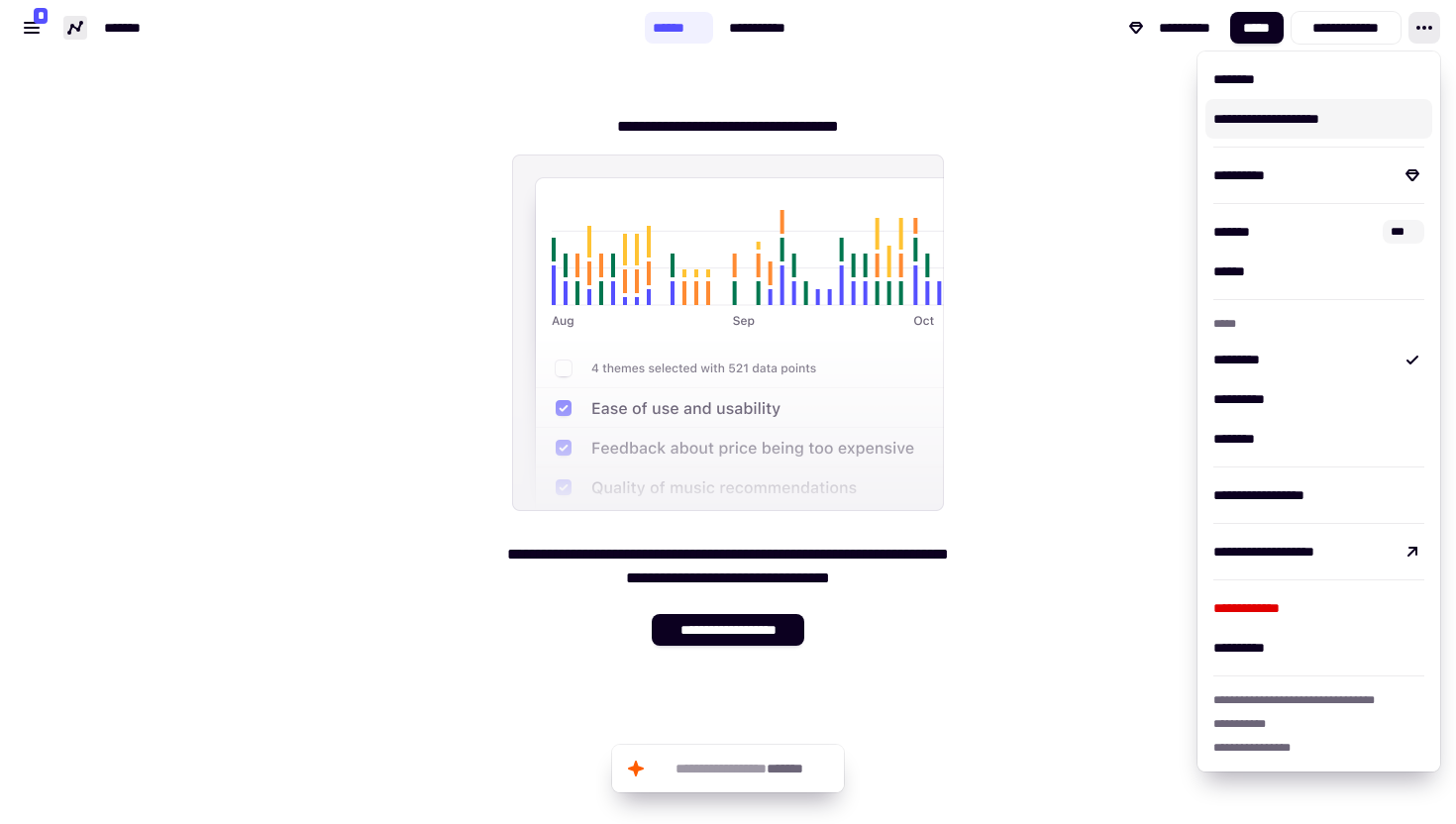 click on "**********" at bounding box center [728, 372] 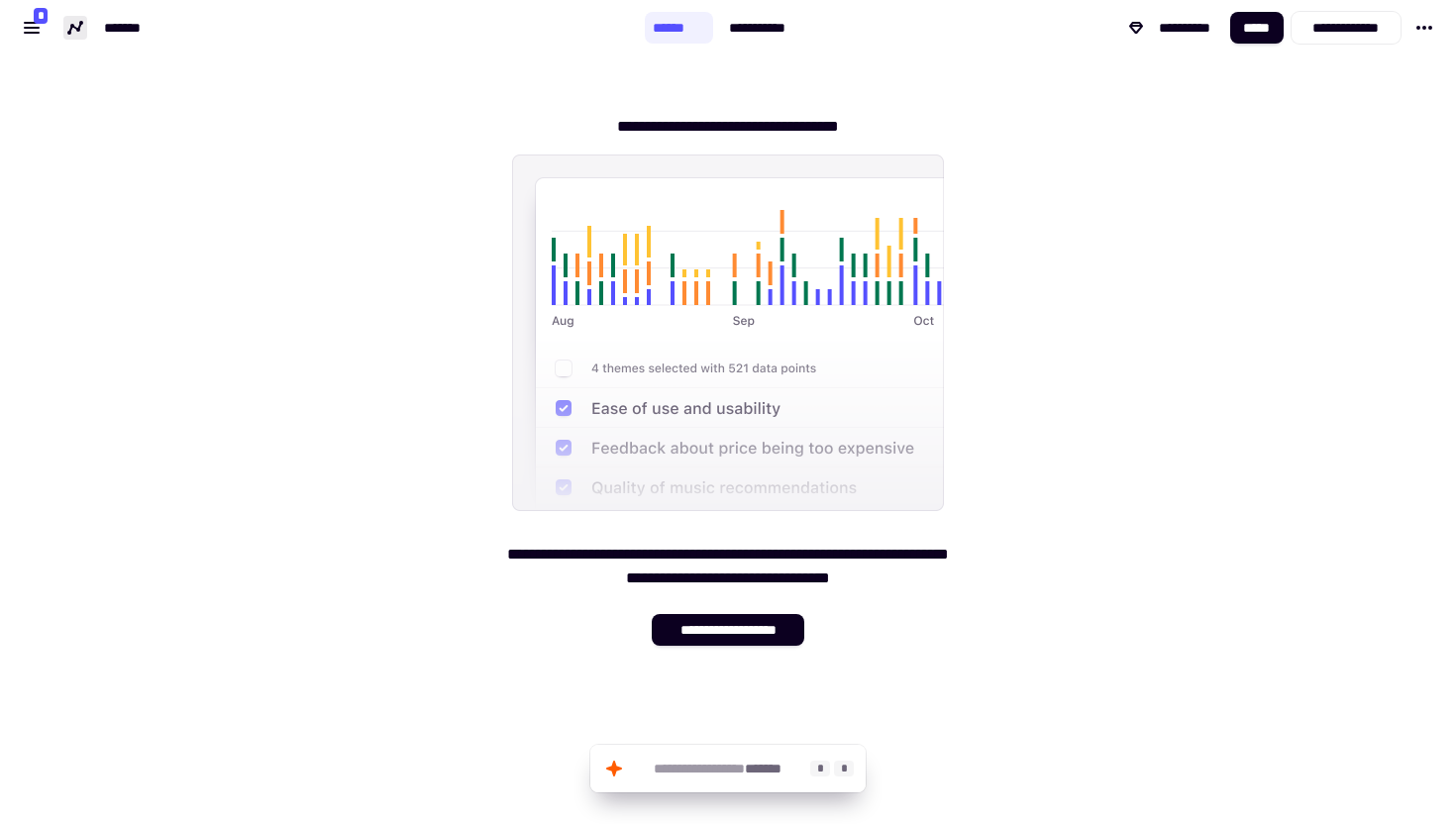 click on "*******" 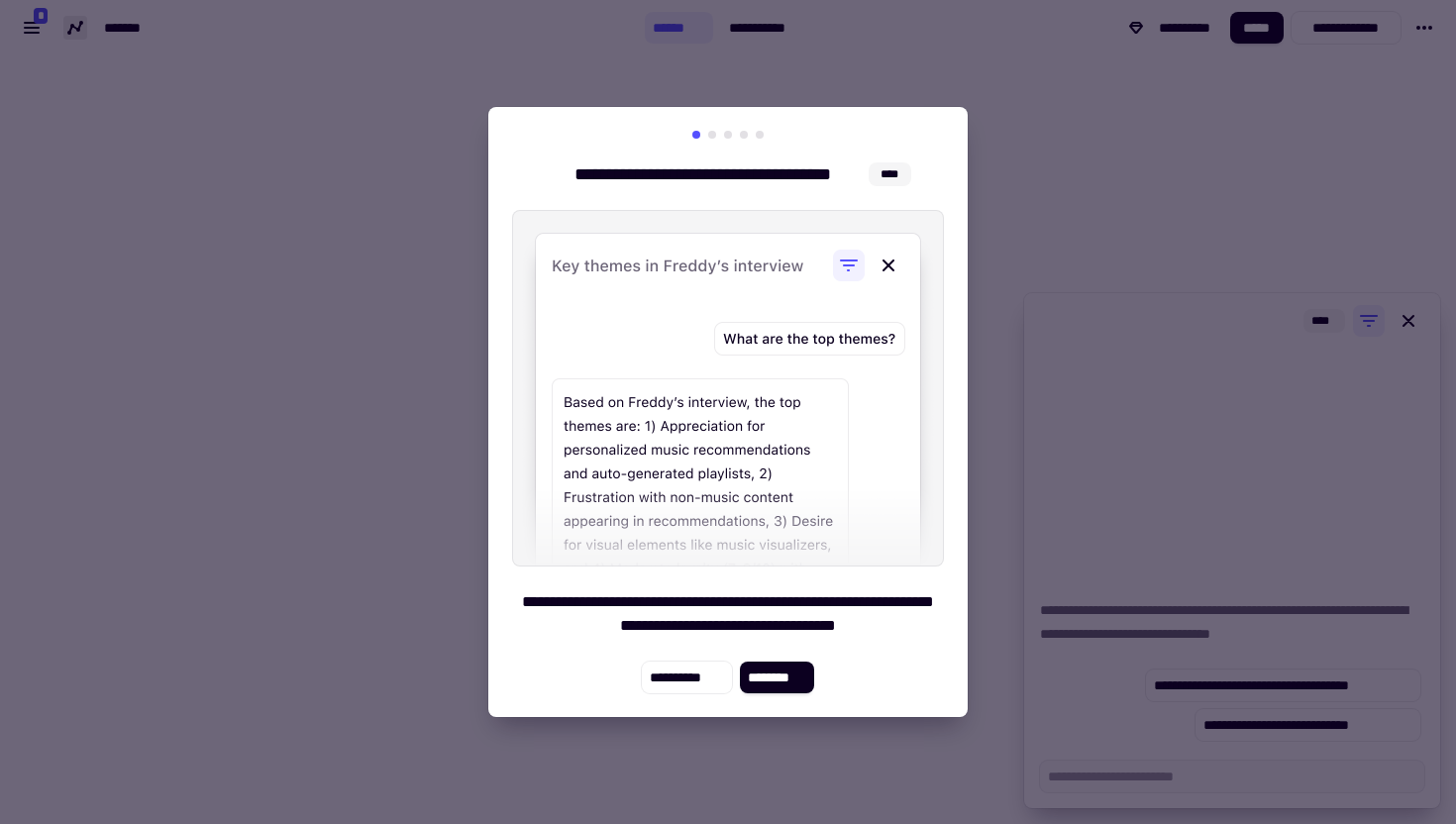click on "**********" at bounding box center [728, 412] 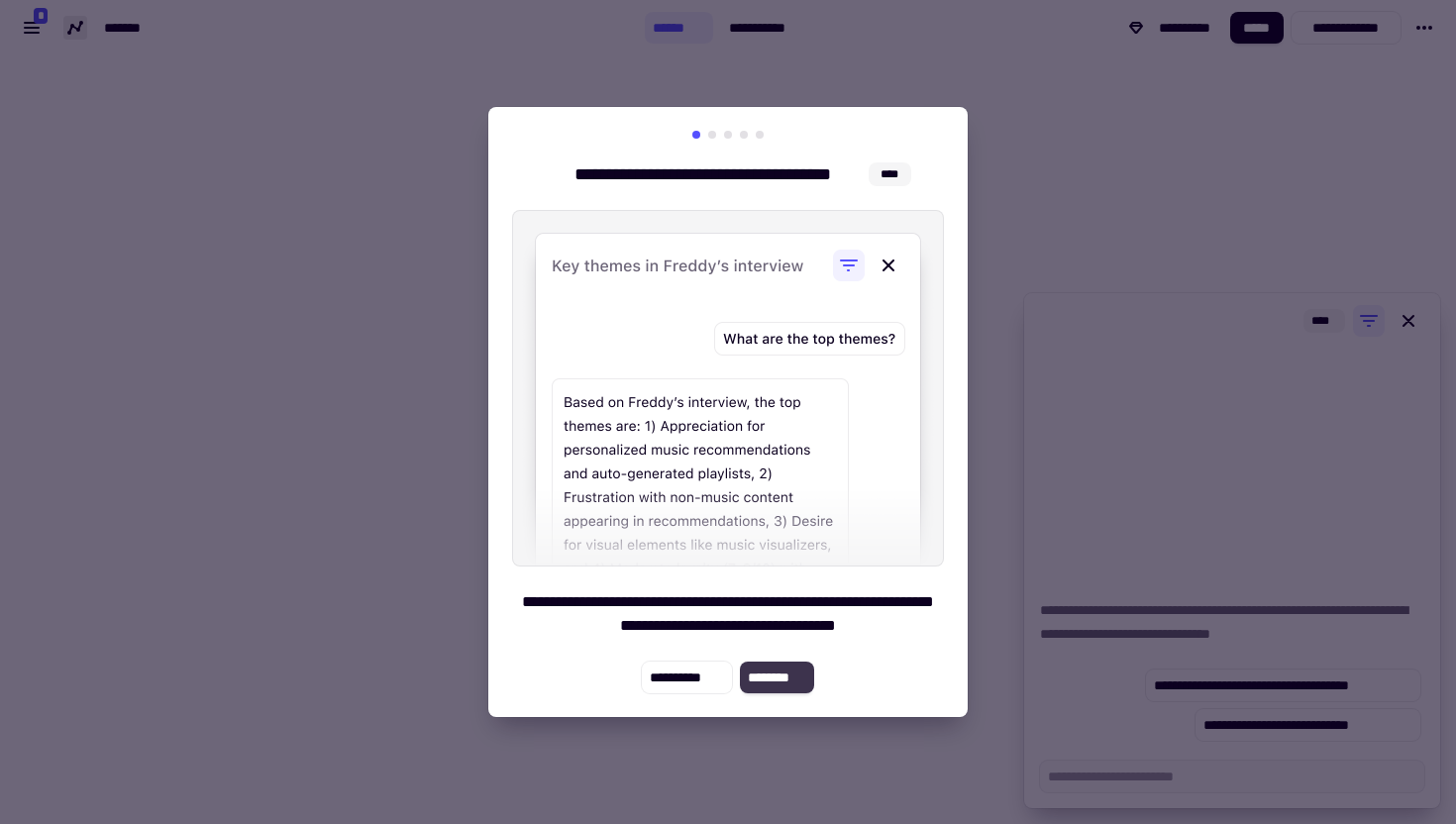 click on "********" 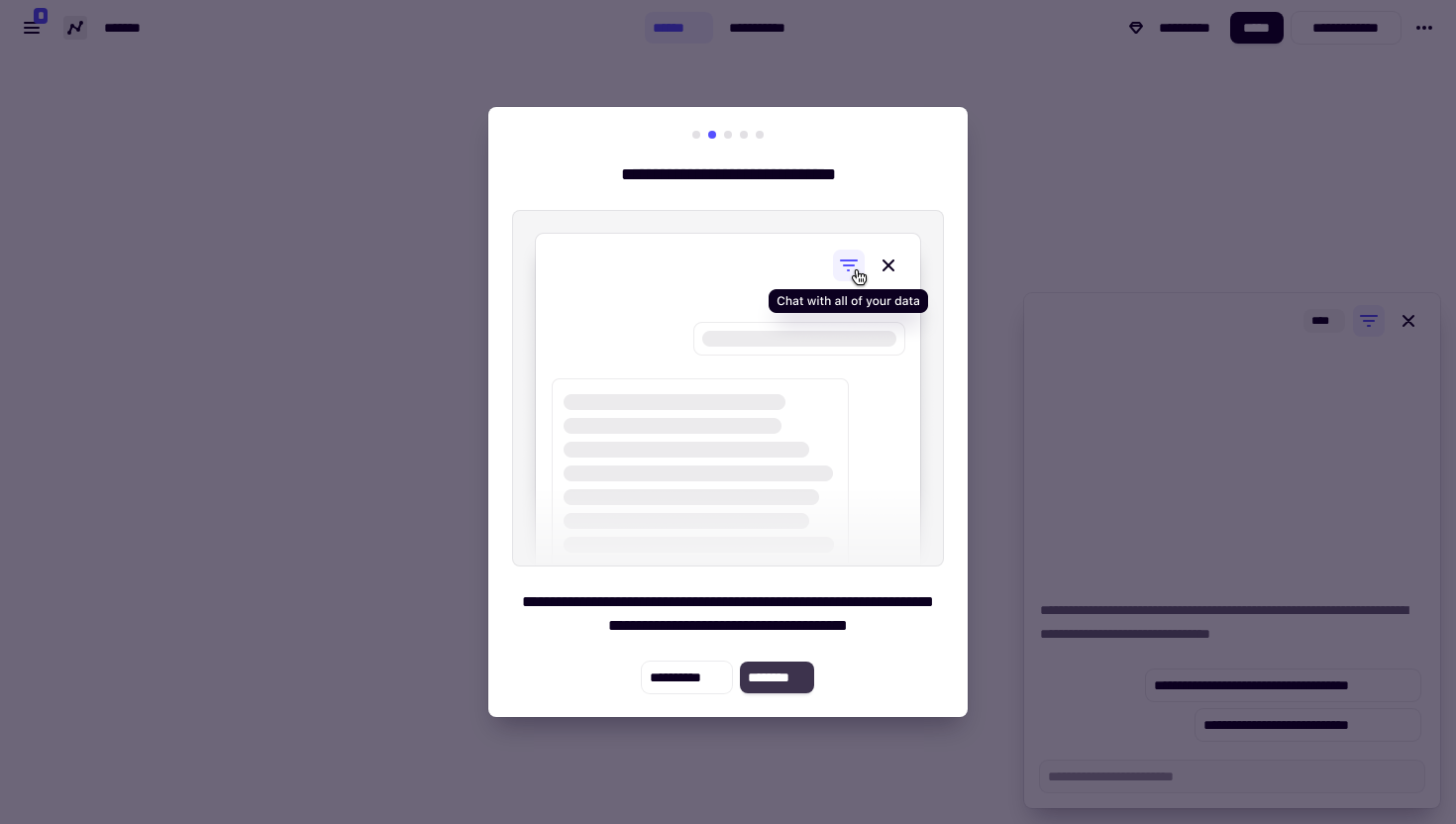 click on "********" 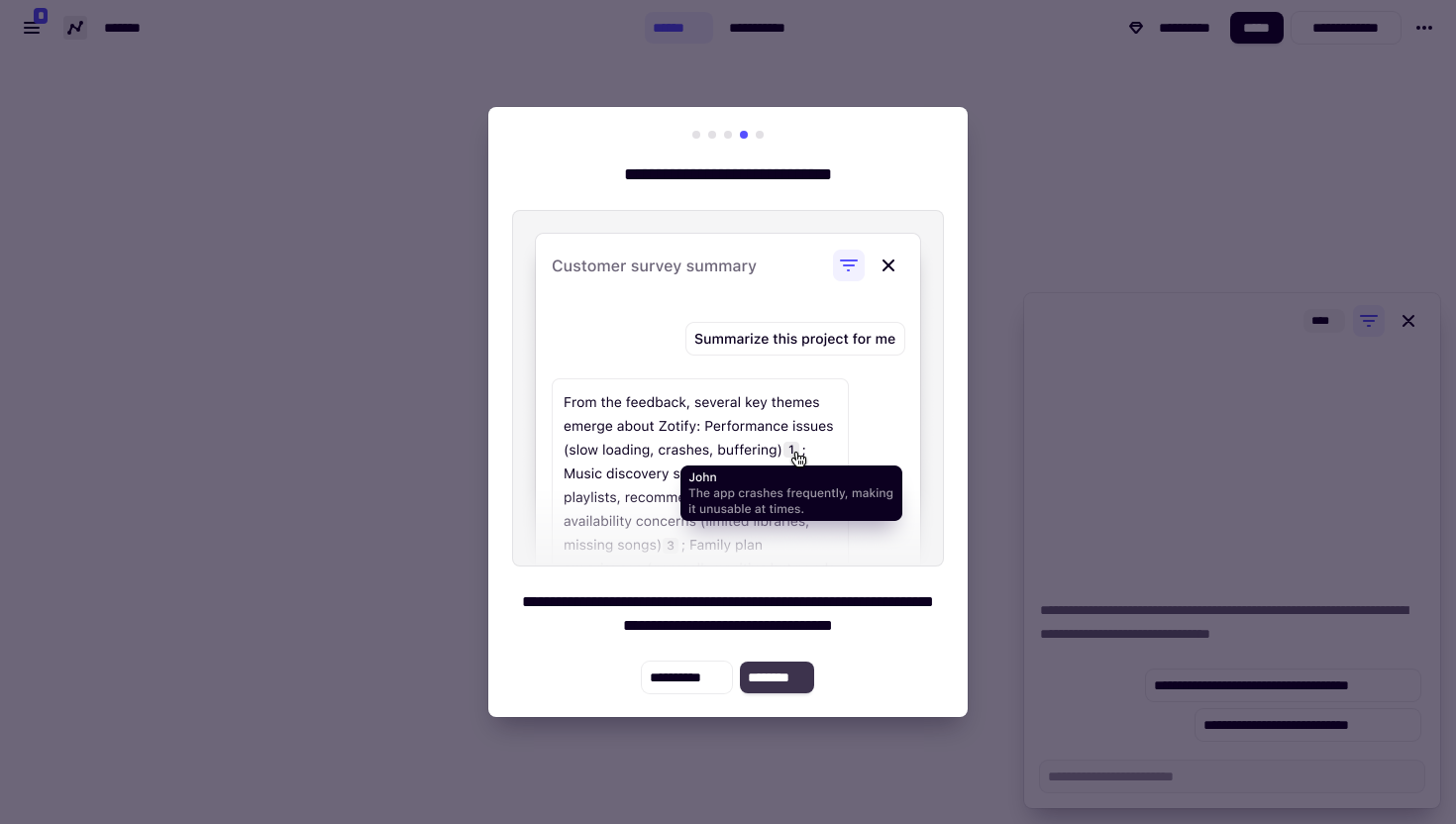 click on "********" 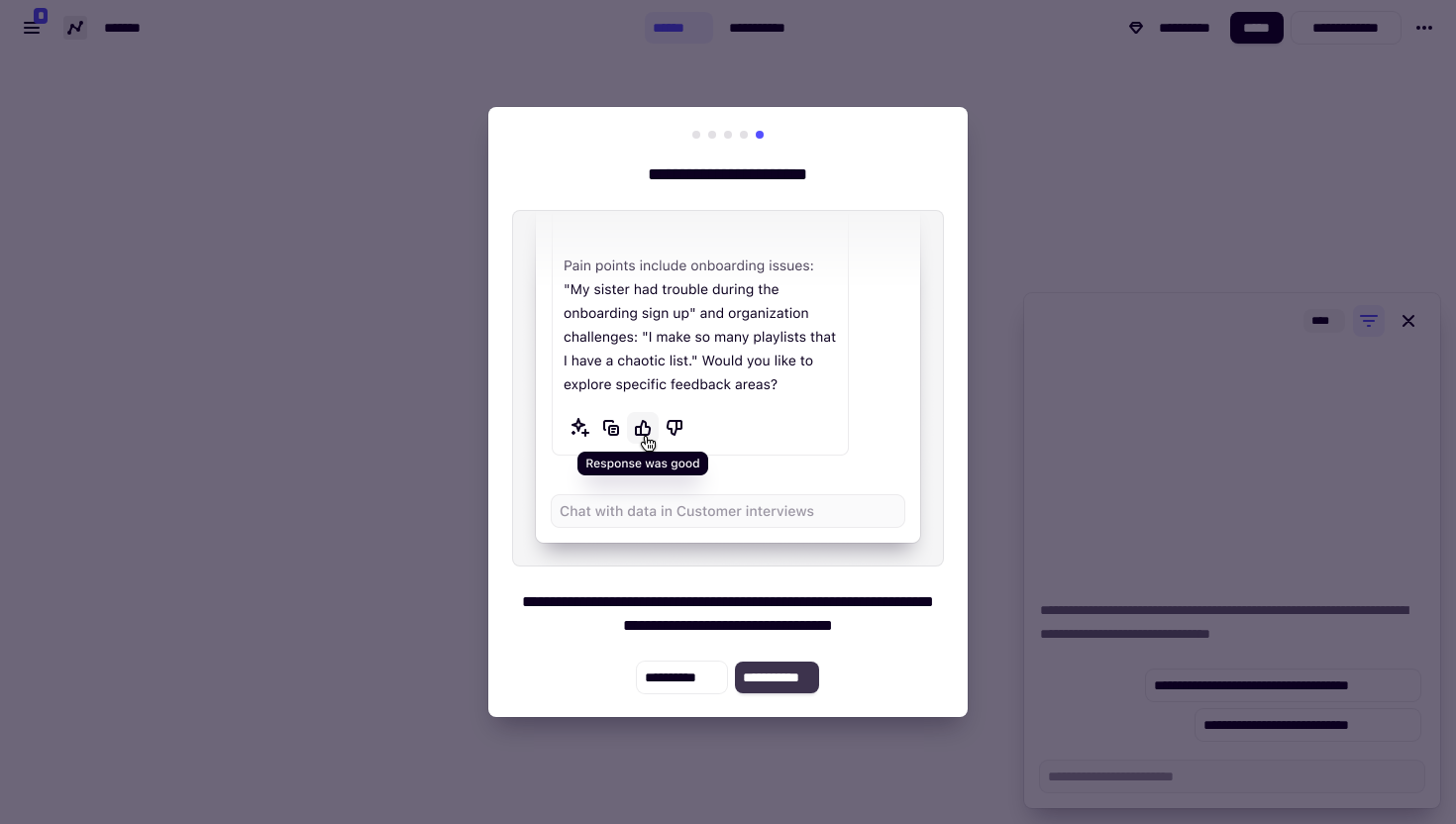 click on "**********" 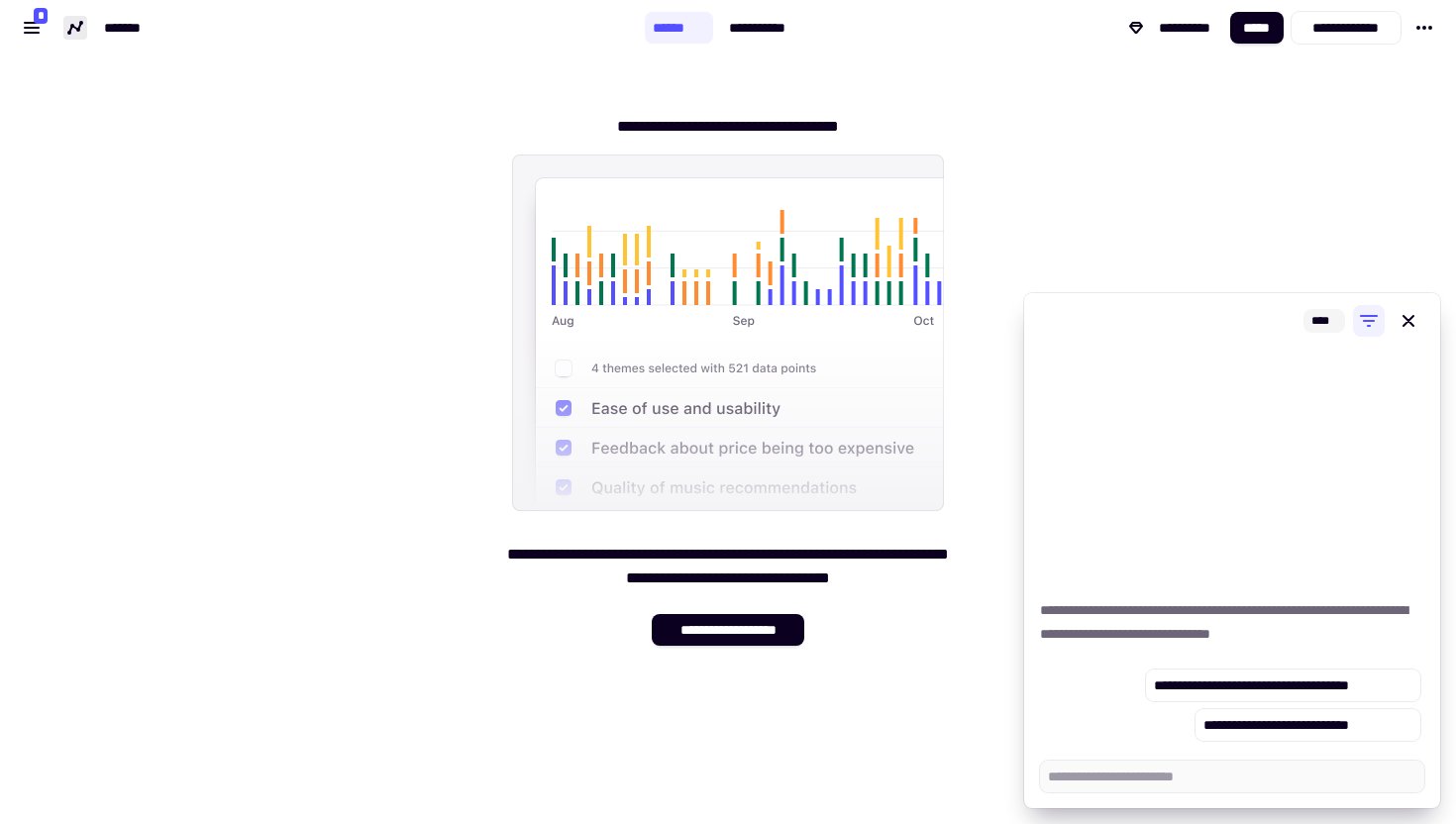 click on "**********" at bounding box center [728, 372] 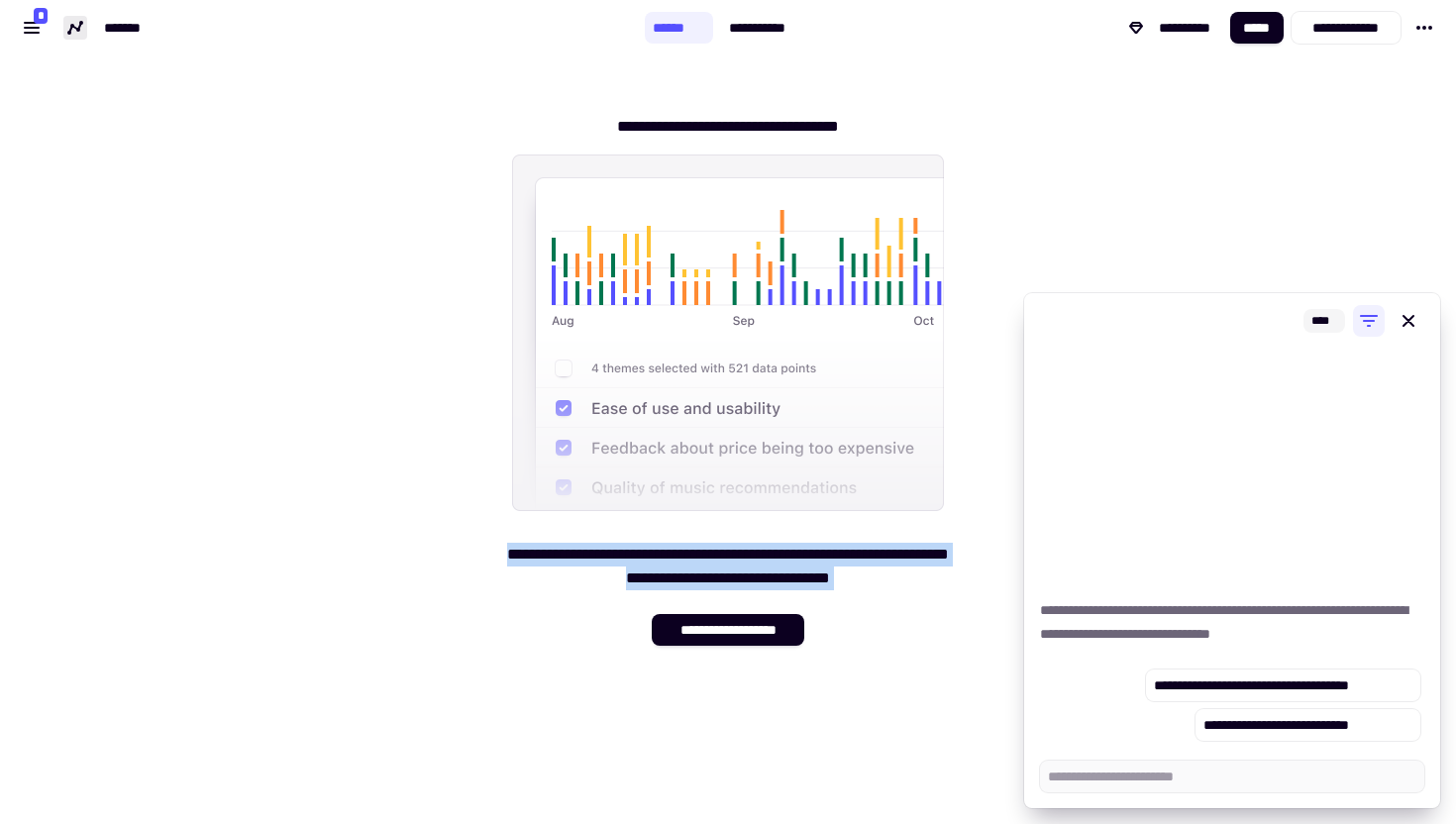 type on "*" 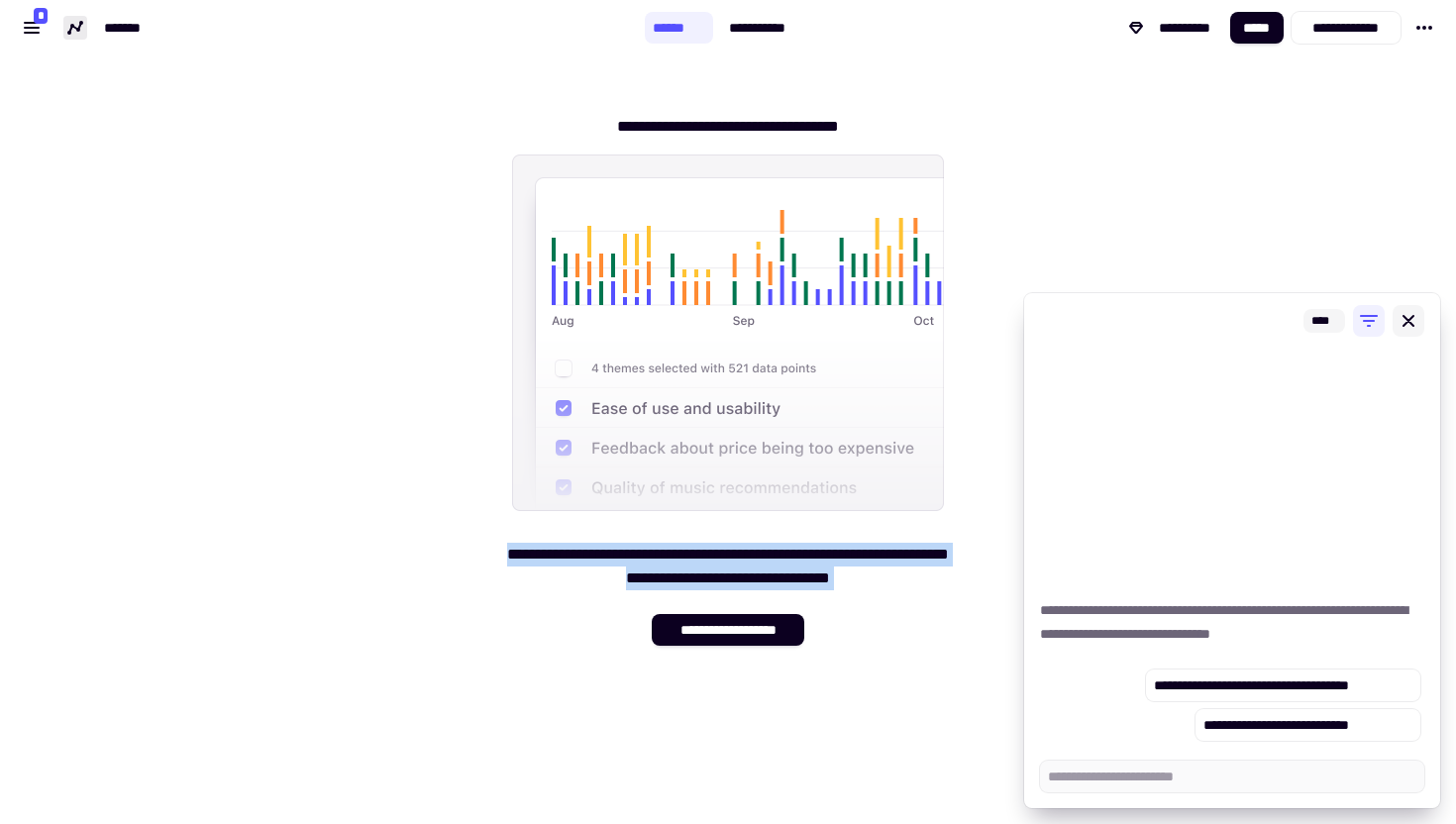 click 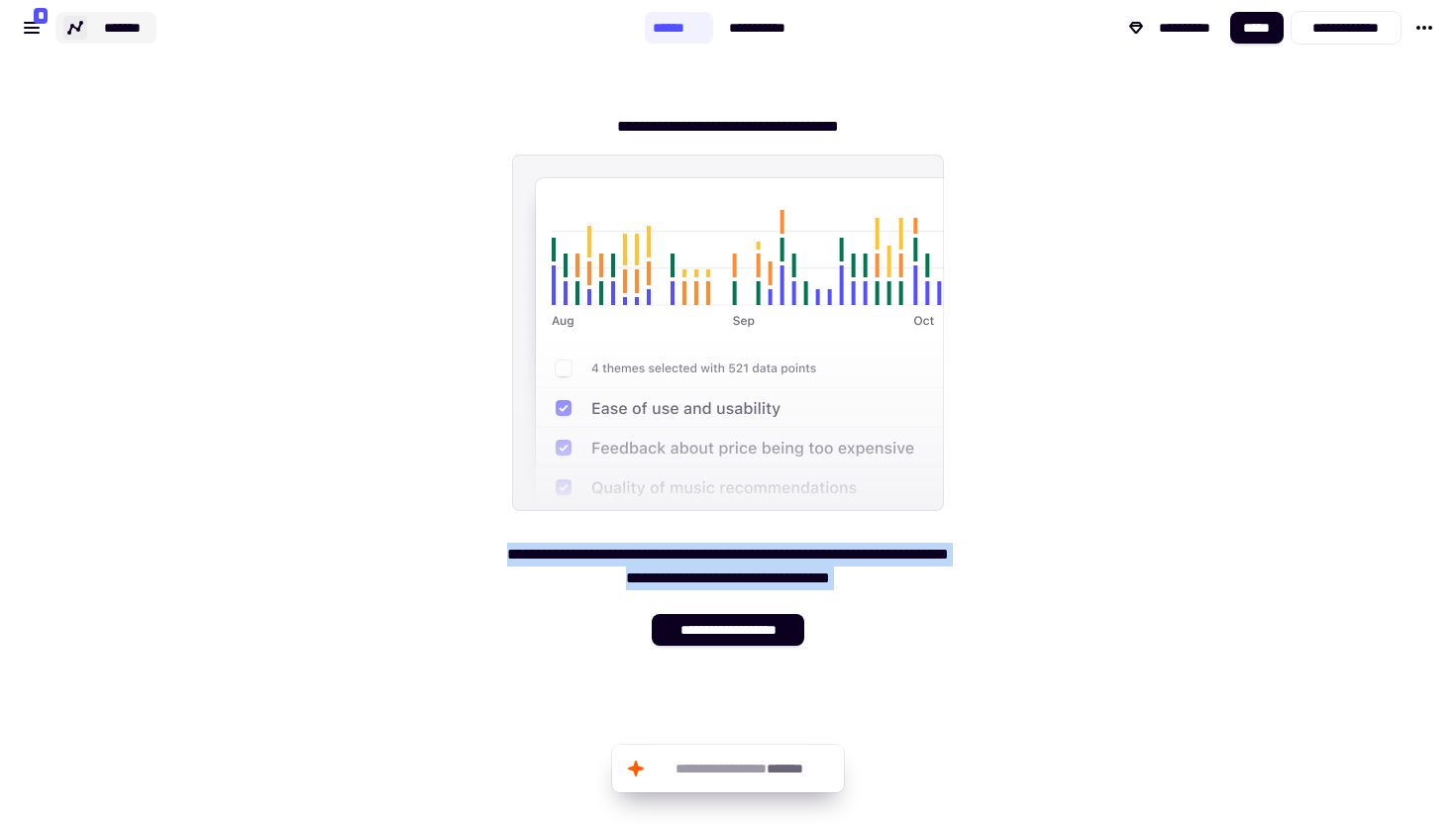 click on "*******" 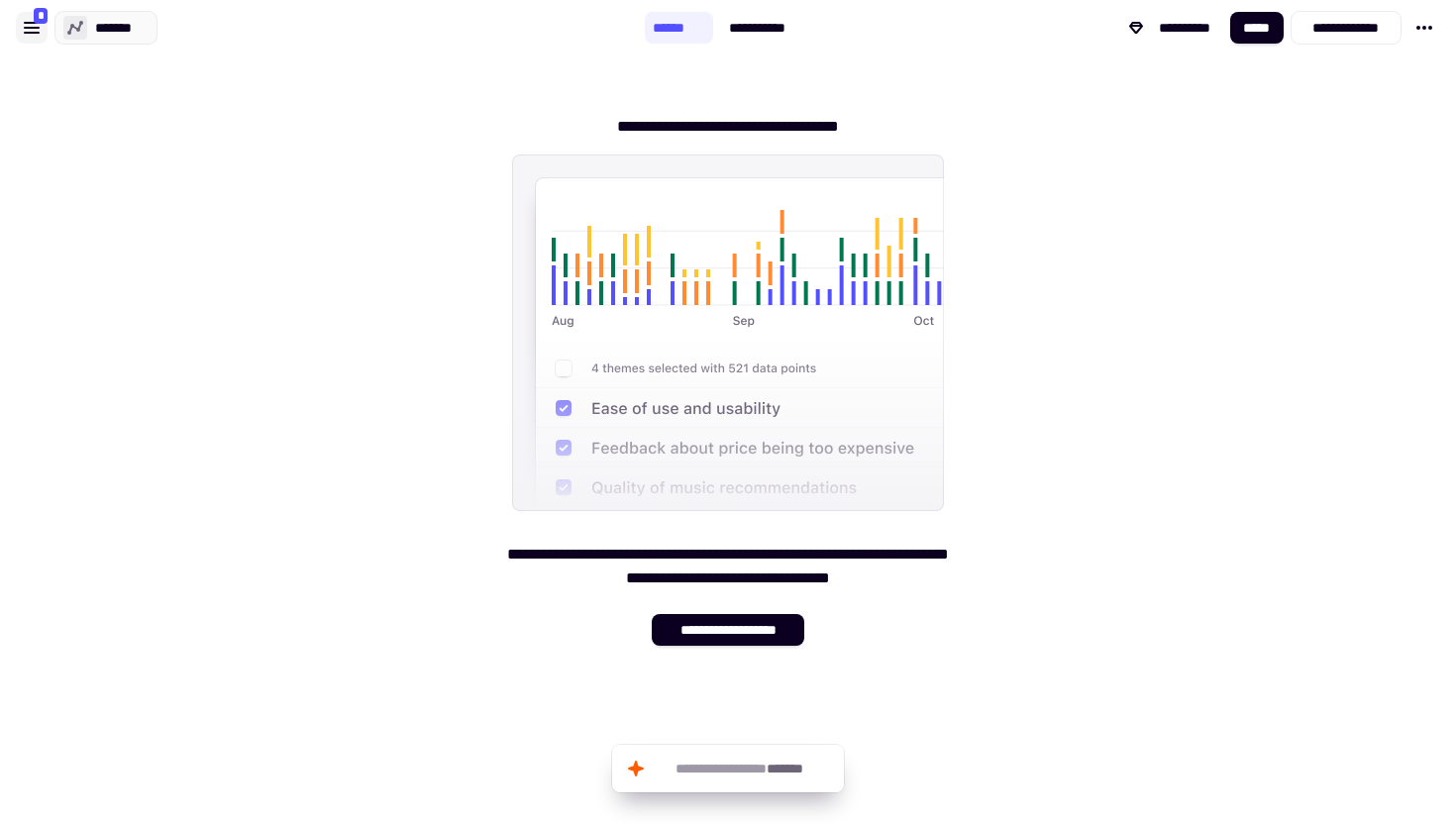 click 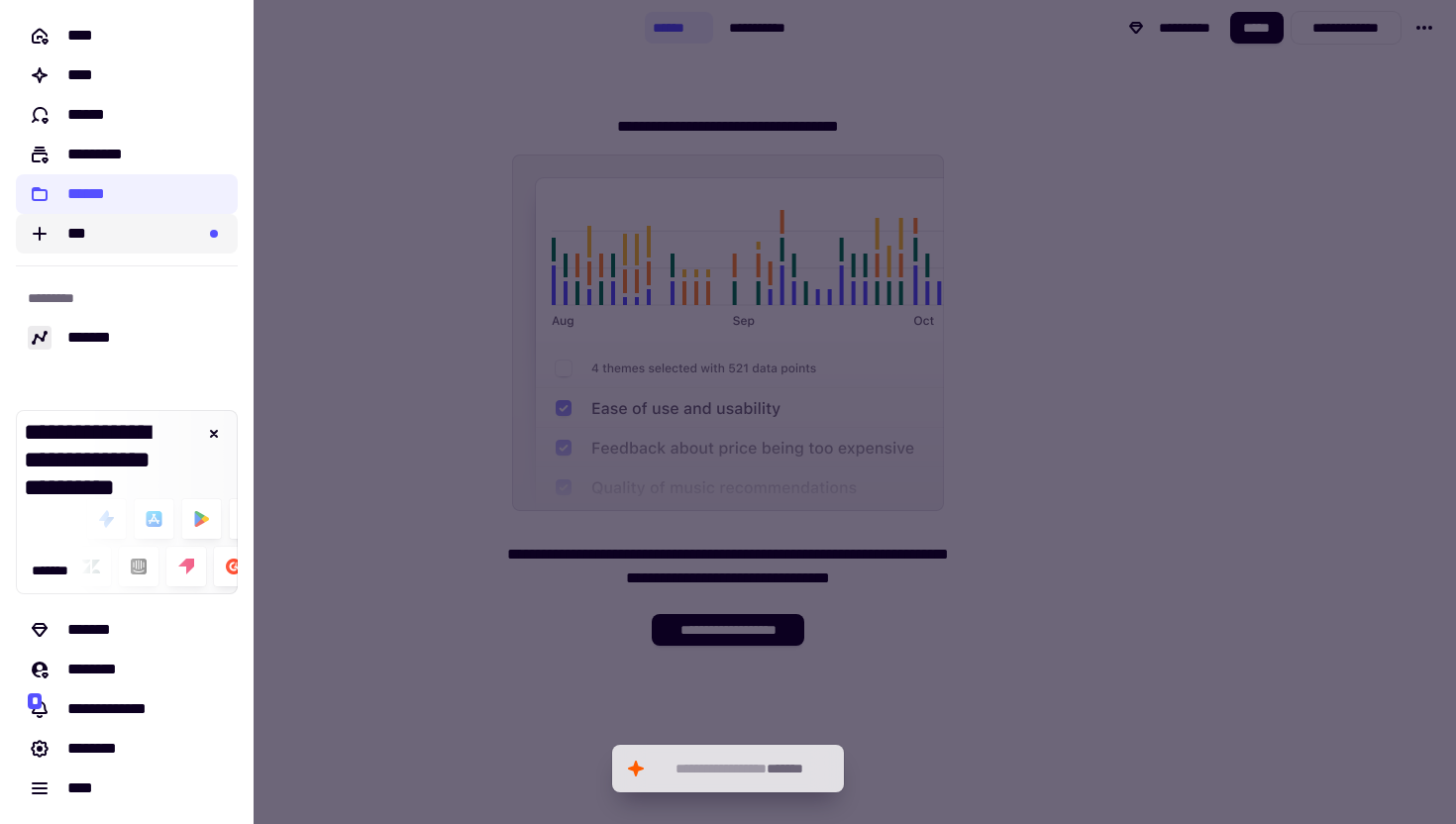 click on "***" 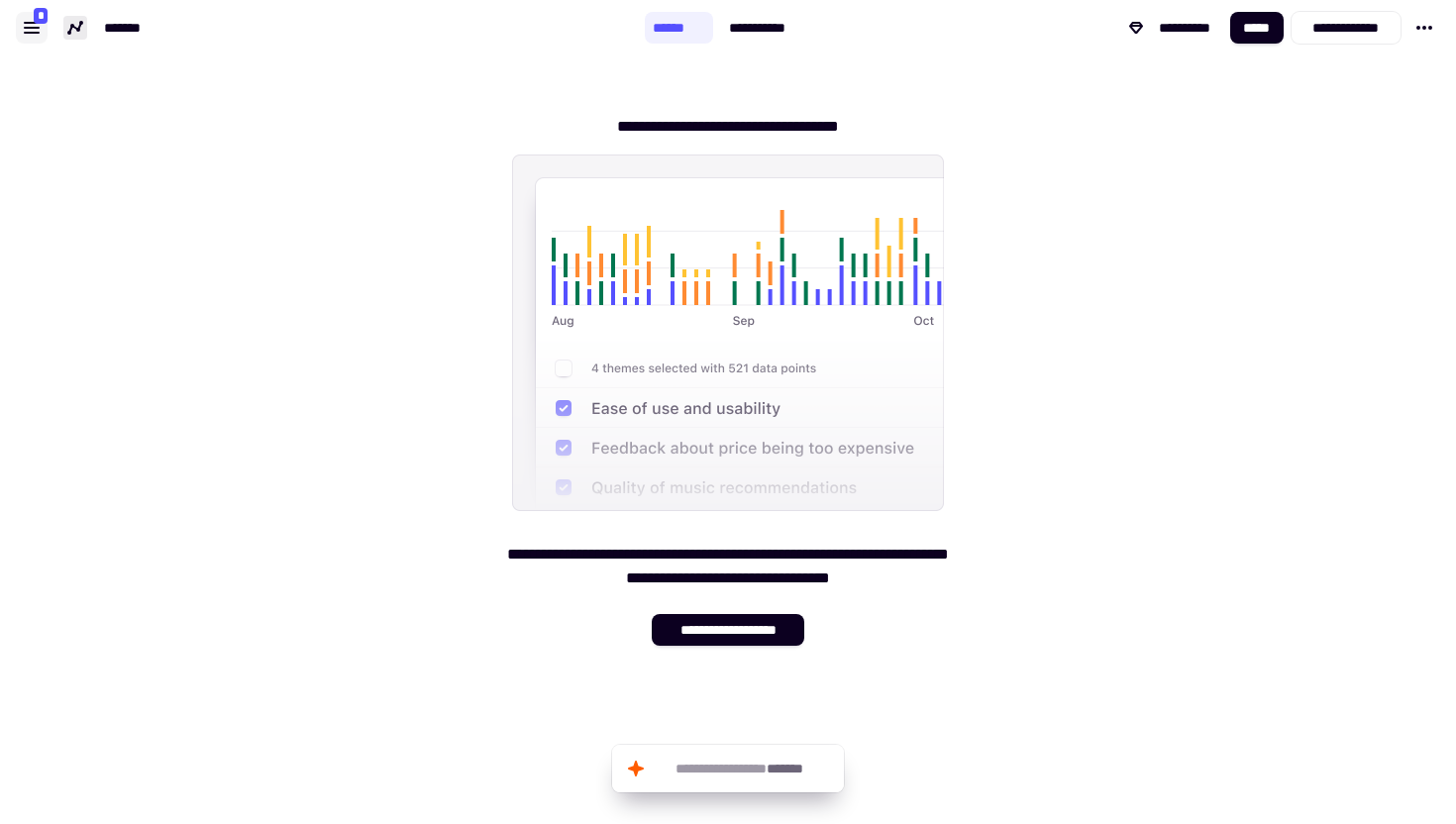 click 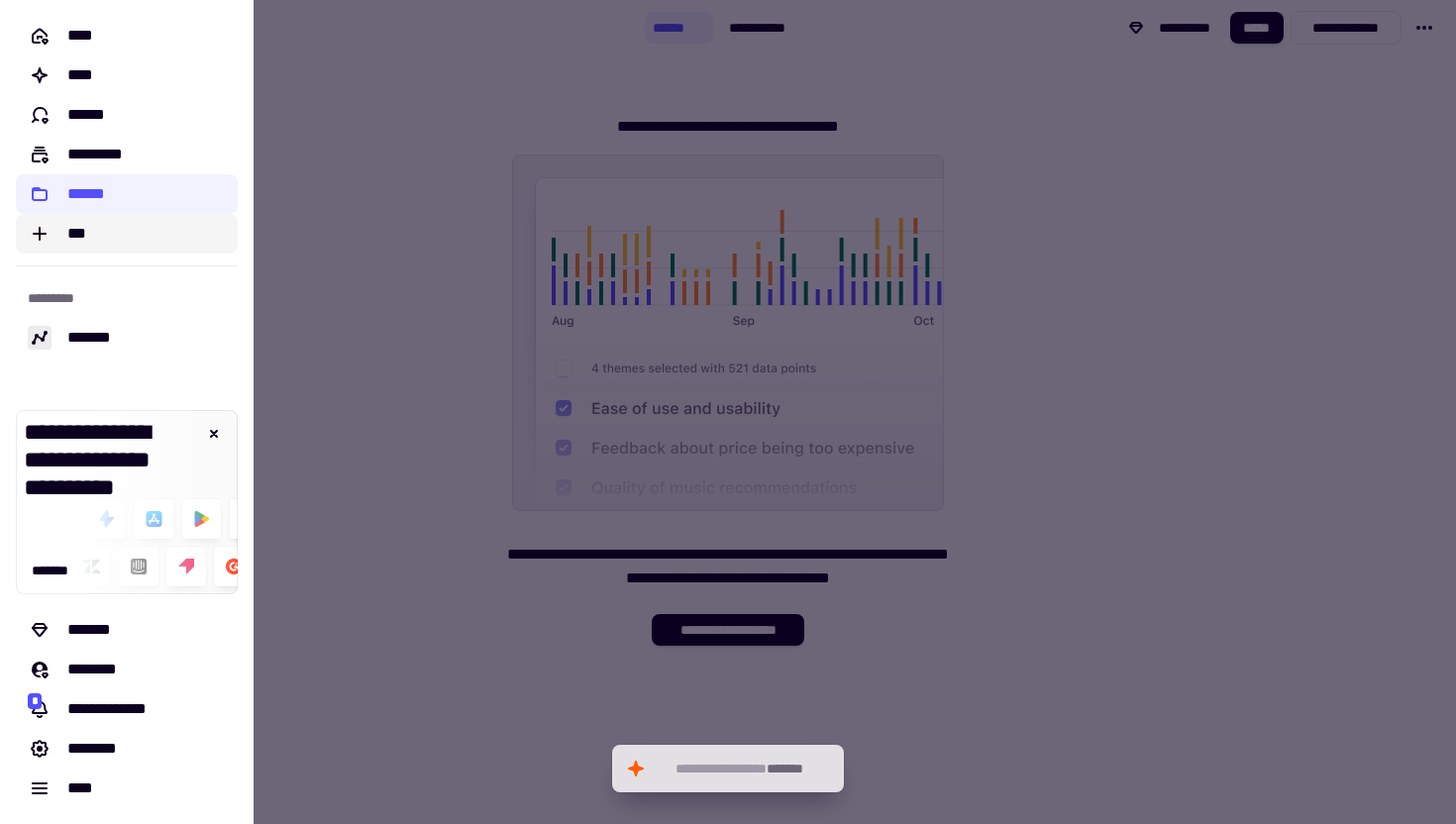click on "***" 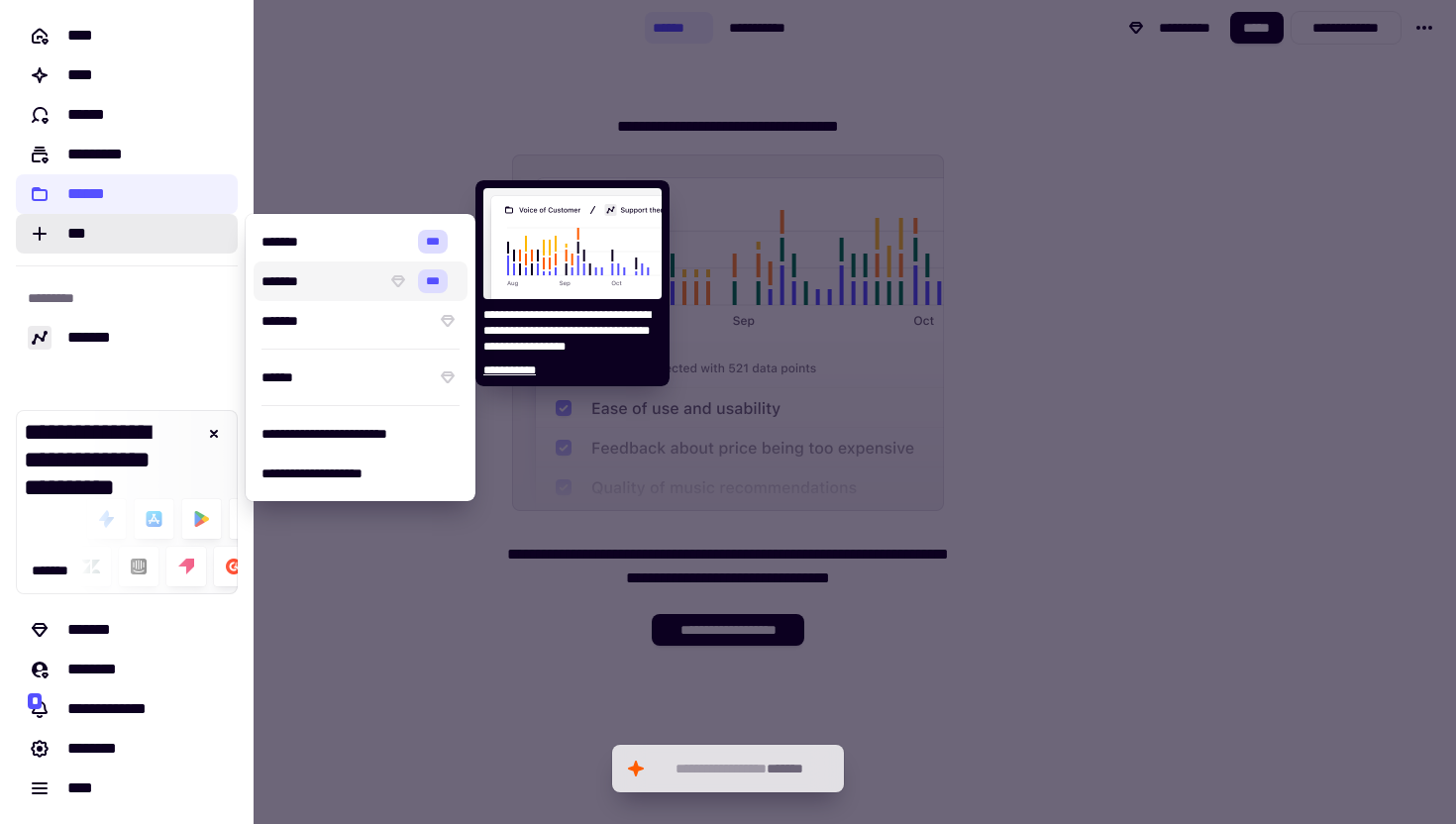 click on "*******" at bounding box center (320, 281) 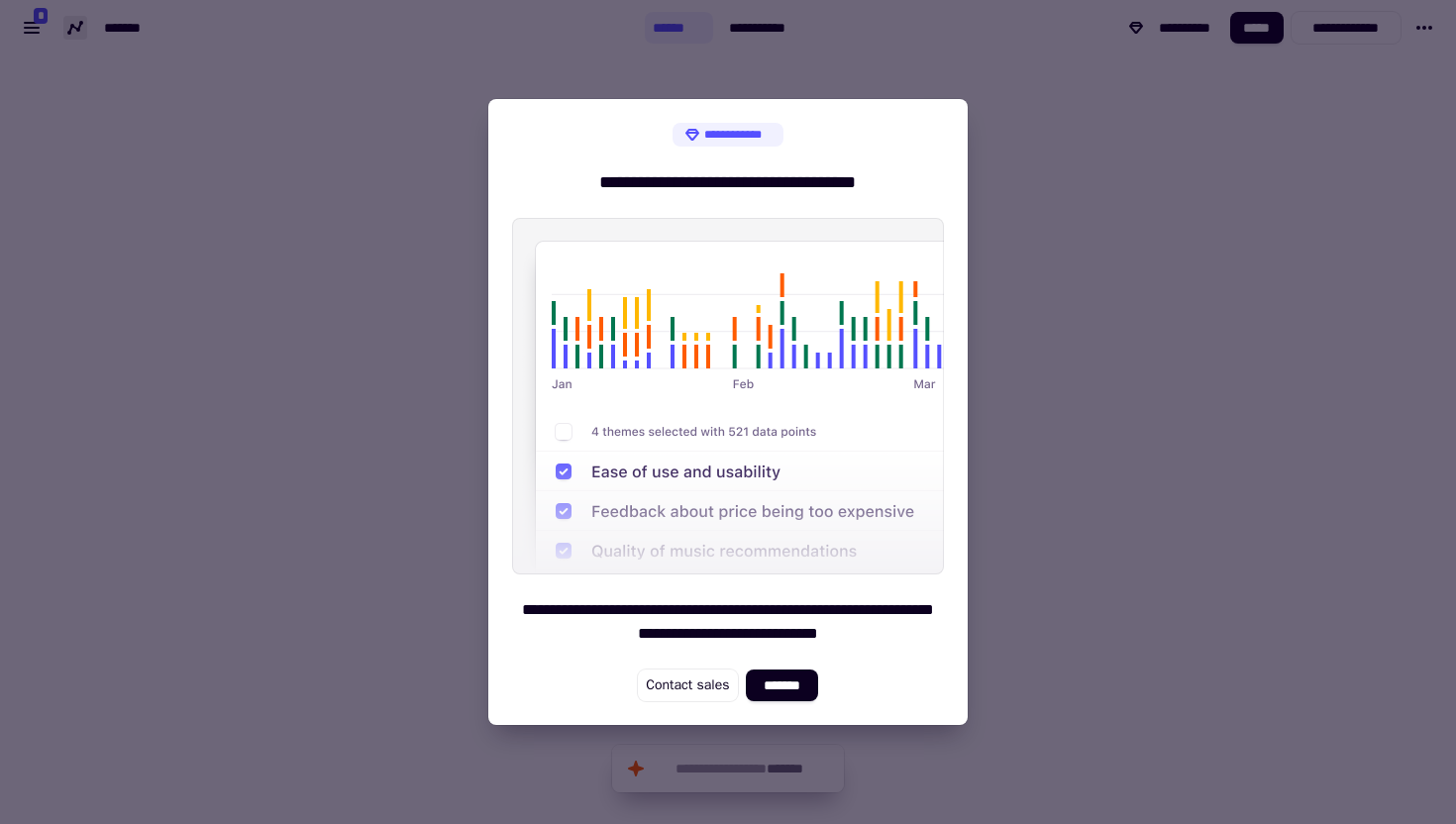 click at bounding box center (728, 412) 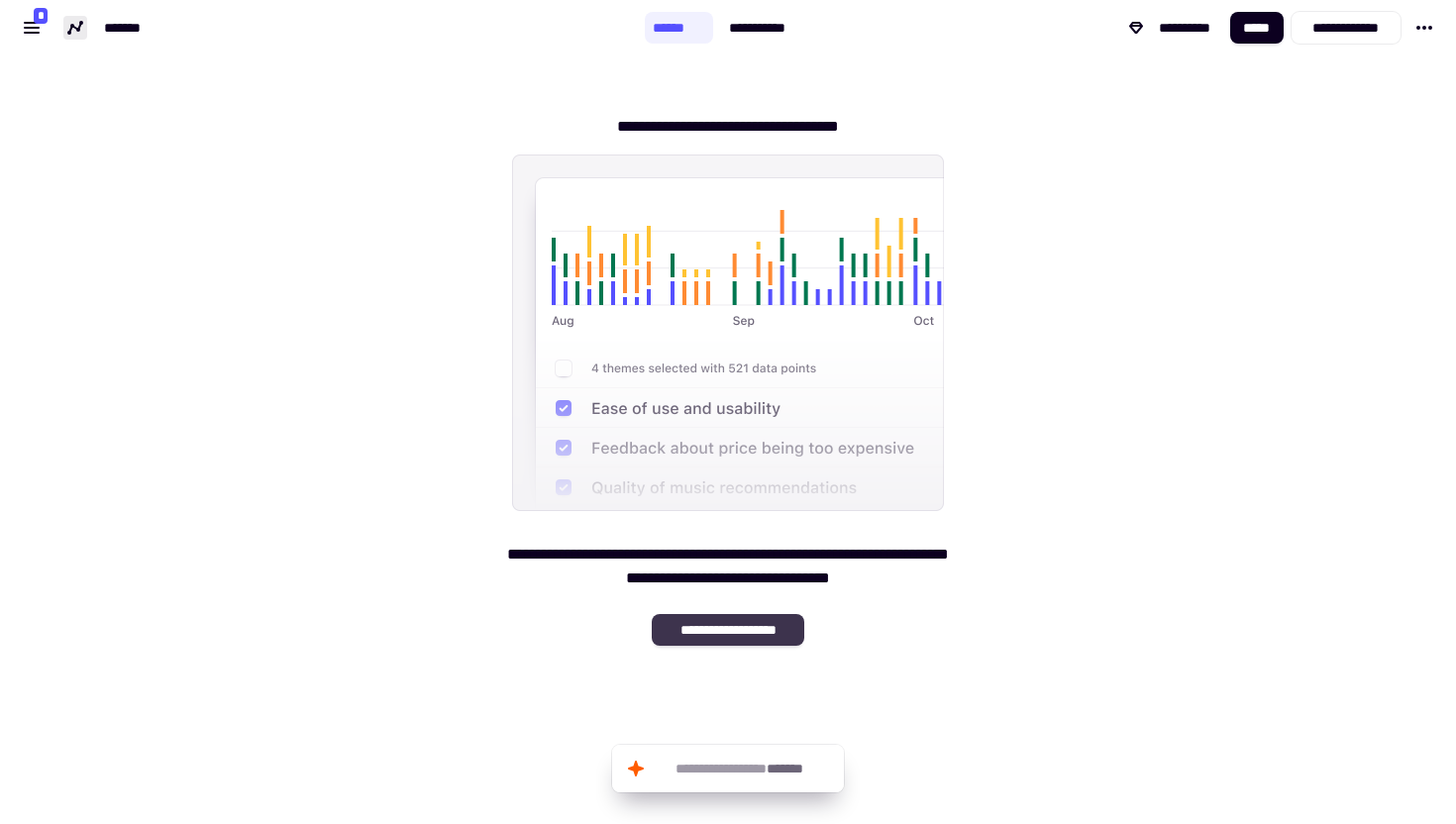 click on "**********" 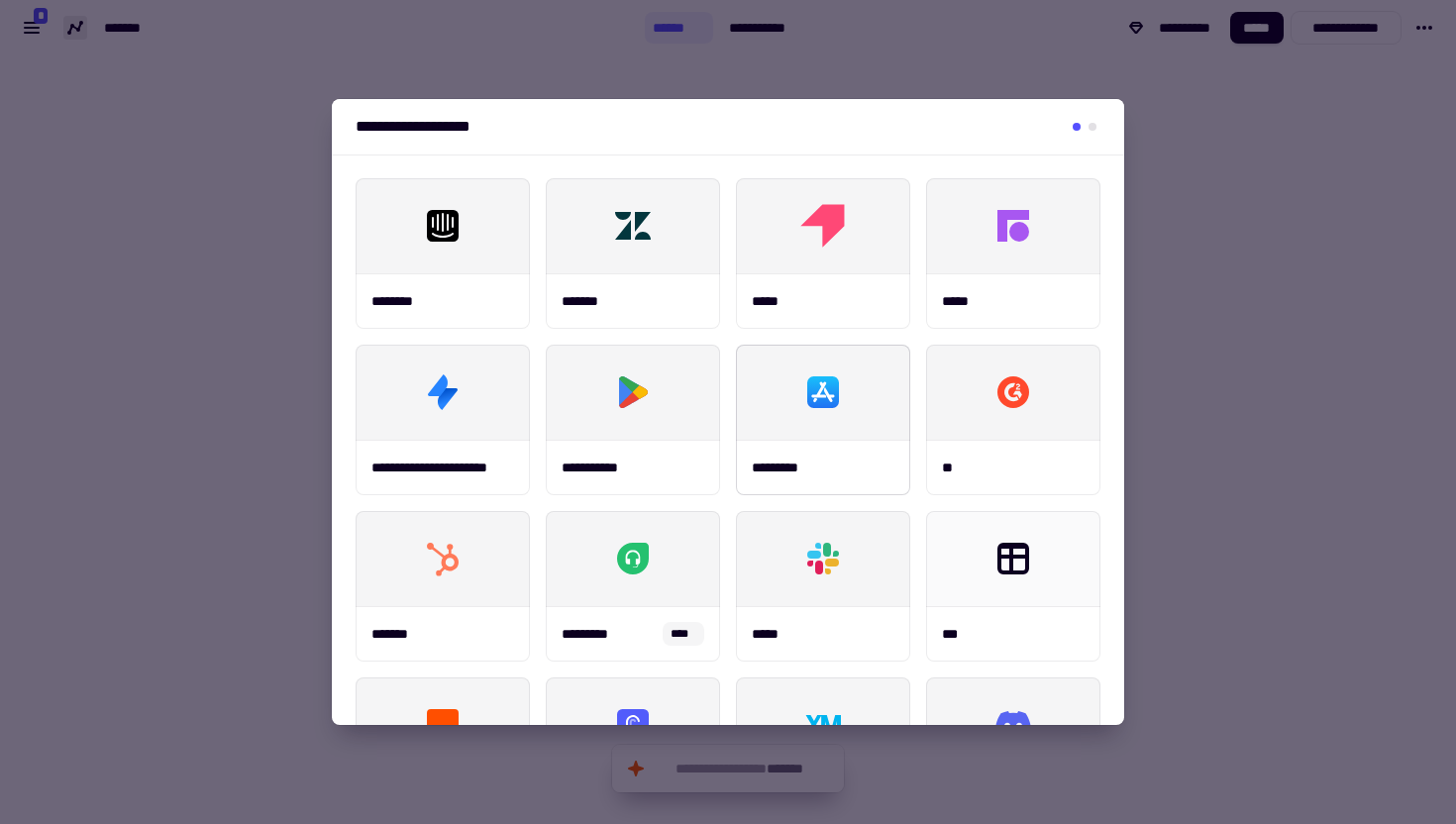 click 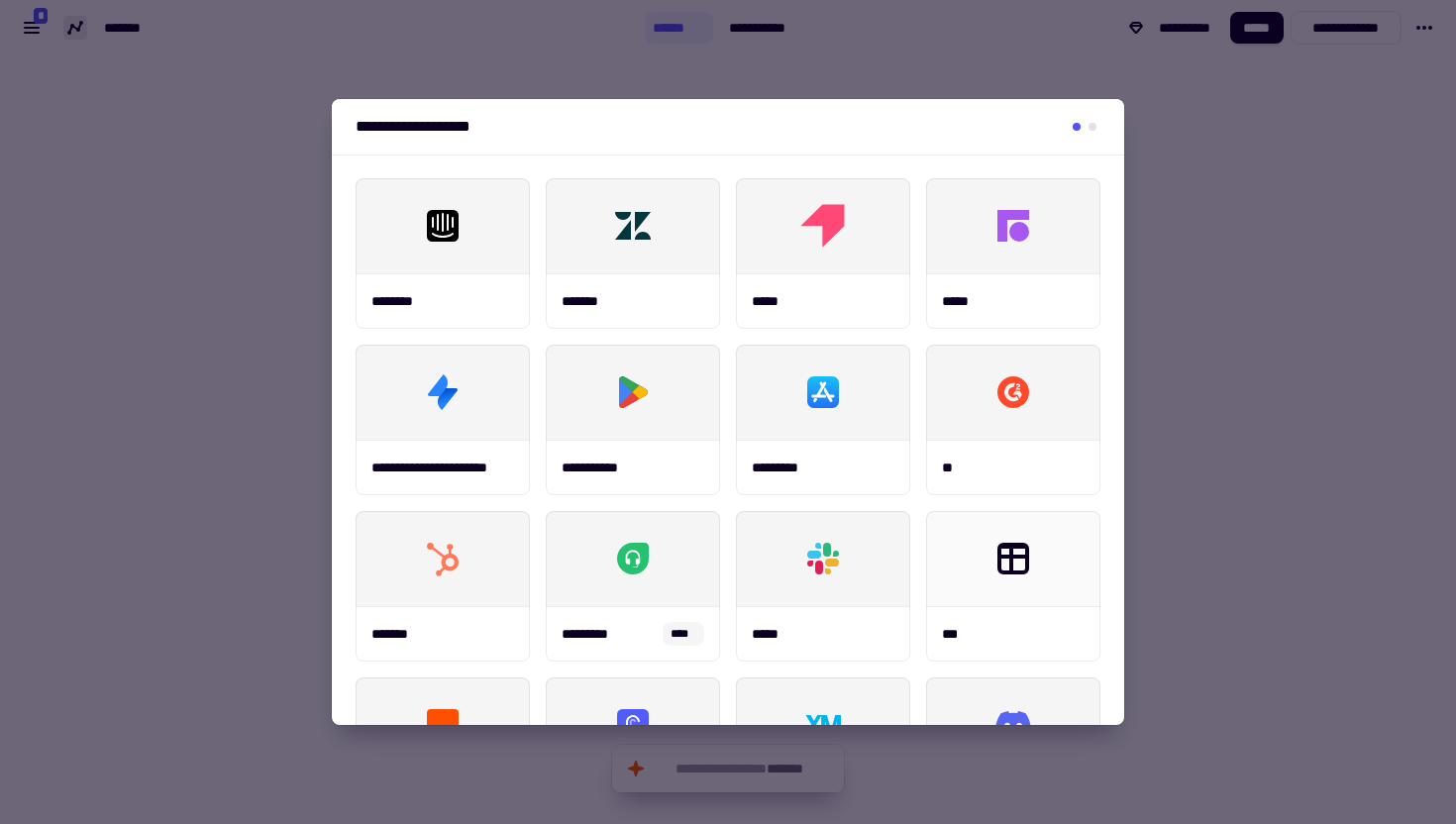 click at bounding box center (728, 412) 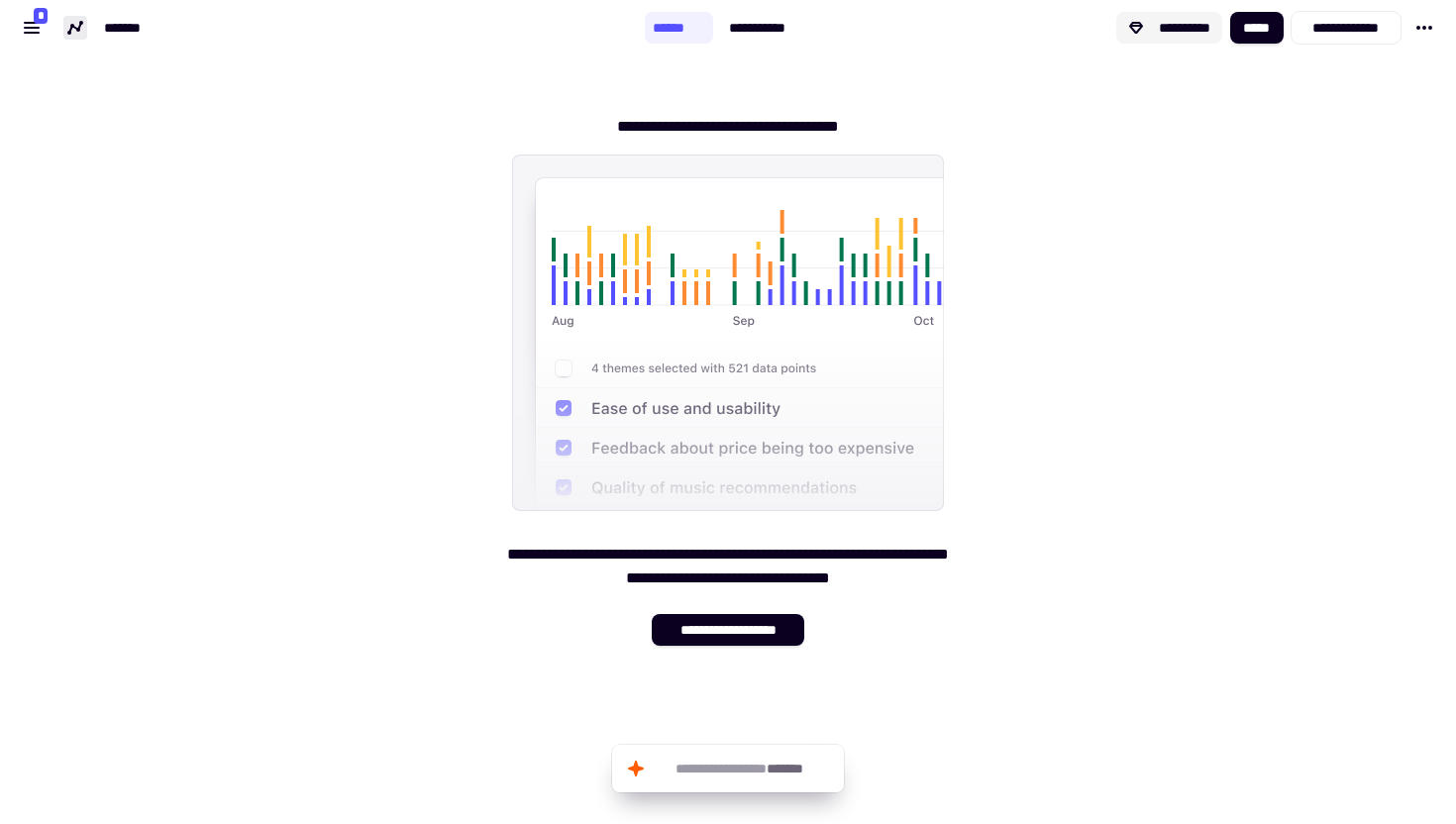 click 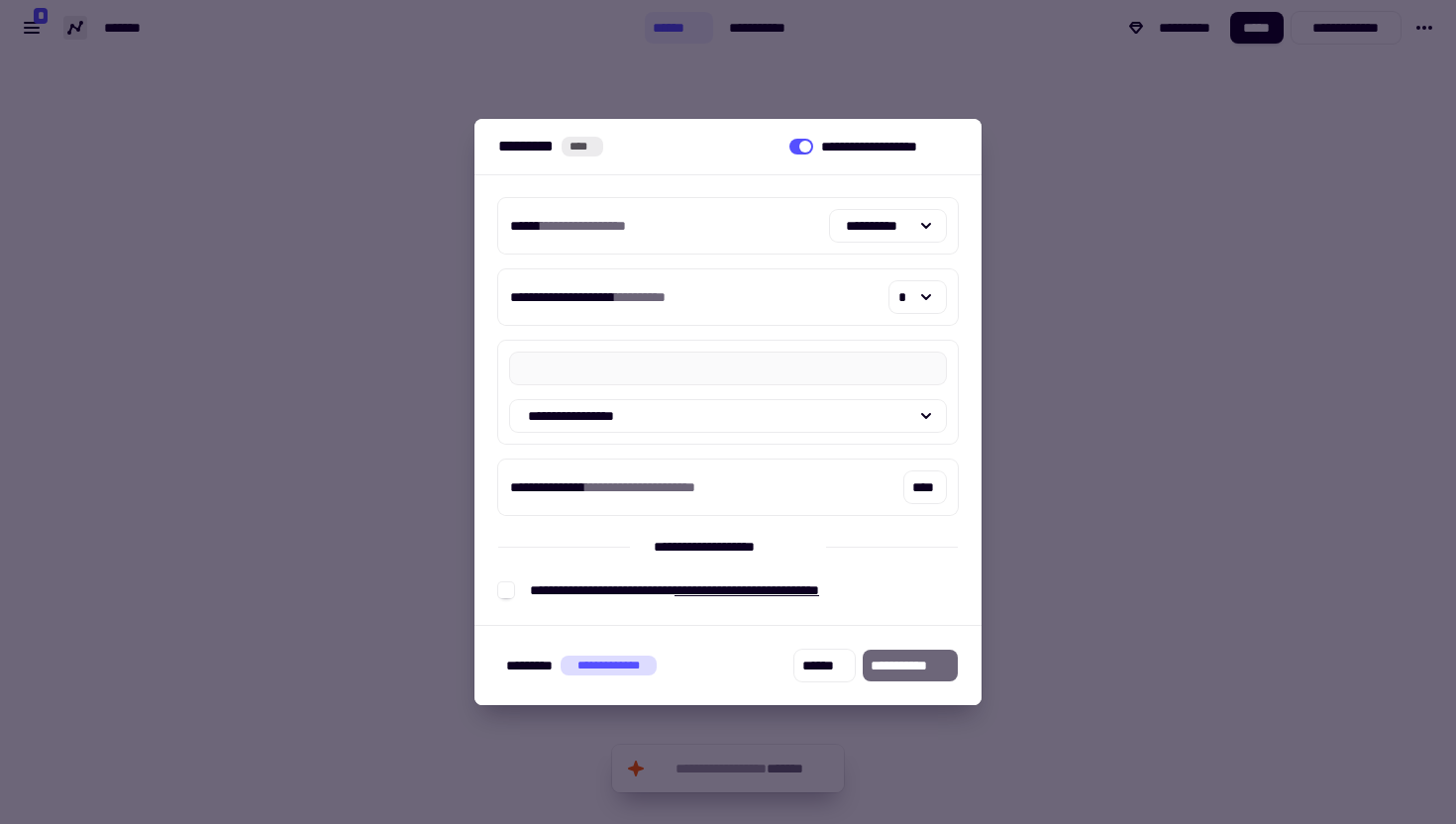 click at bounding box center (728, 412) 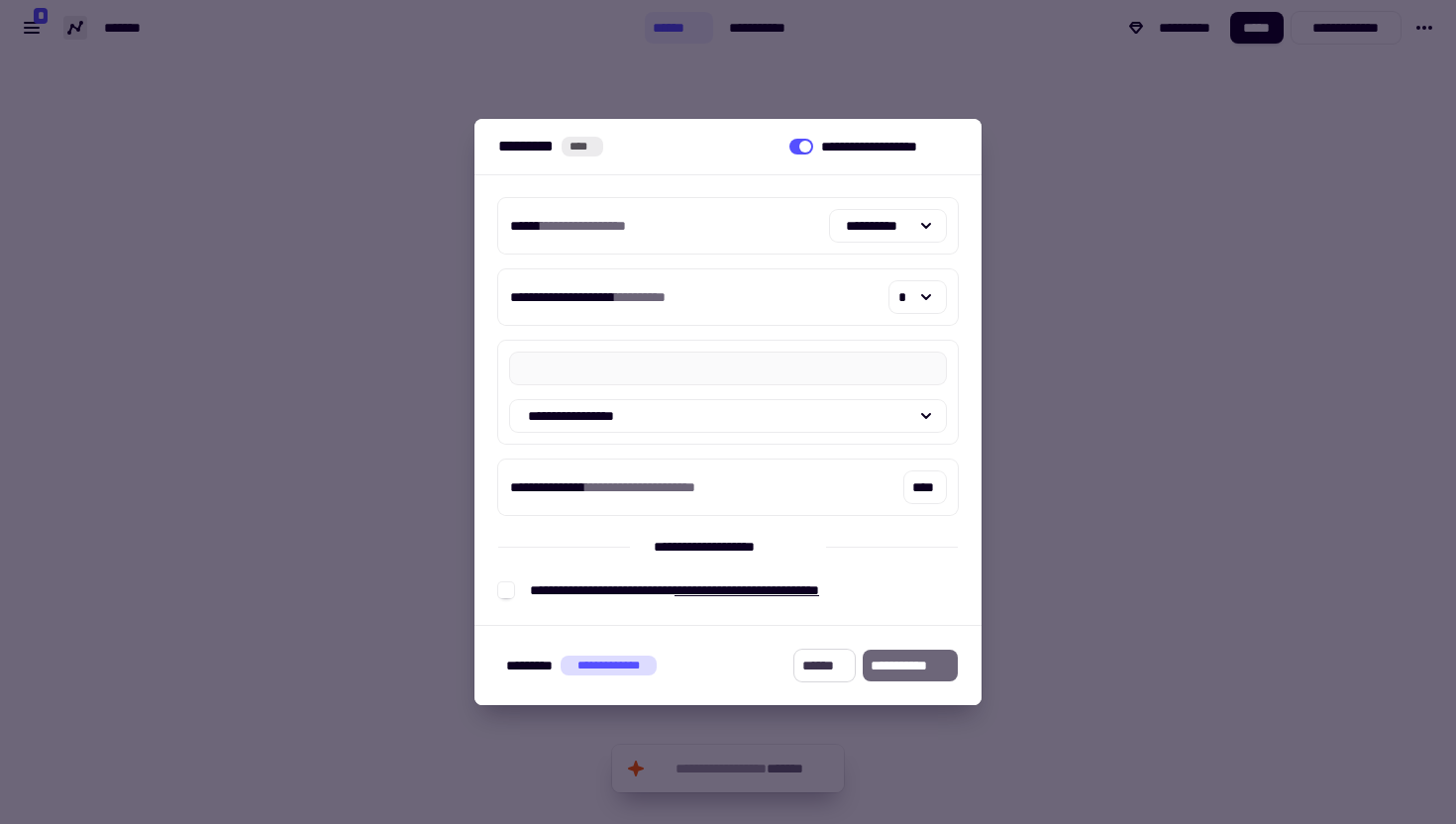 click on "******" at bounding box center (824, 666) 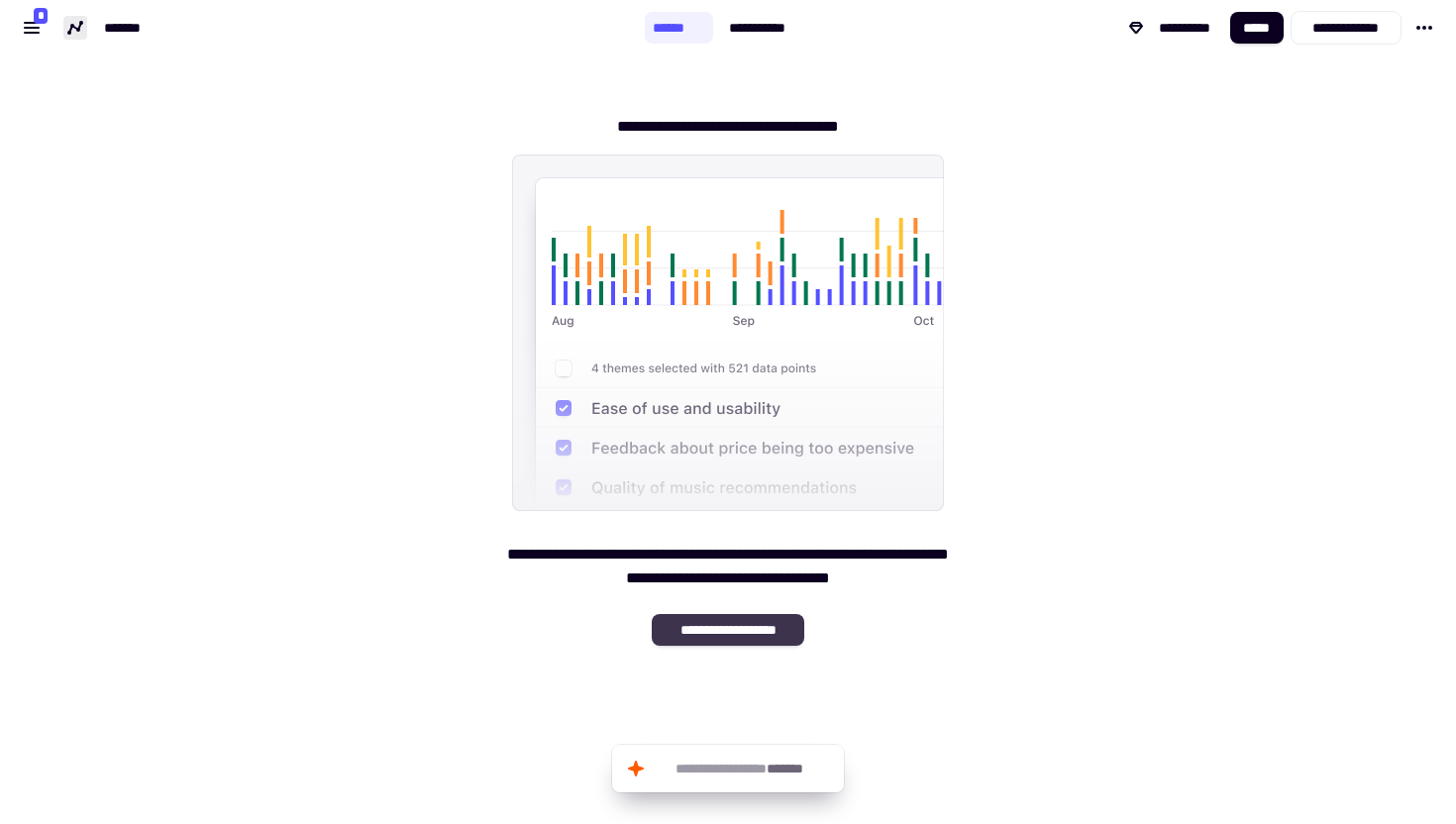 click on "**********" 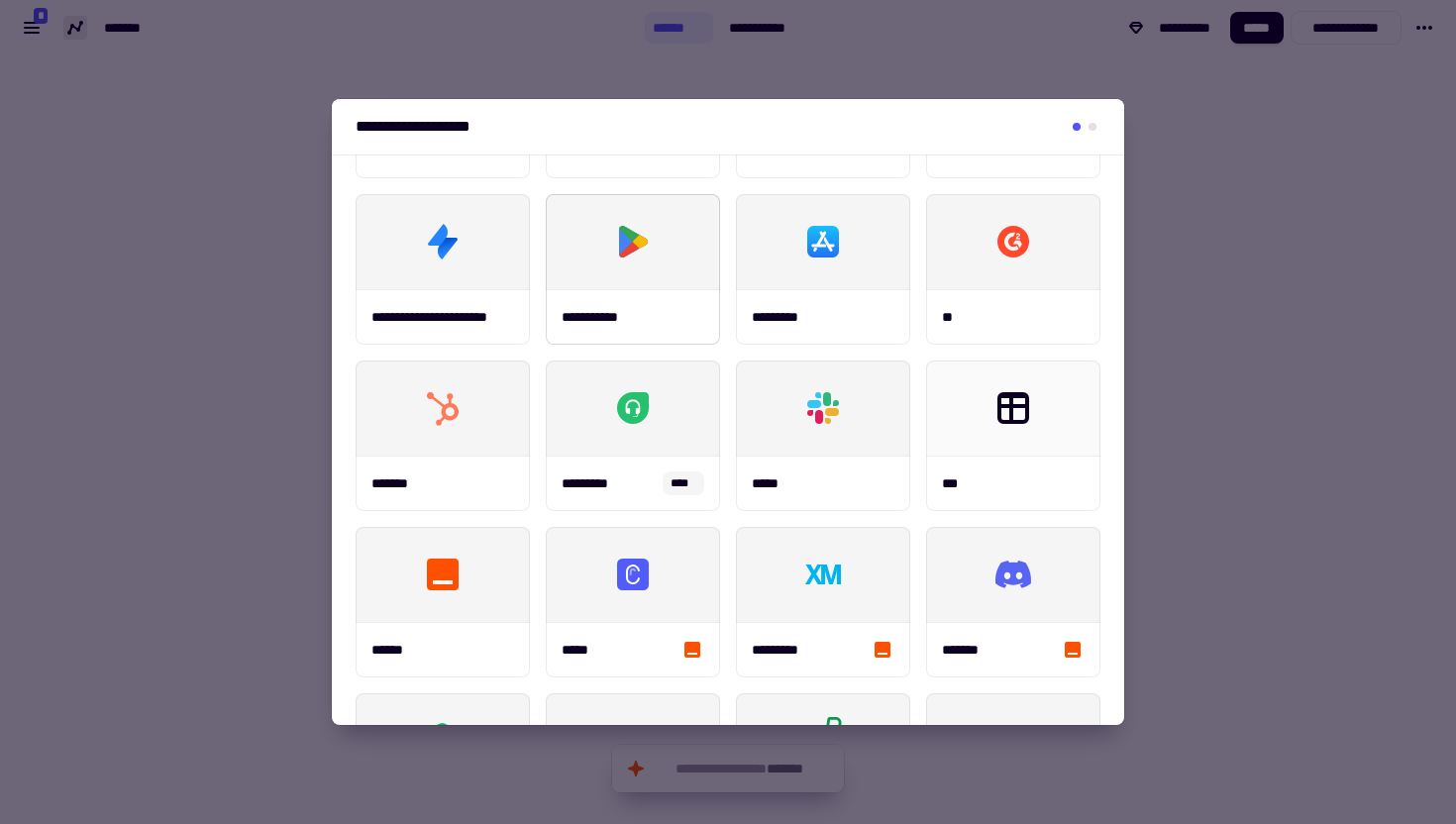 scroll, scrollTop: 293, scrollLeft: 0, axis: vertical 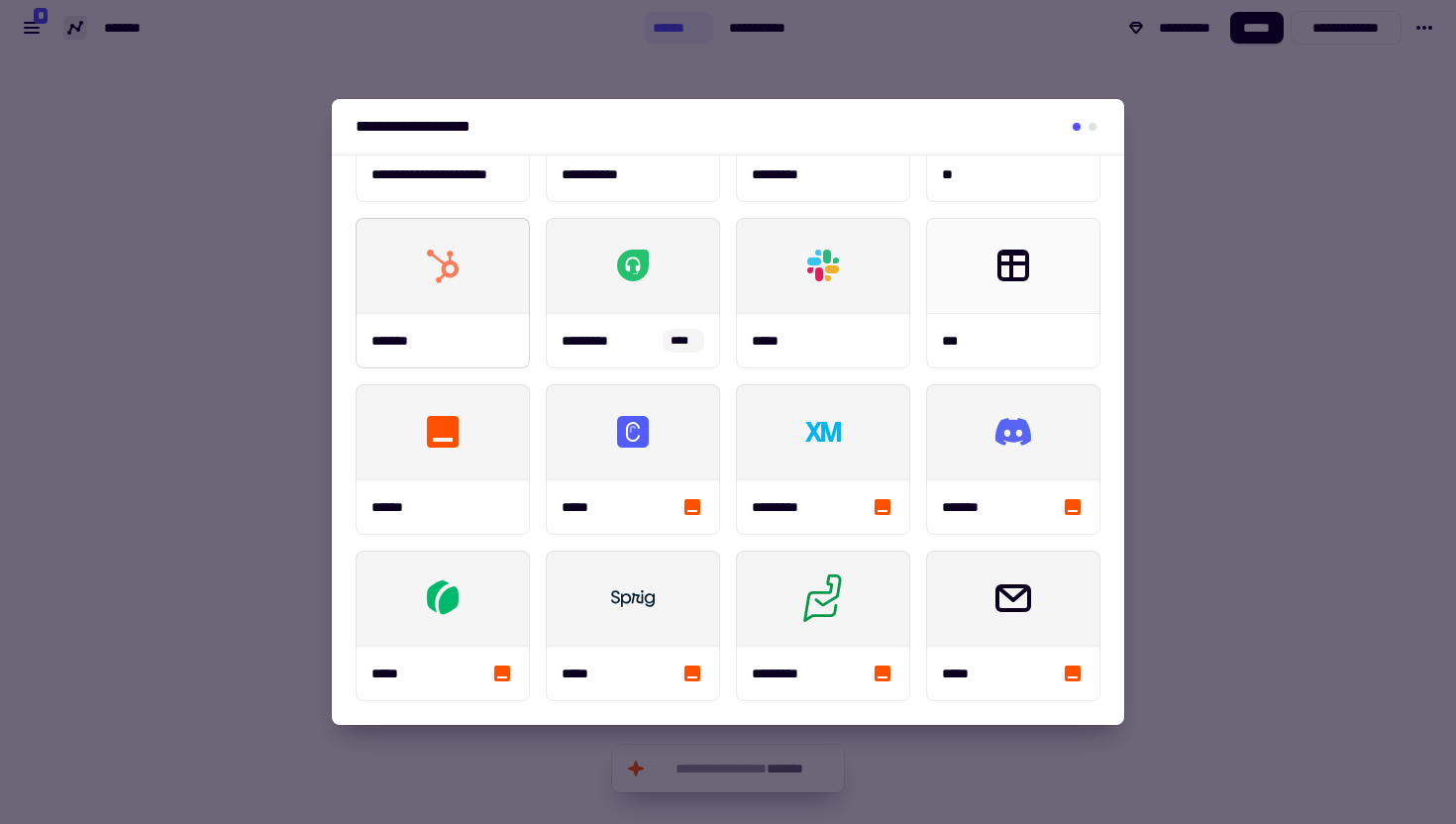 click on "*******" at bounding box center [443, 341] 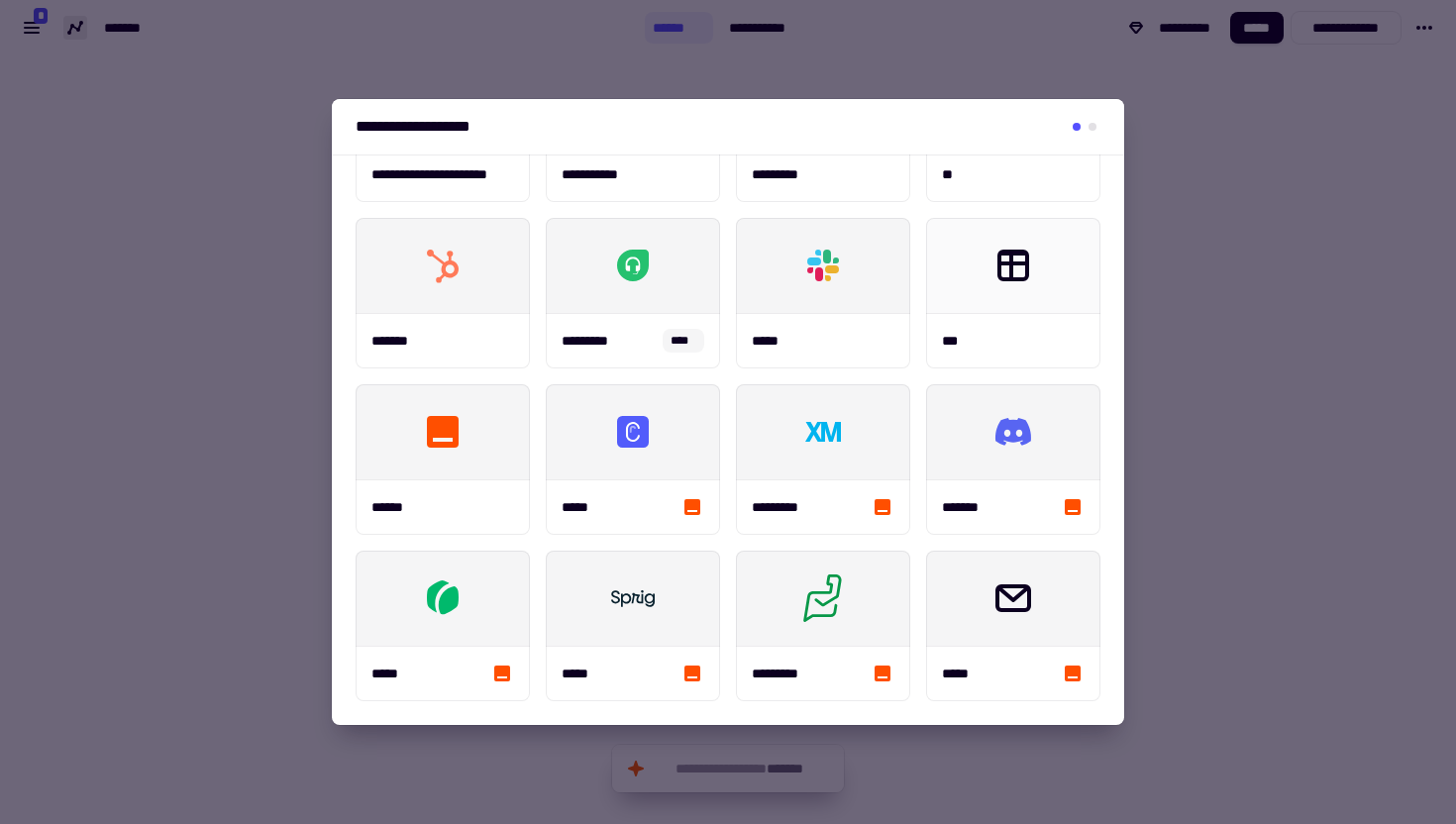 click at bounding box center (728, 412) 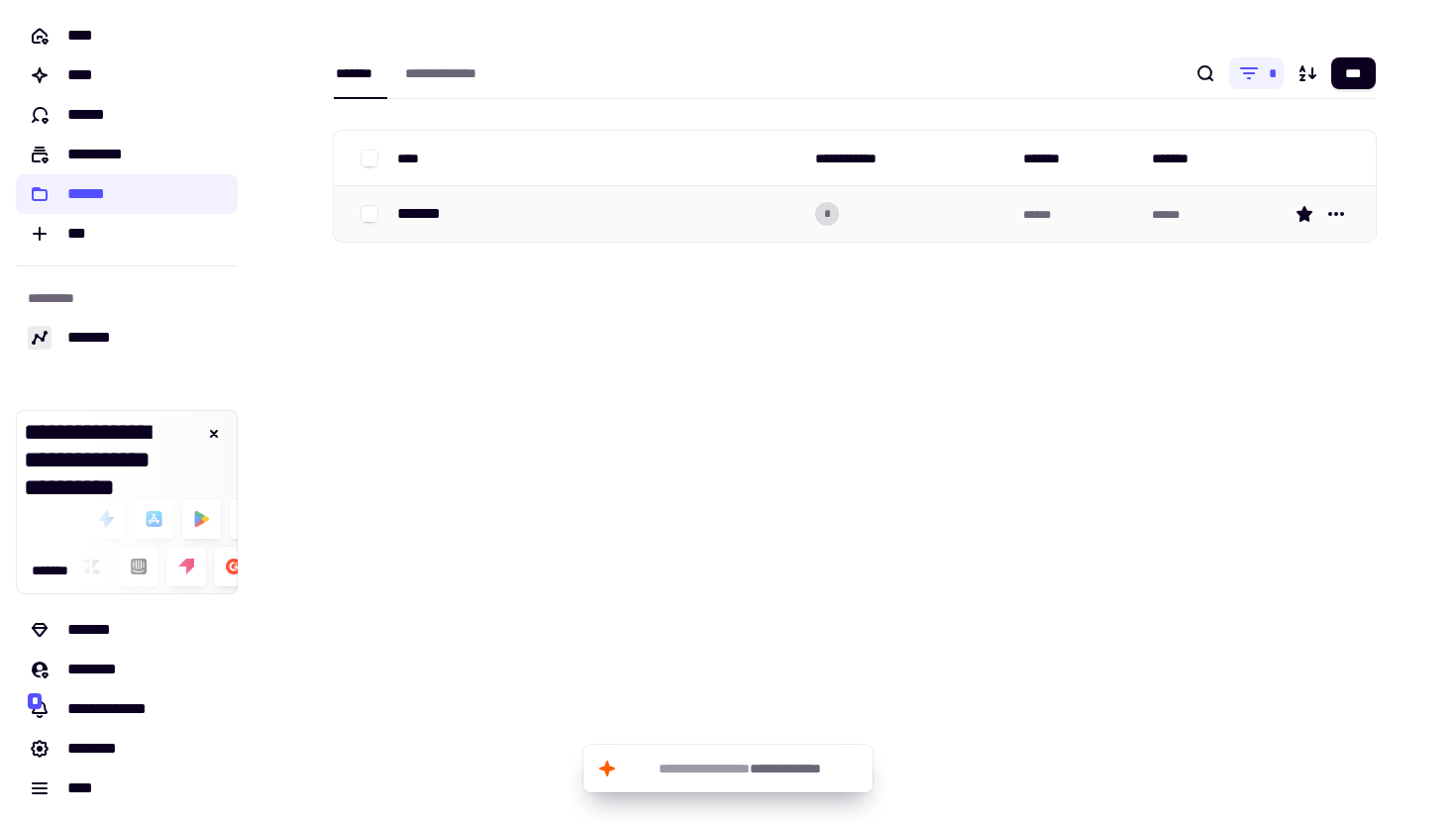 click on "*******" at bounding box center (598, 214) 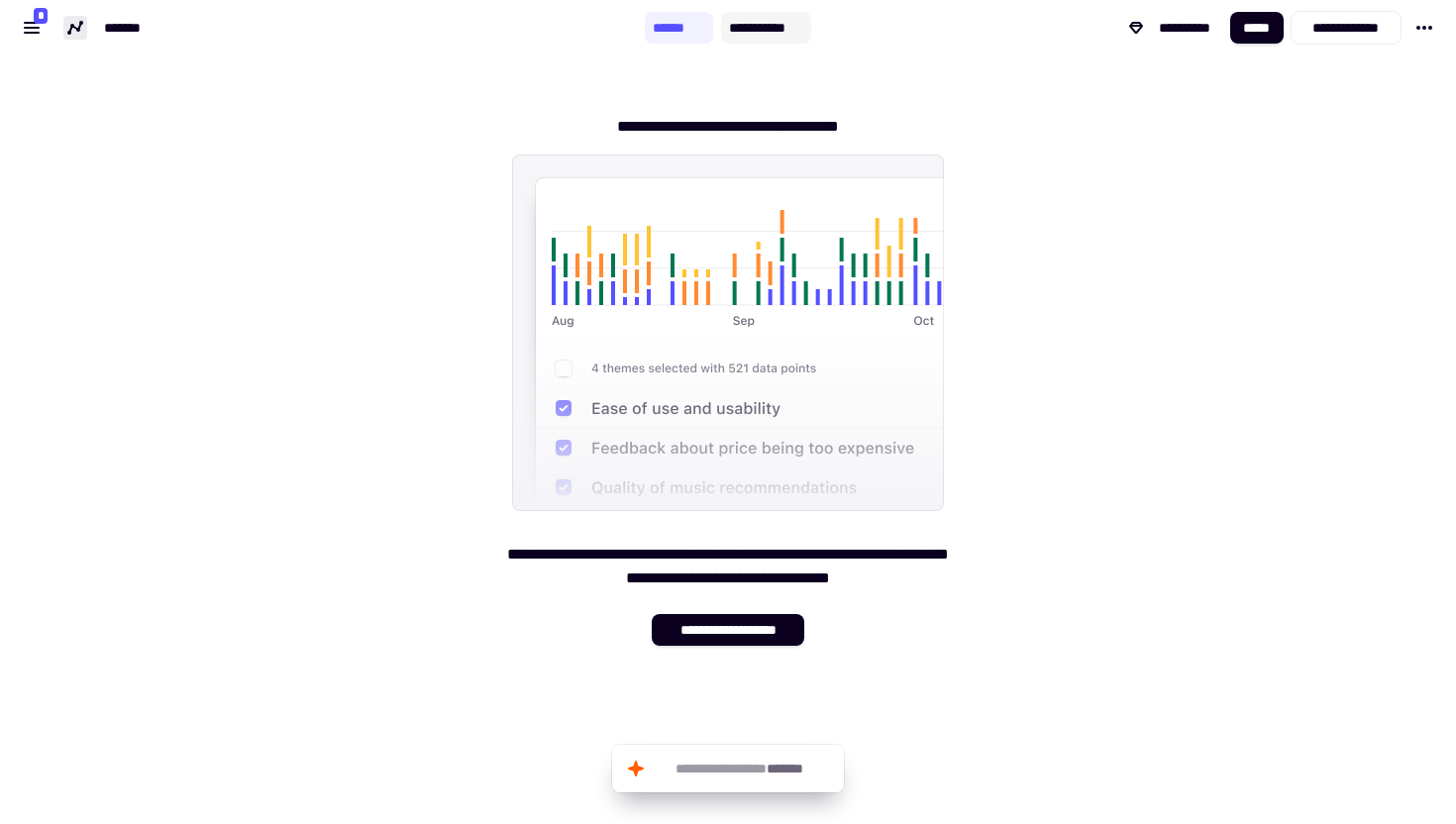 click on "**********" 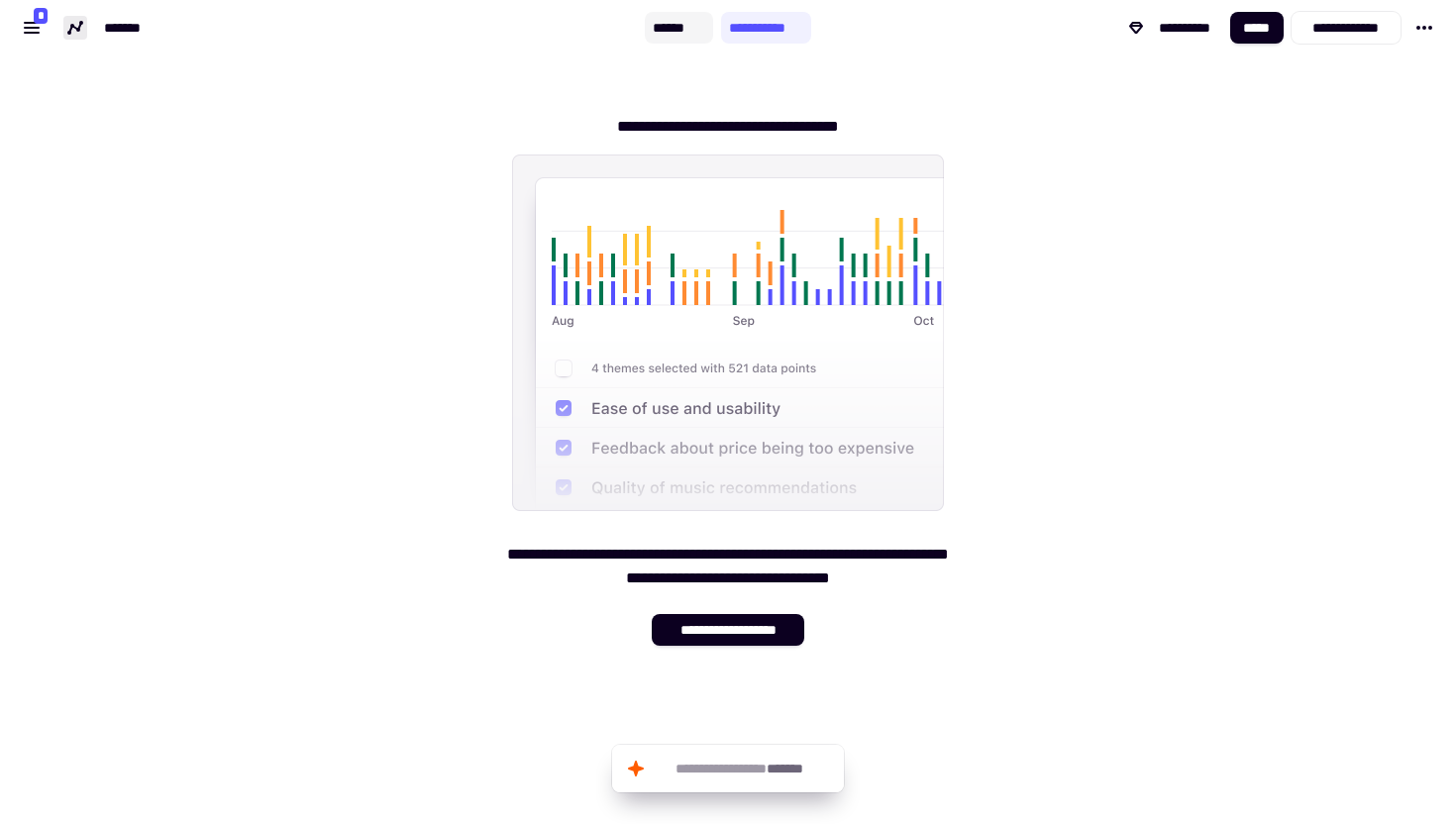 click on "******" 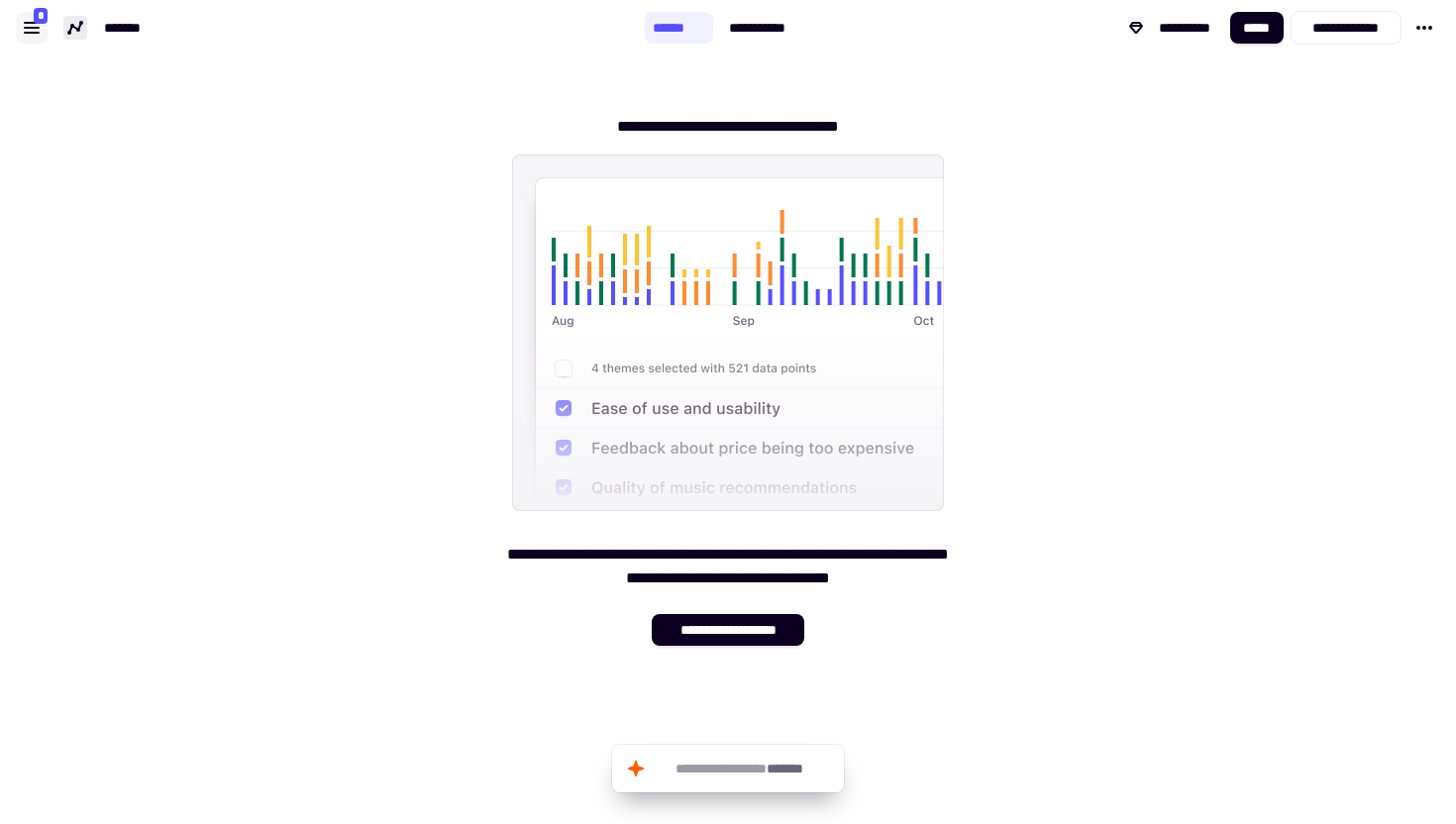 click 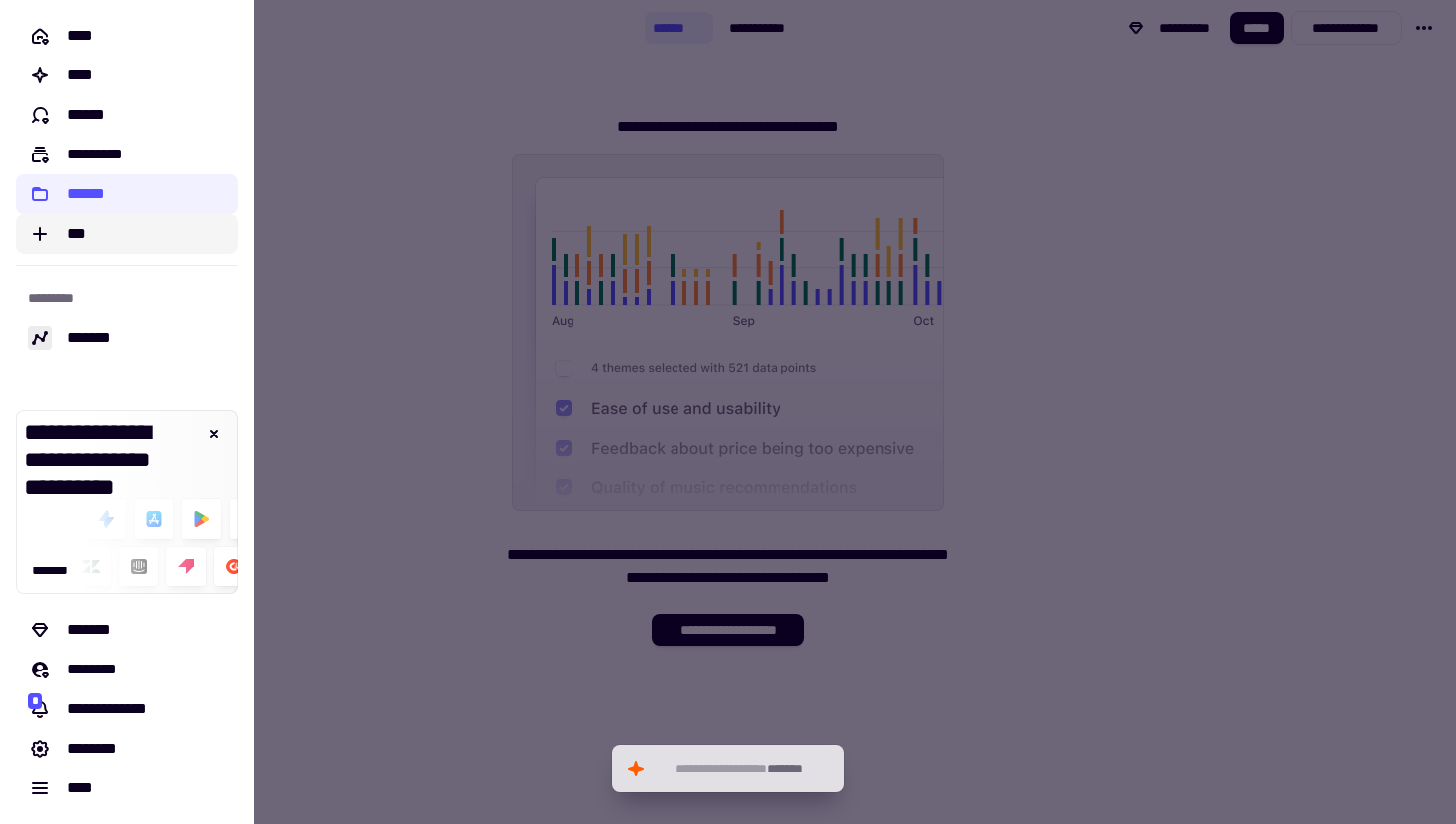 click on "***" 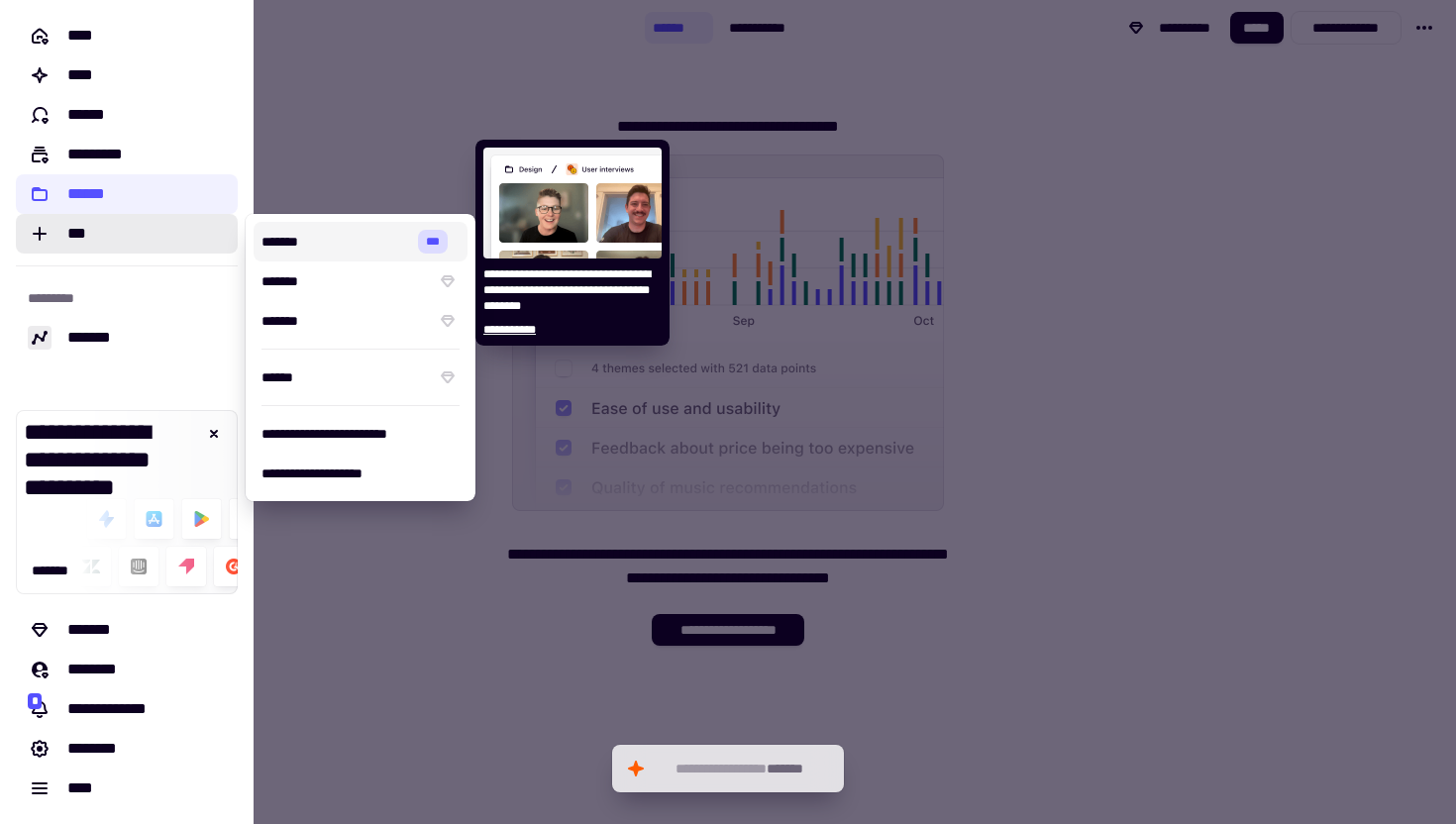 click on "******* ***" at bounding box center [361, 242] 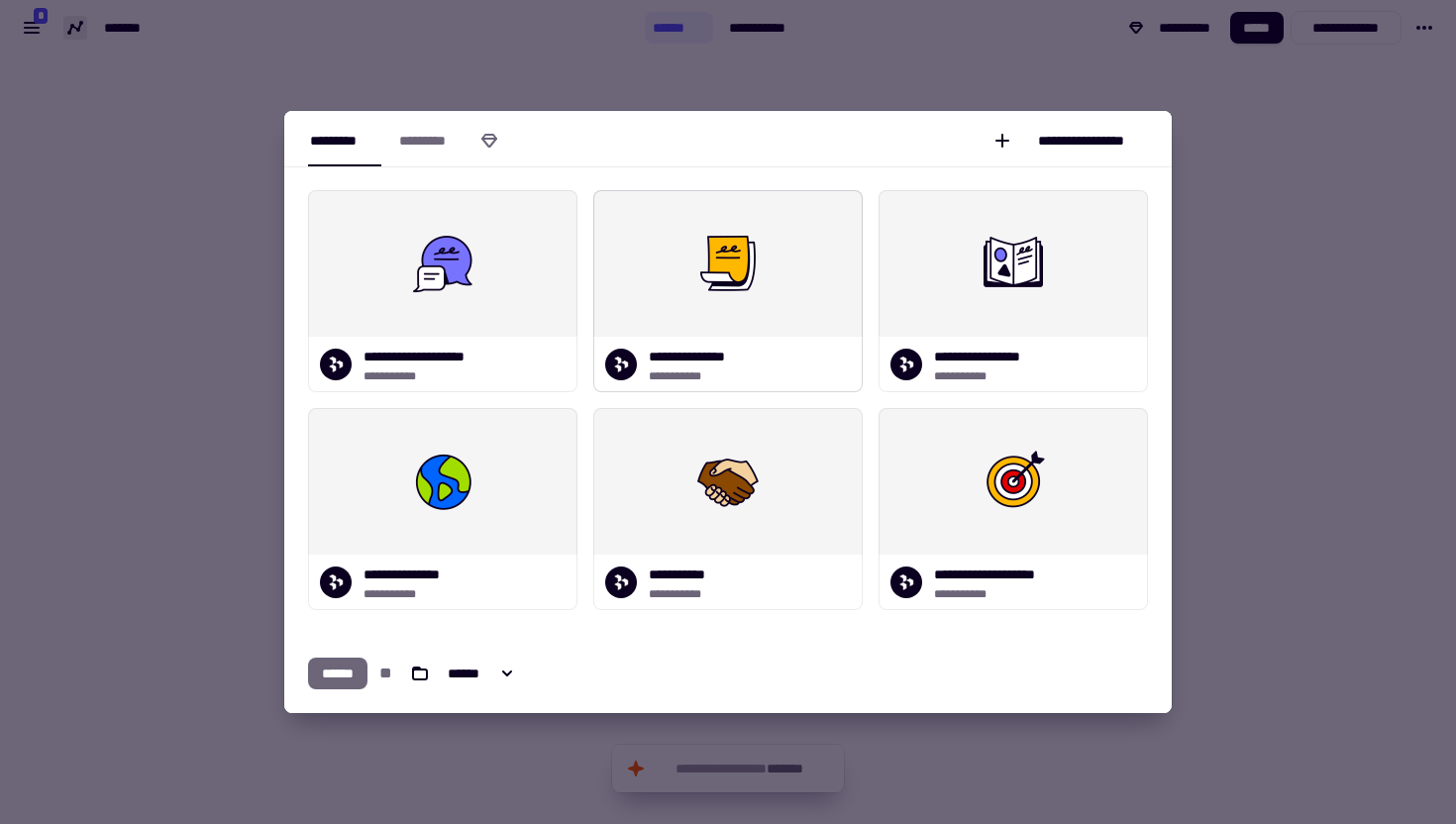 click on "**********" at bounding box center (699, 357) 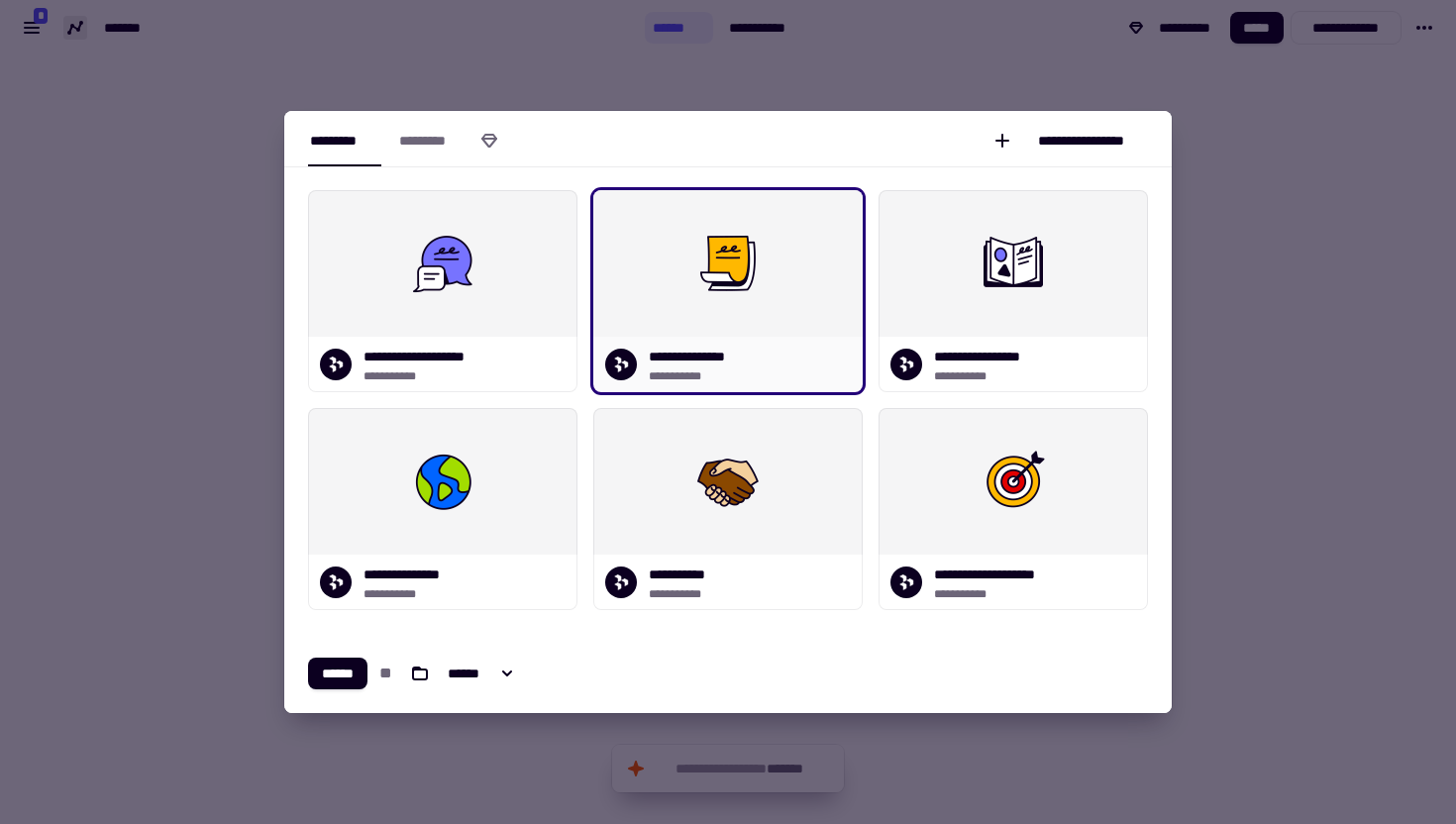 click on "**********" at bounding box center [699, 357] 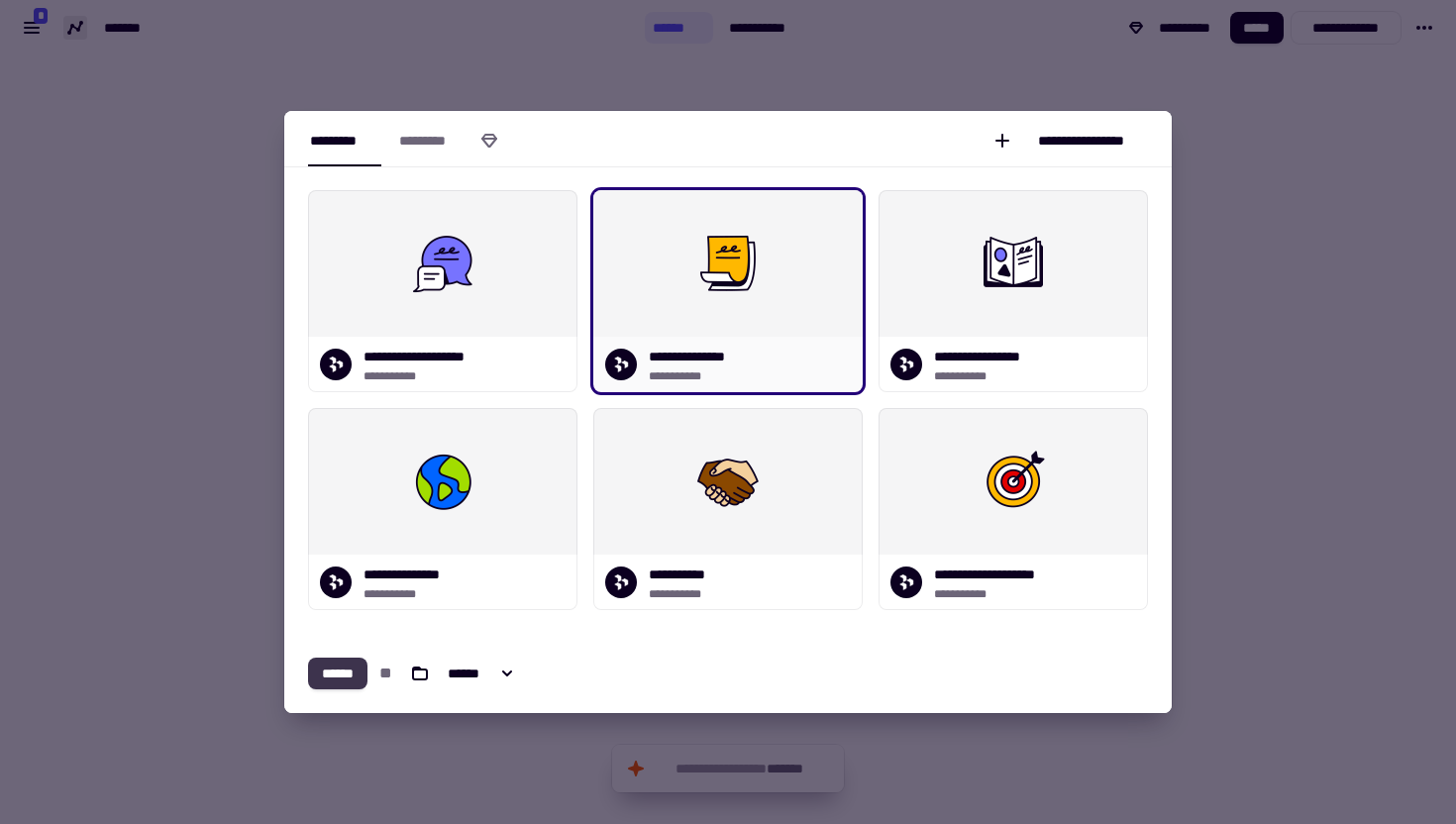 click on "******" 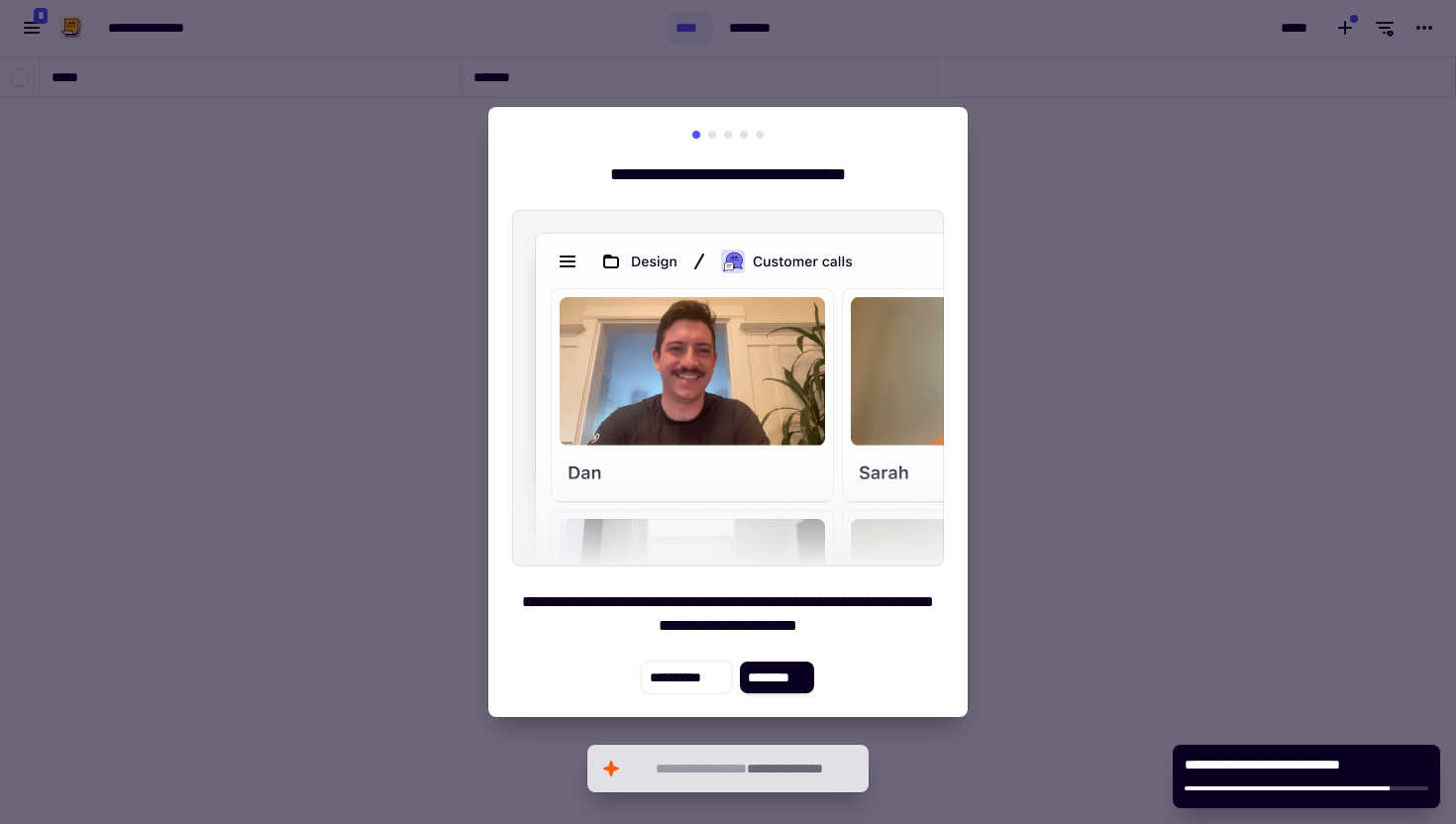 scroll, scrollTop: 1, scrollLeft: 1, axis: both 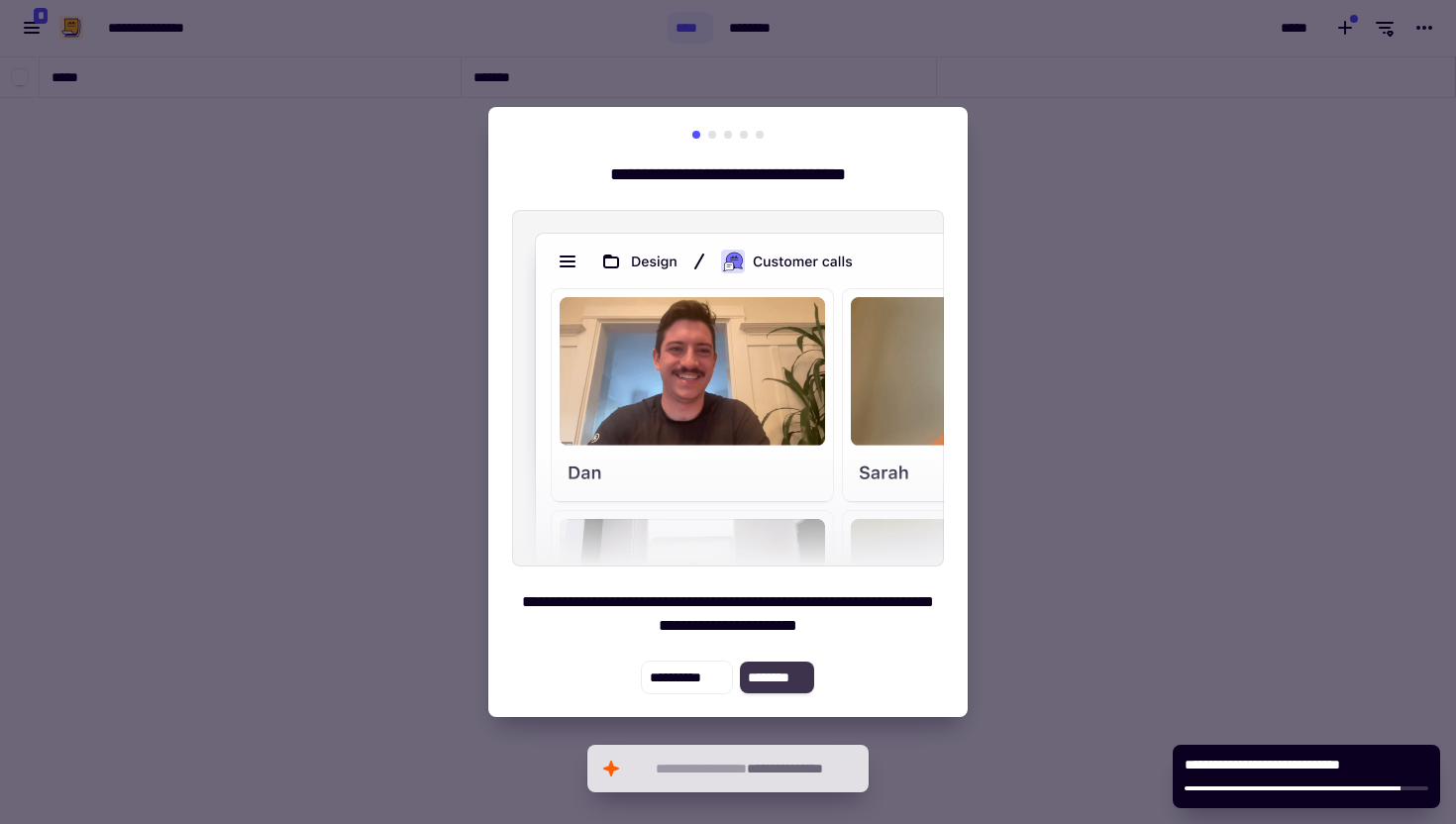 click on "********" 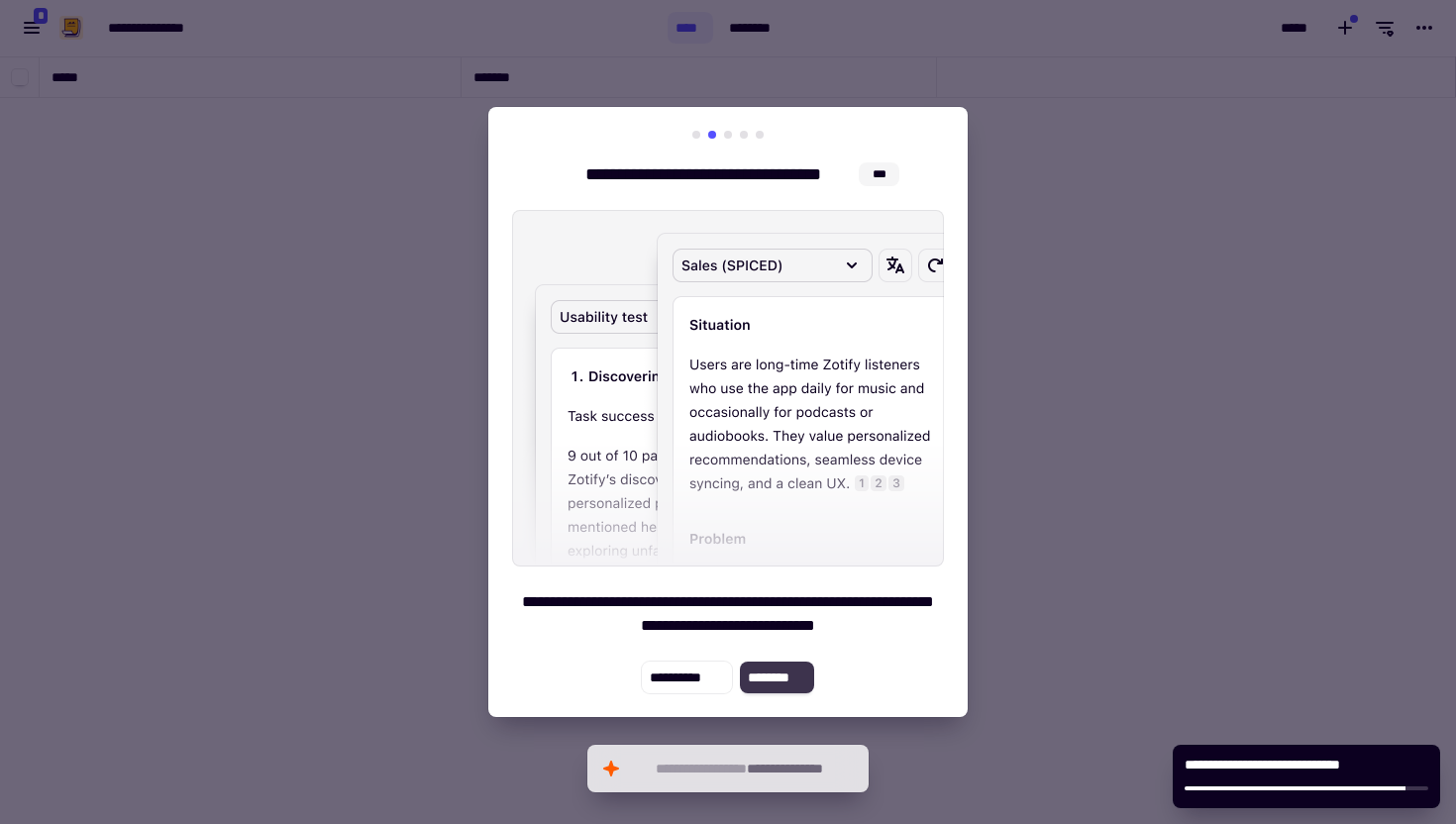 click on "********" 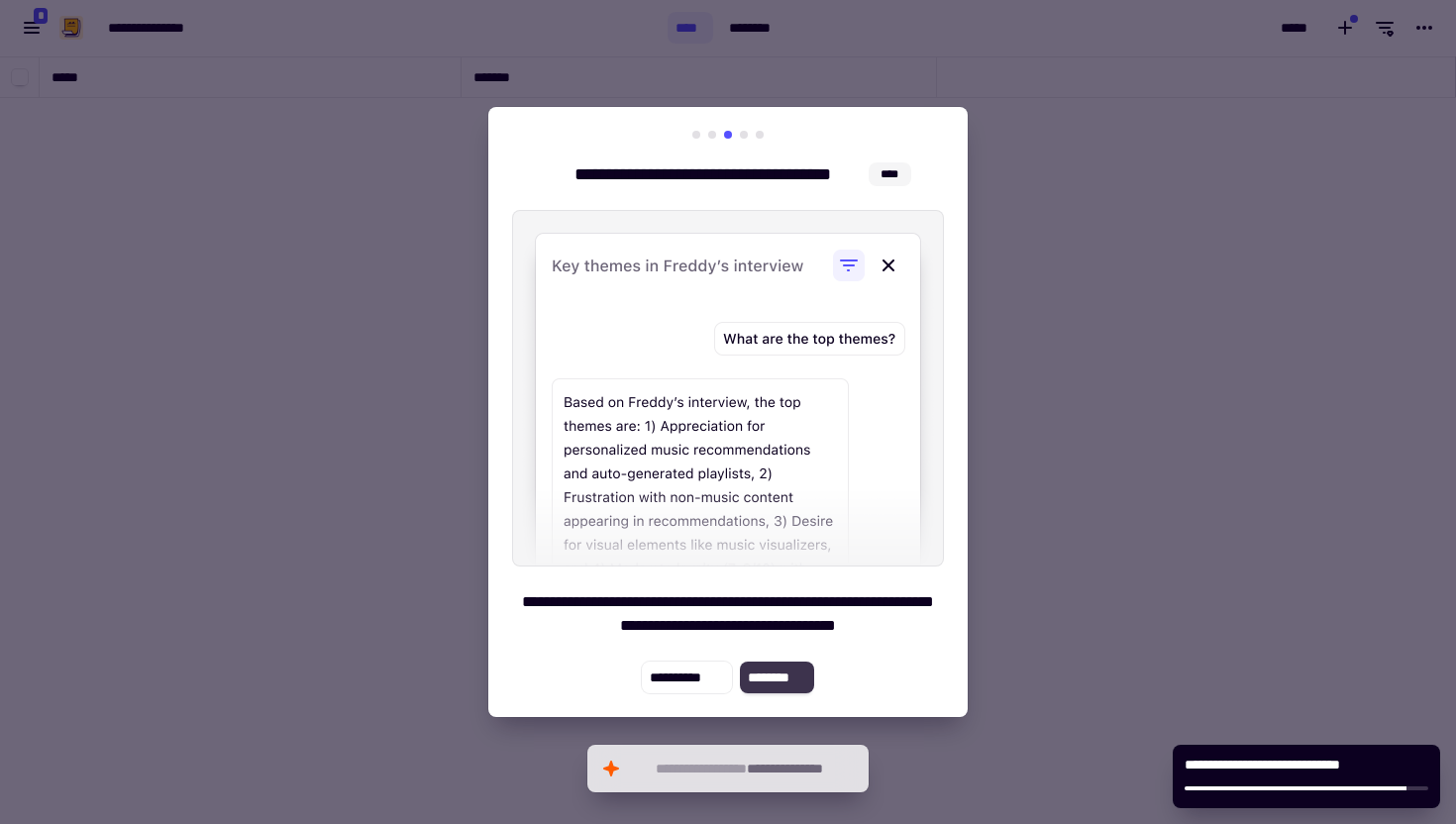 click on "********" 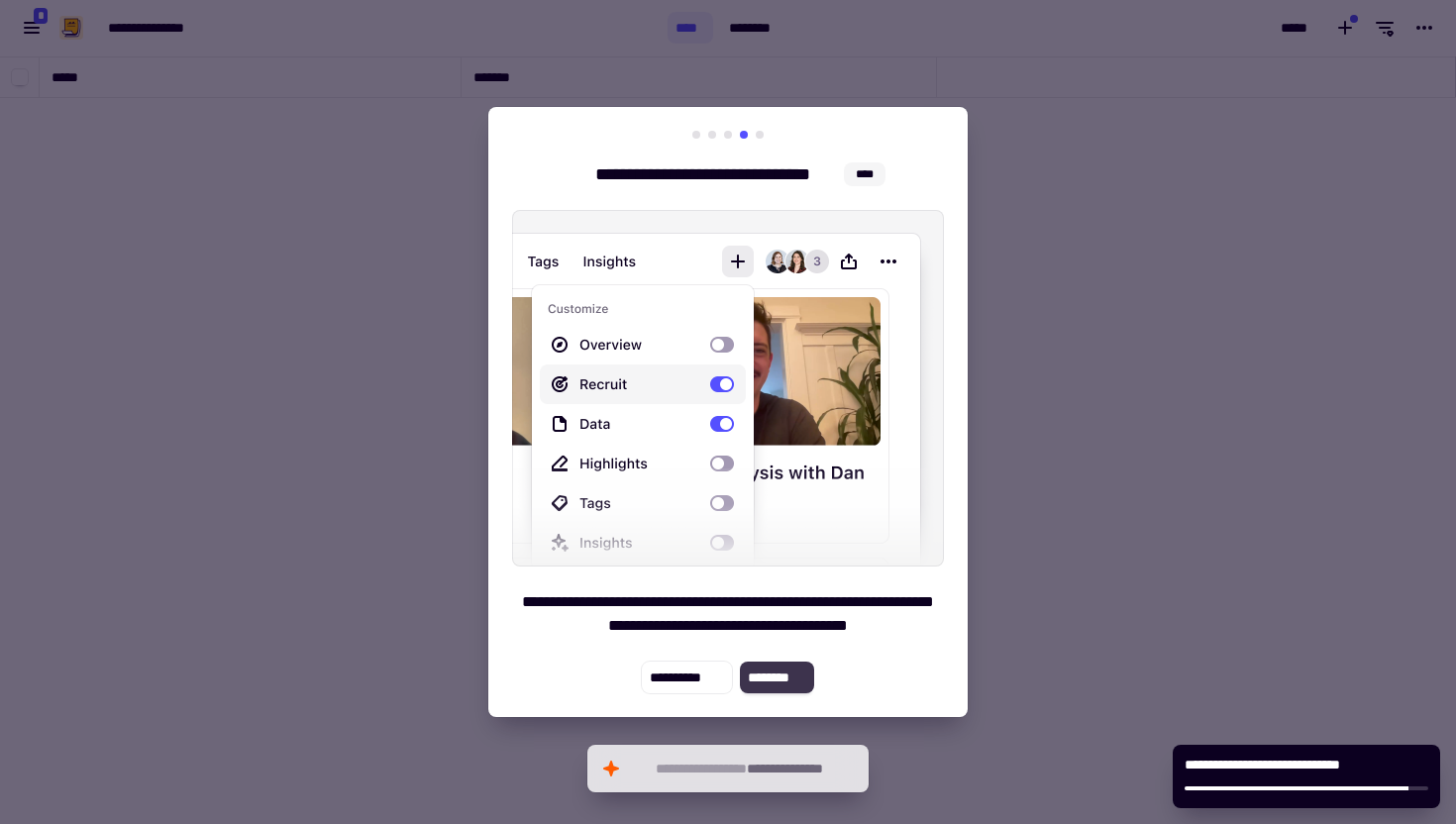 click on "********" 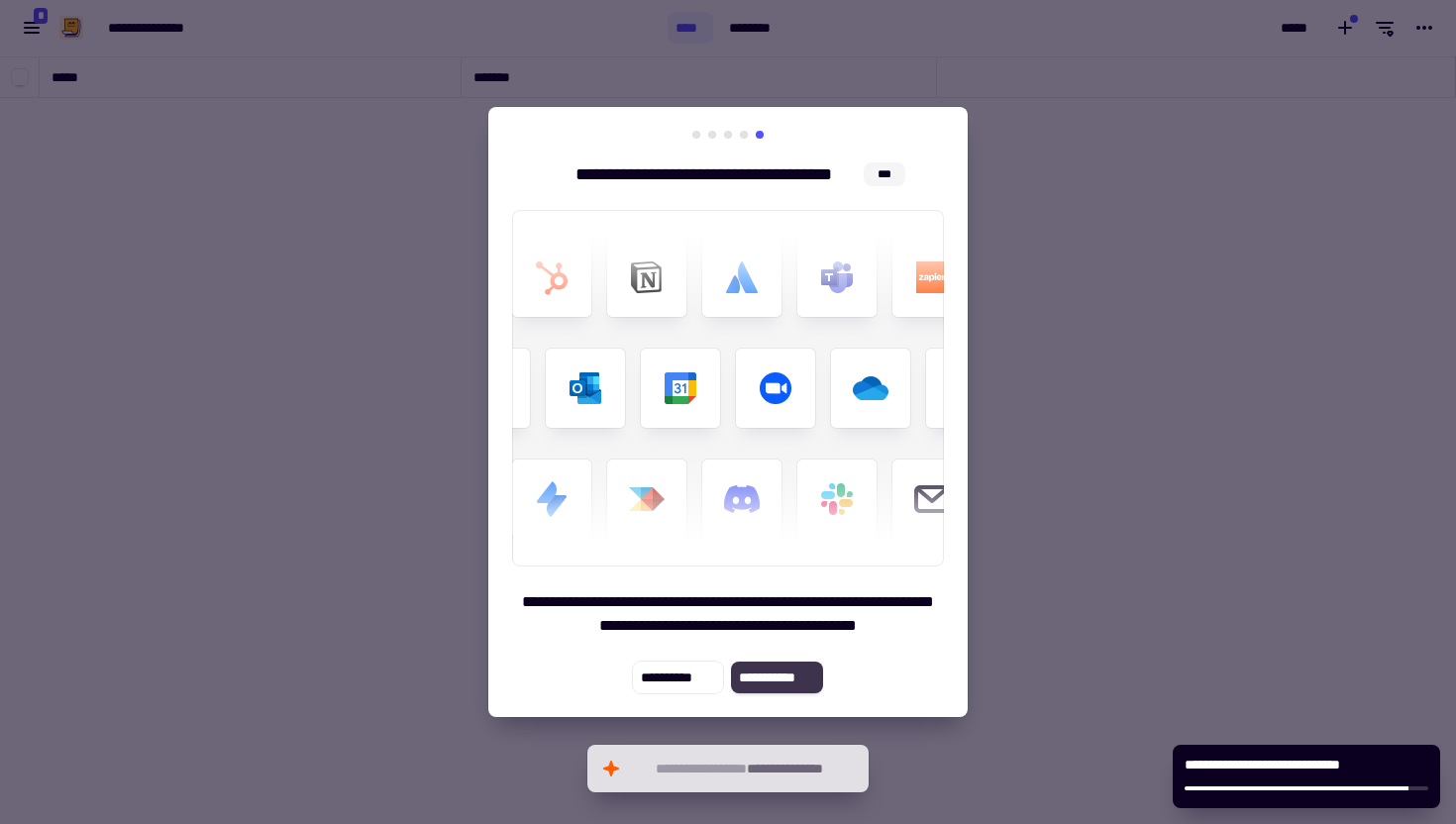 click on "**********" 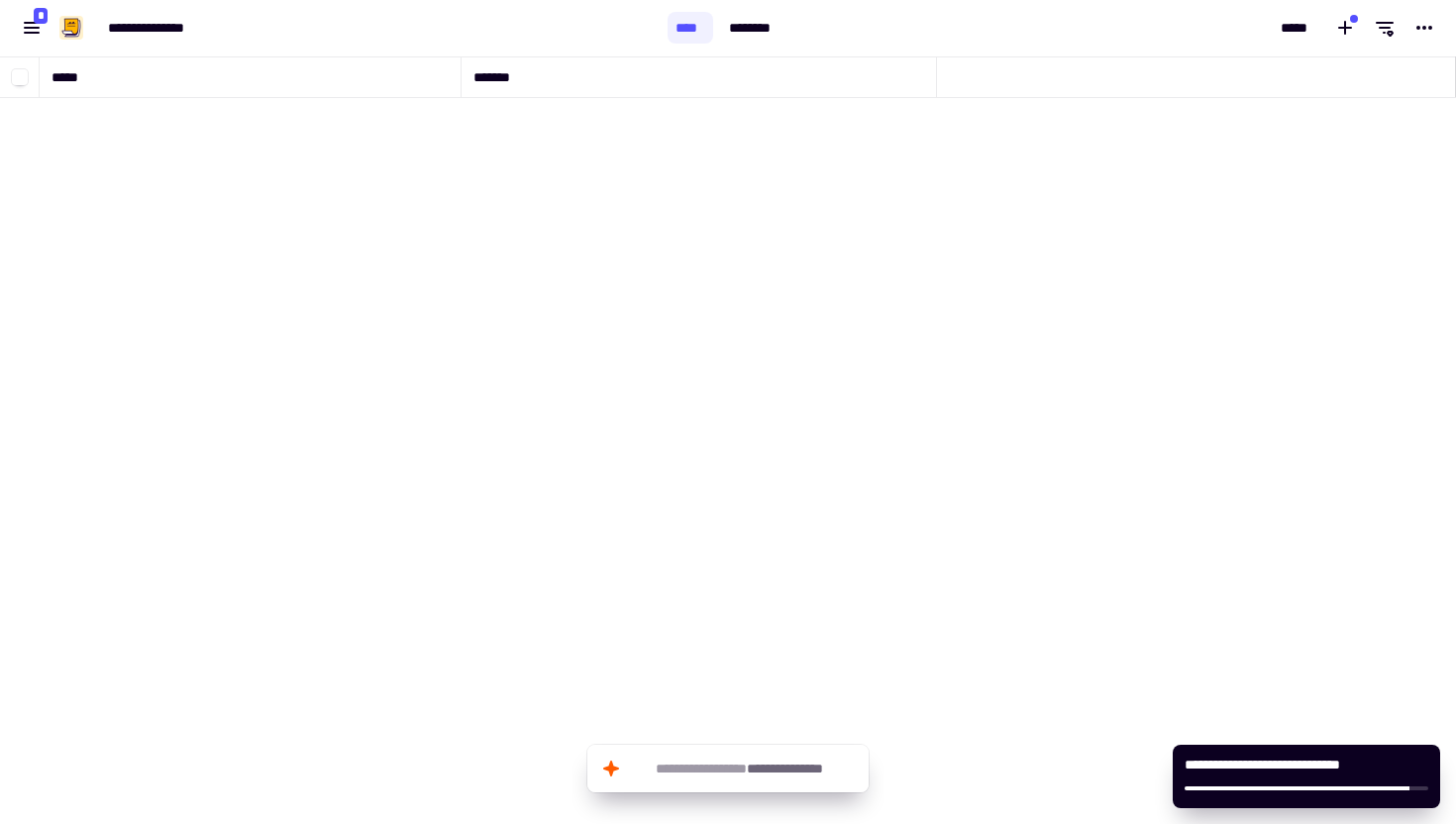click 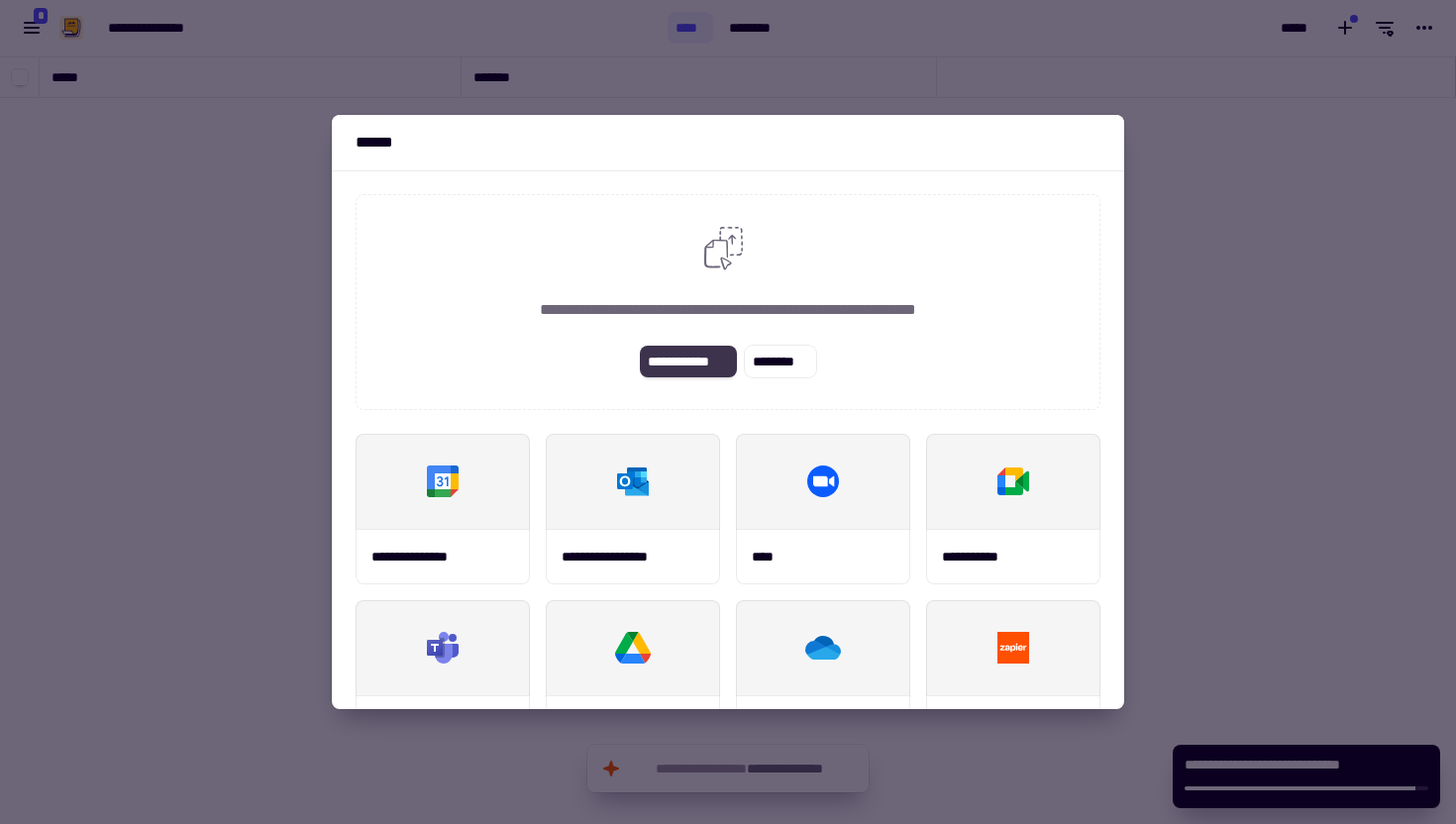 click on "**********" 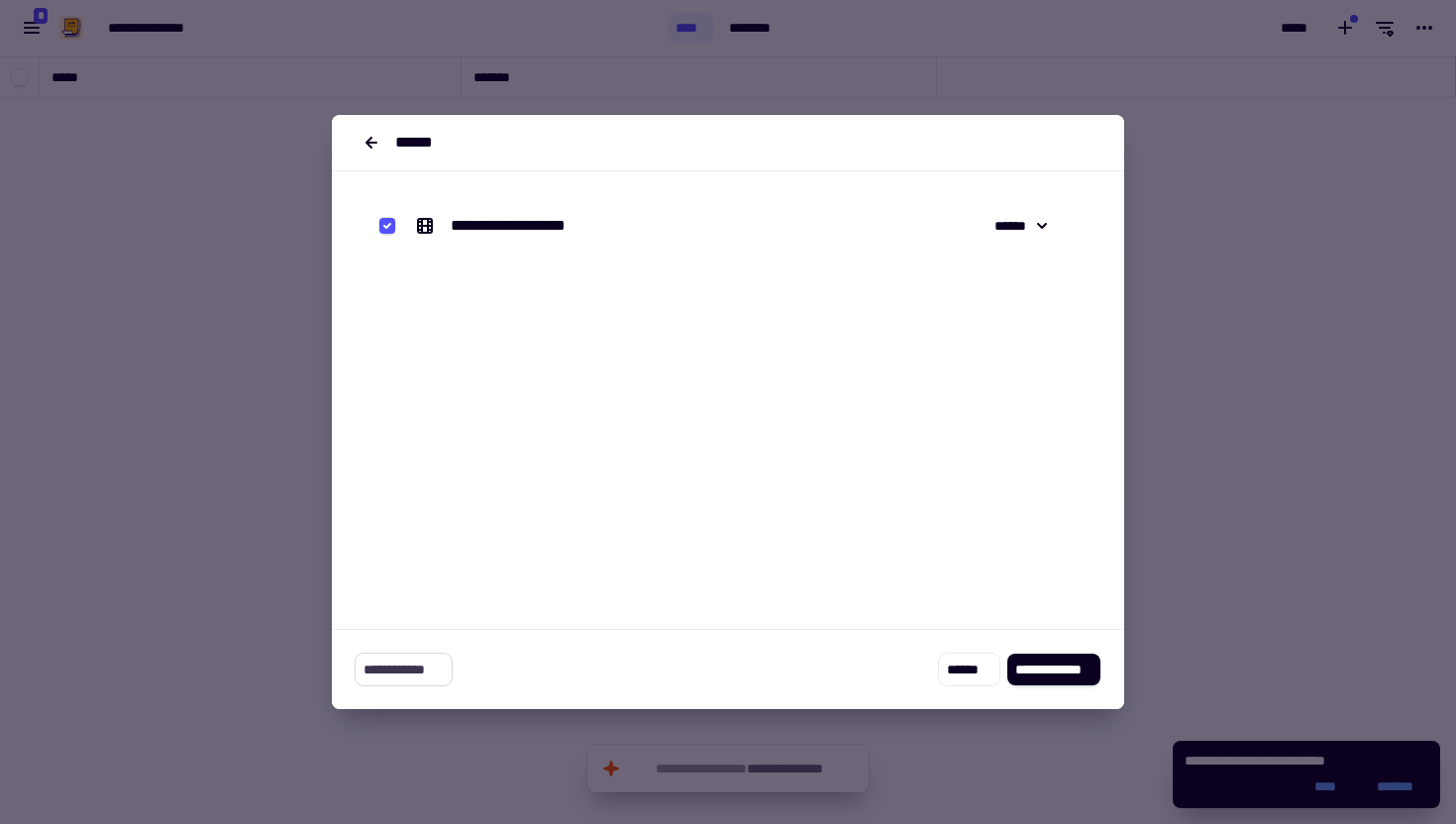 click on "**********" 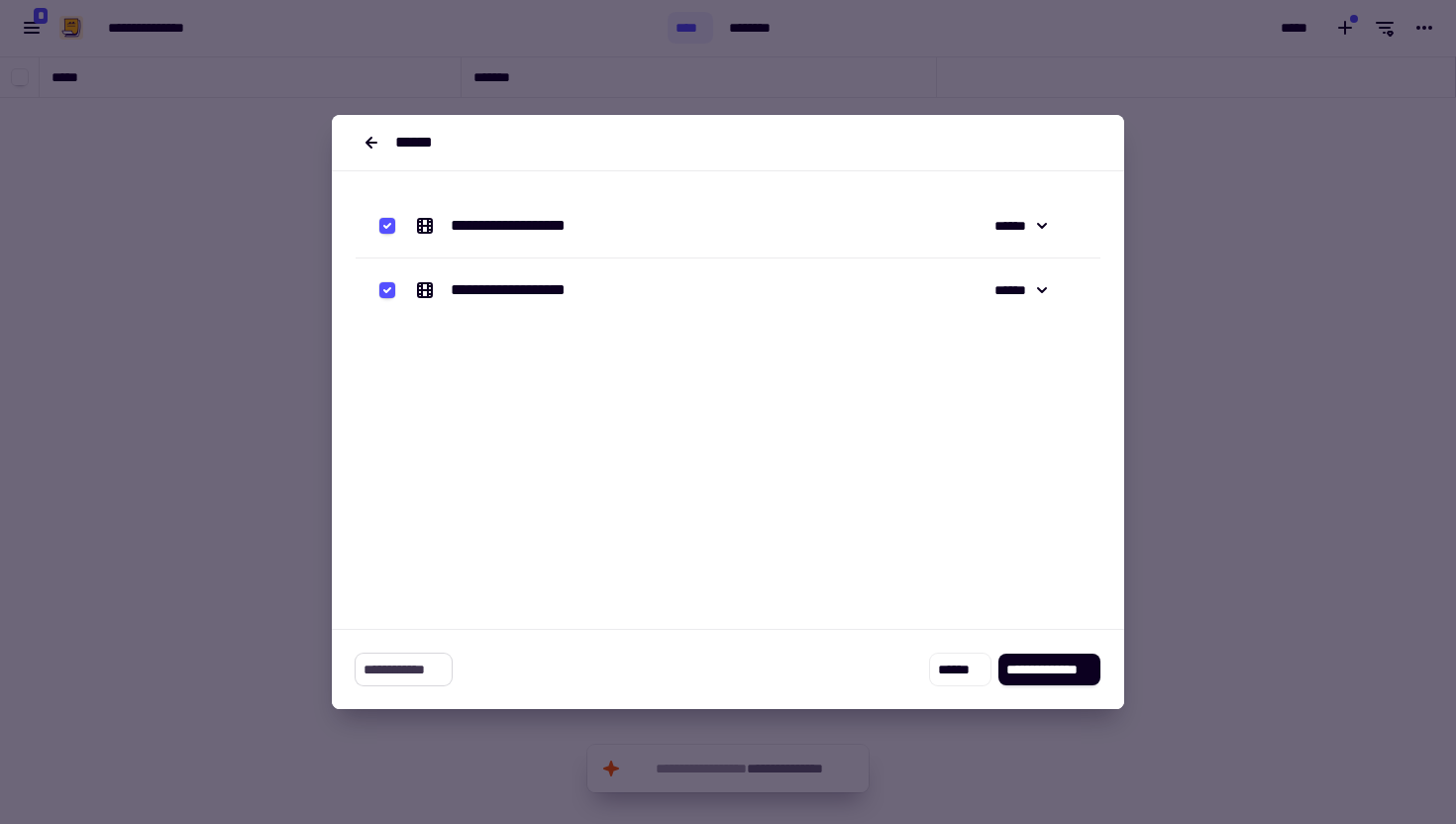 click on "**********" 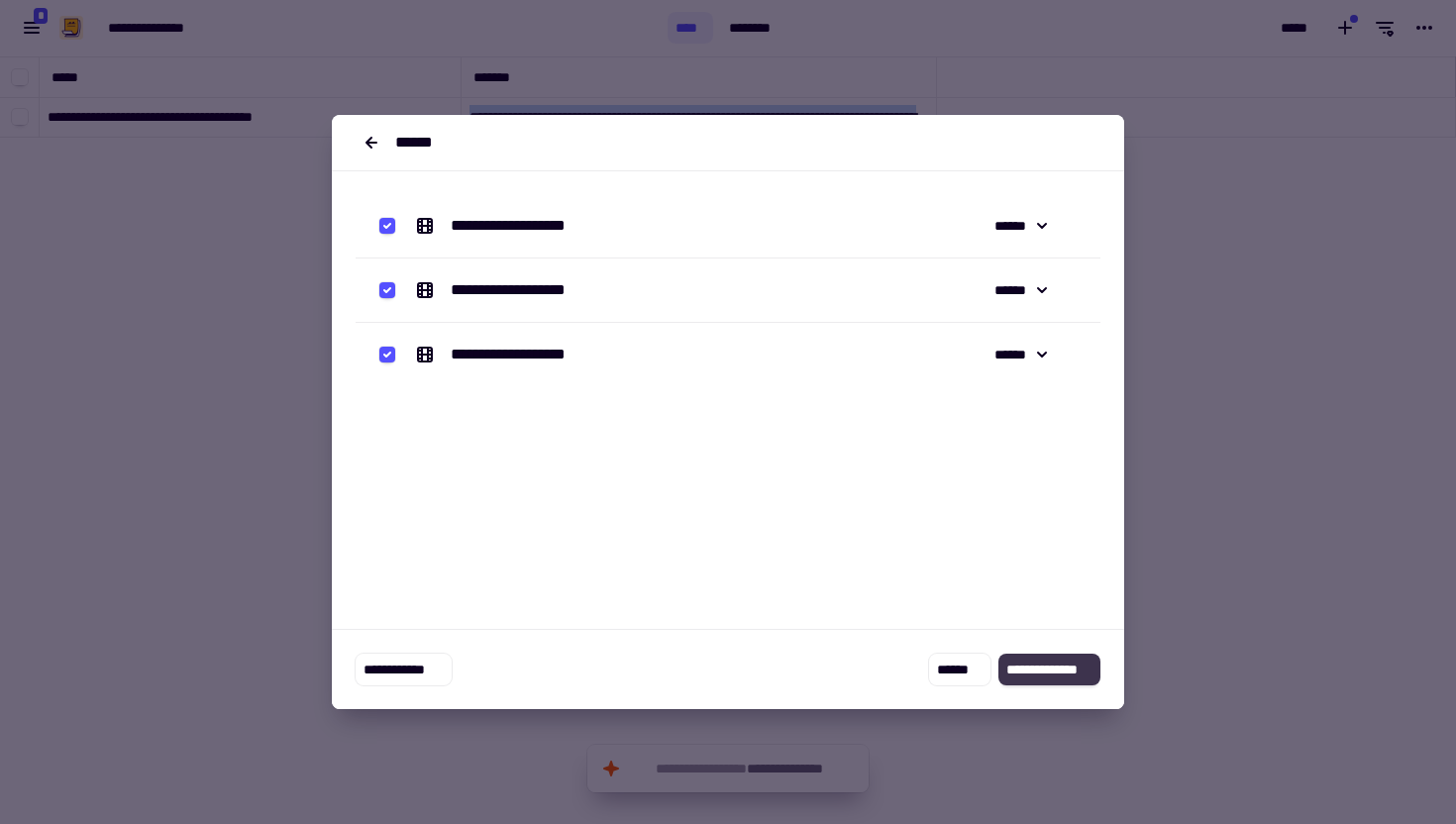 click on "**********" 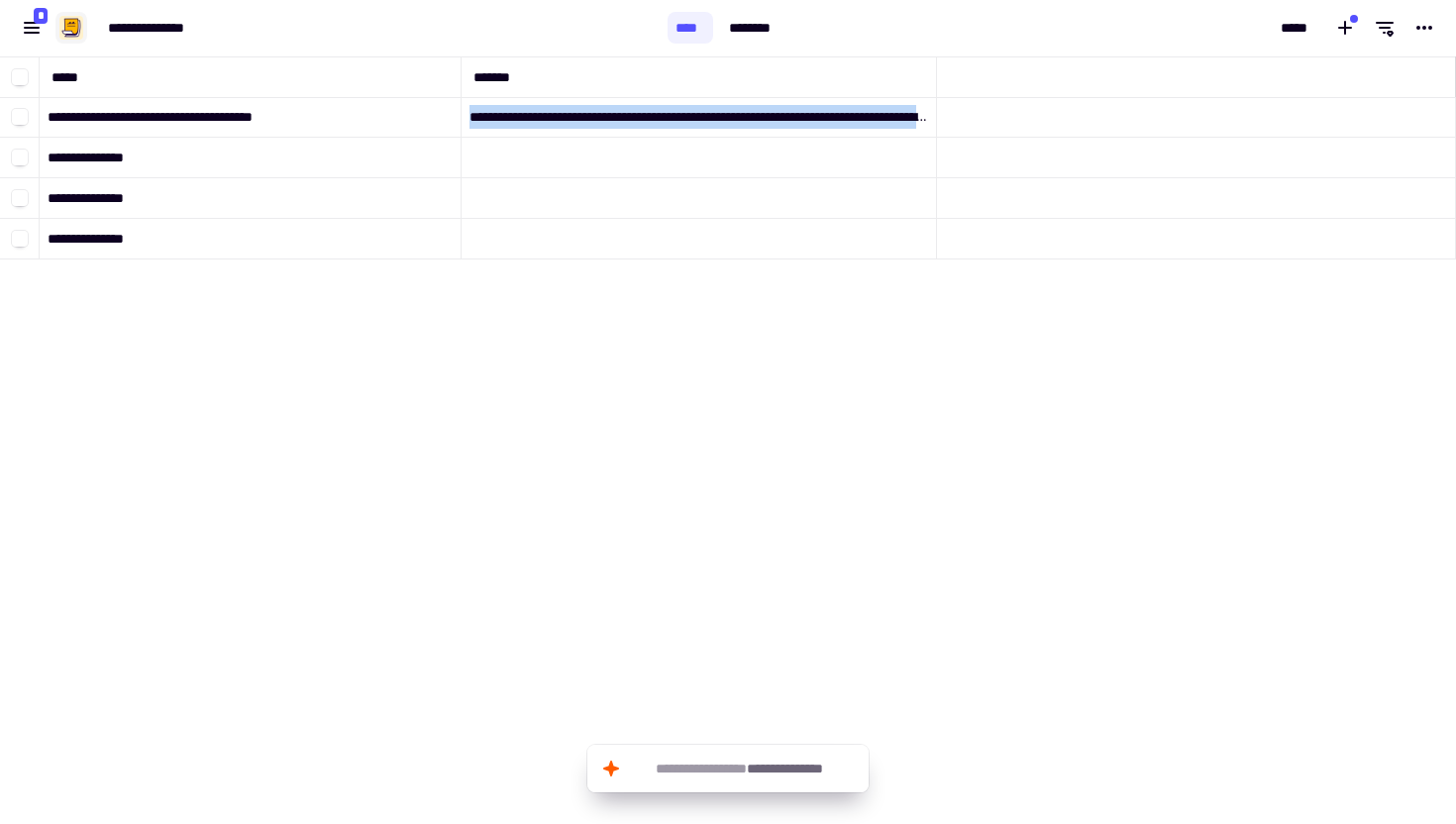 click 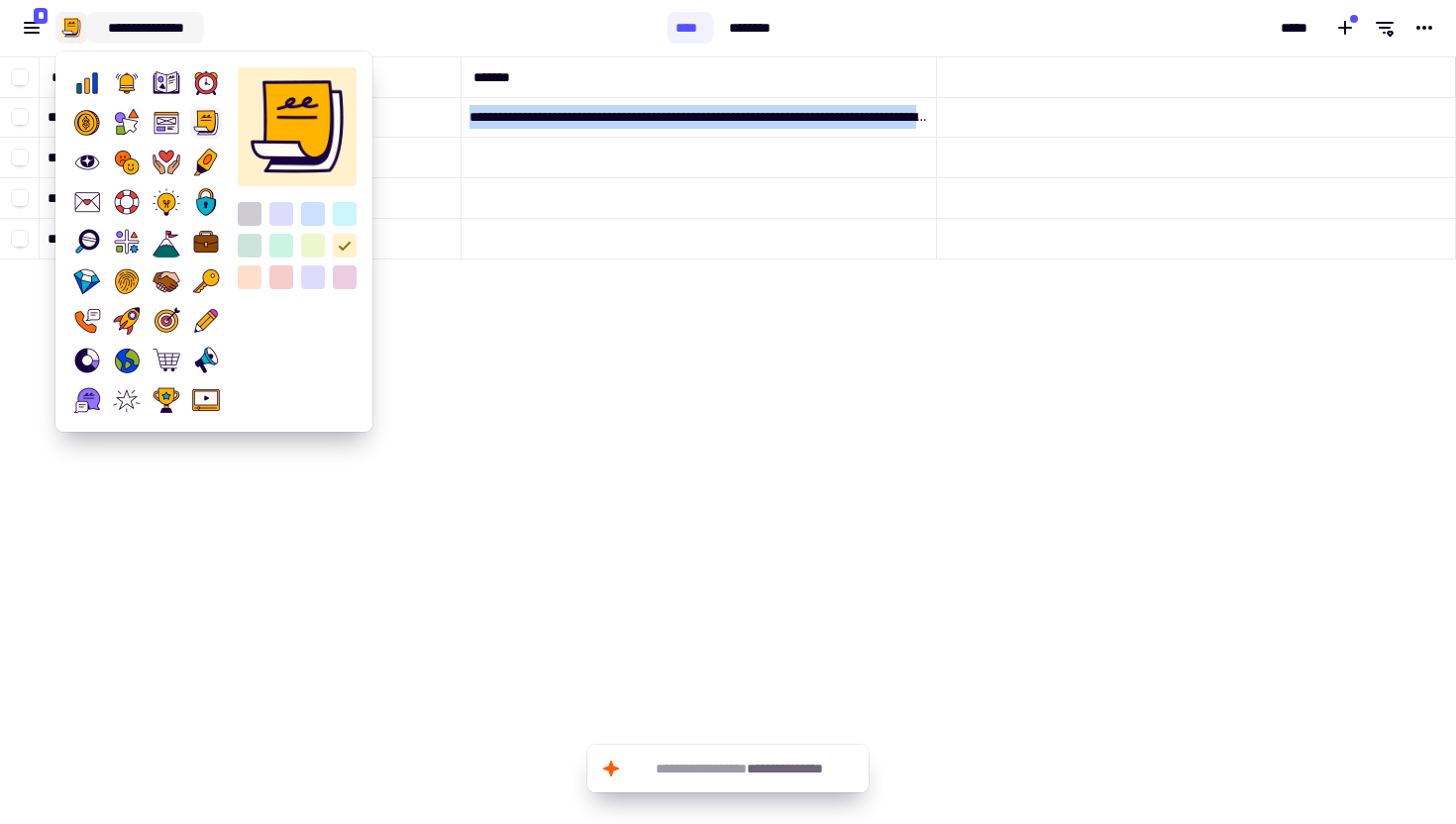 click on "**********" 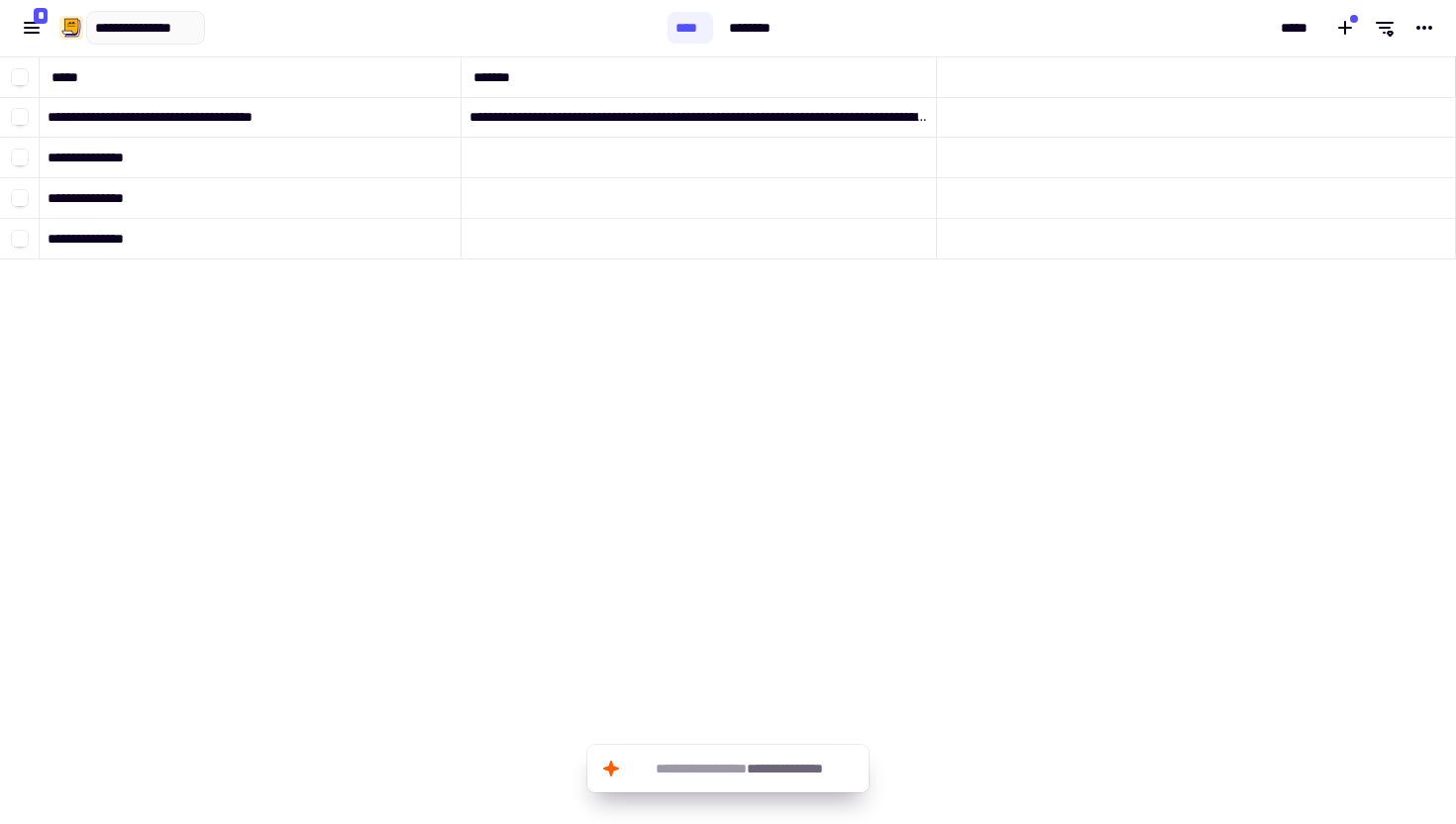 click on "**********" at bounding box center [334, 28] 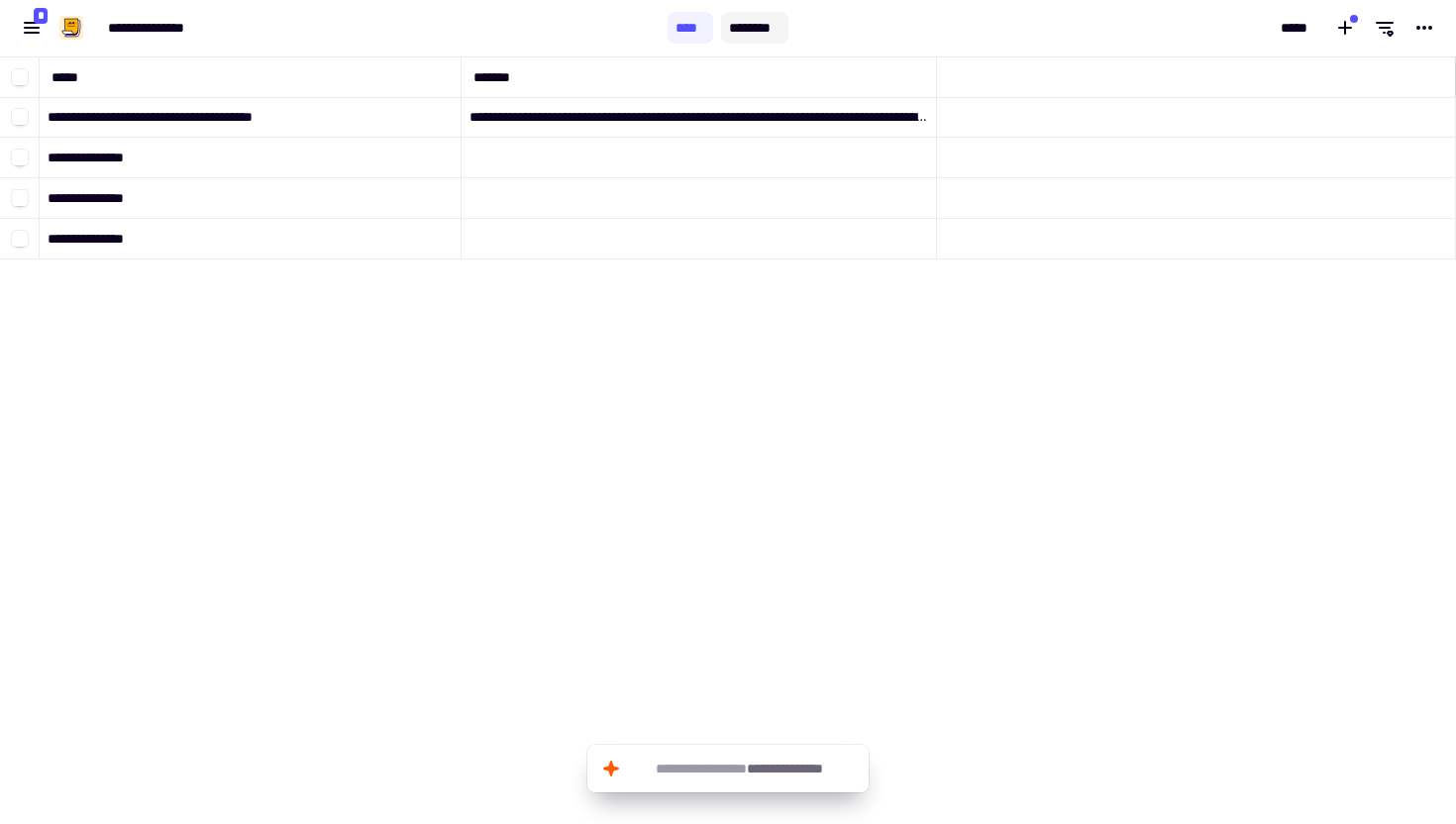 click on "********" 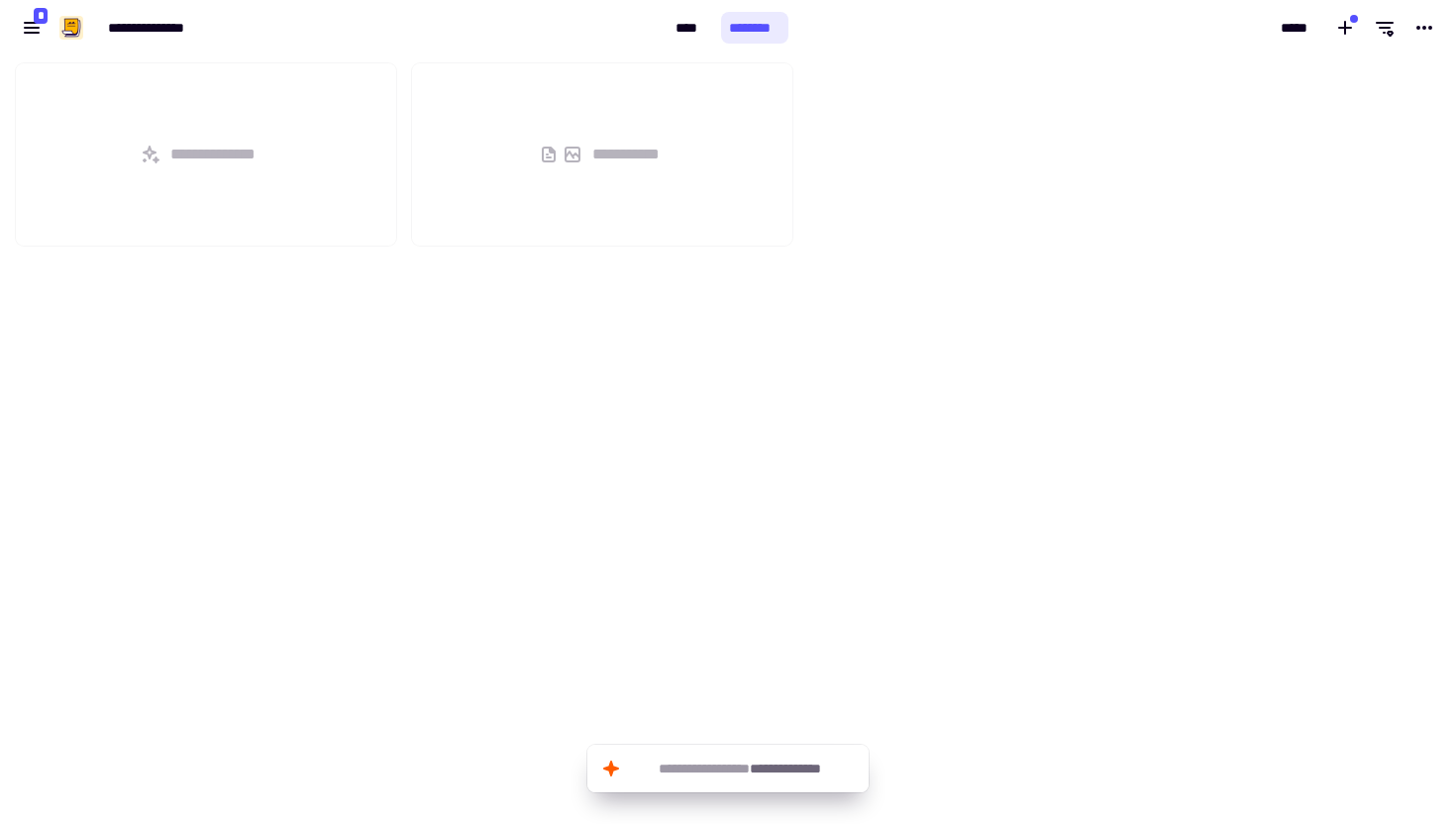 scroll, scrollTop: 1, scrollLeft: 1, axis: both 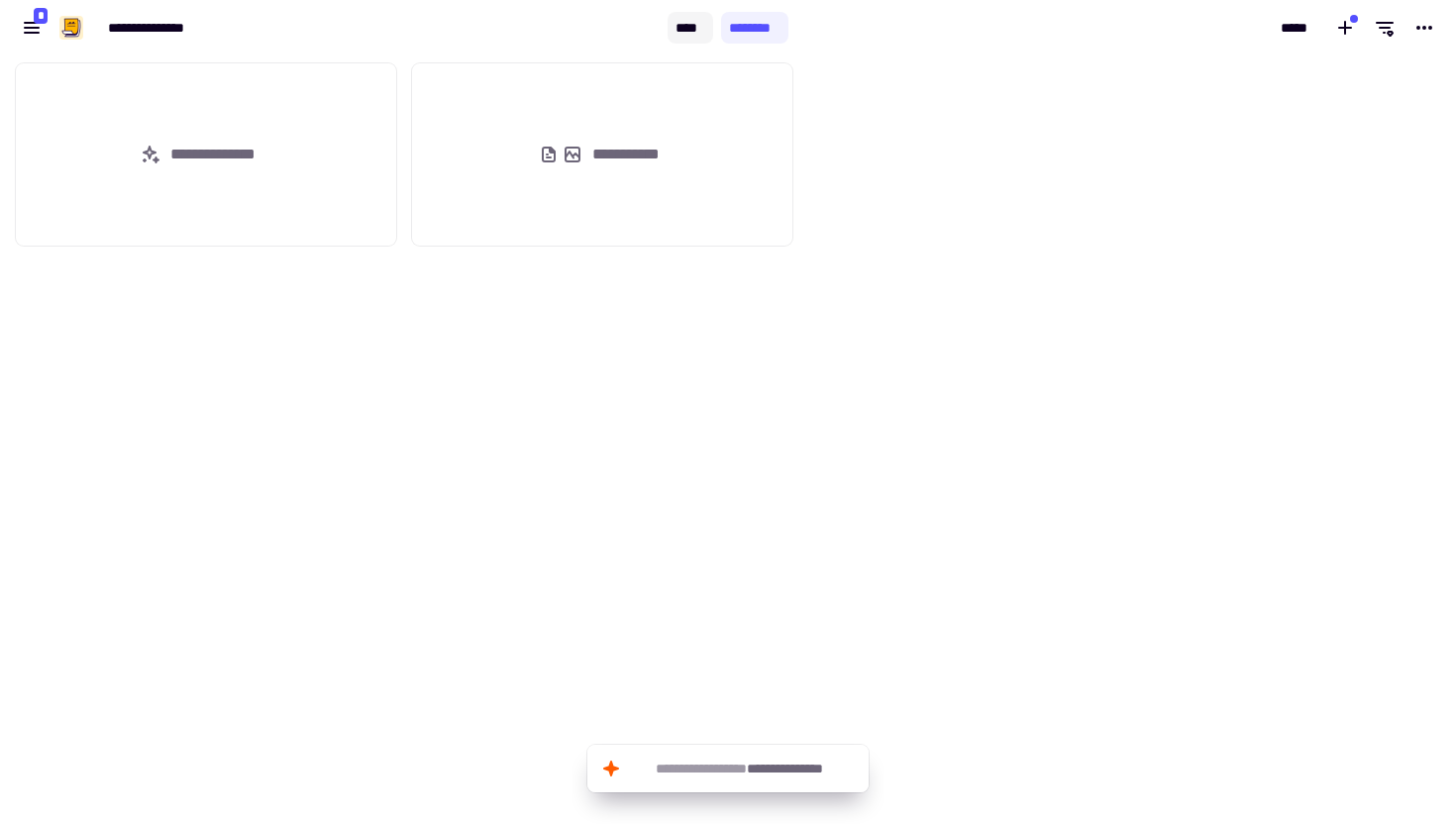 click on "****" 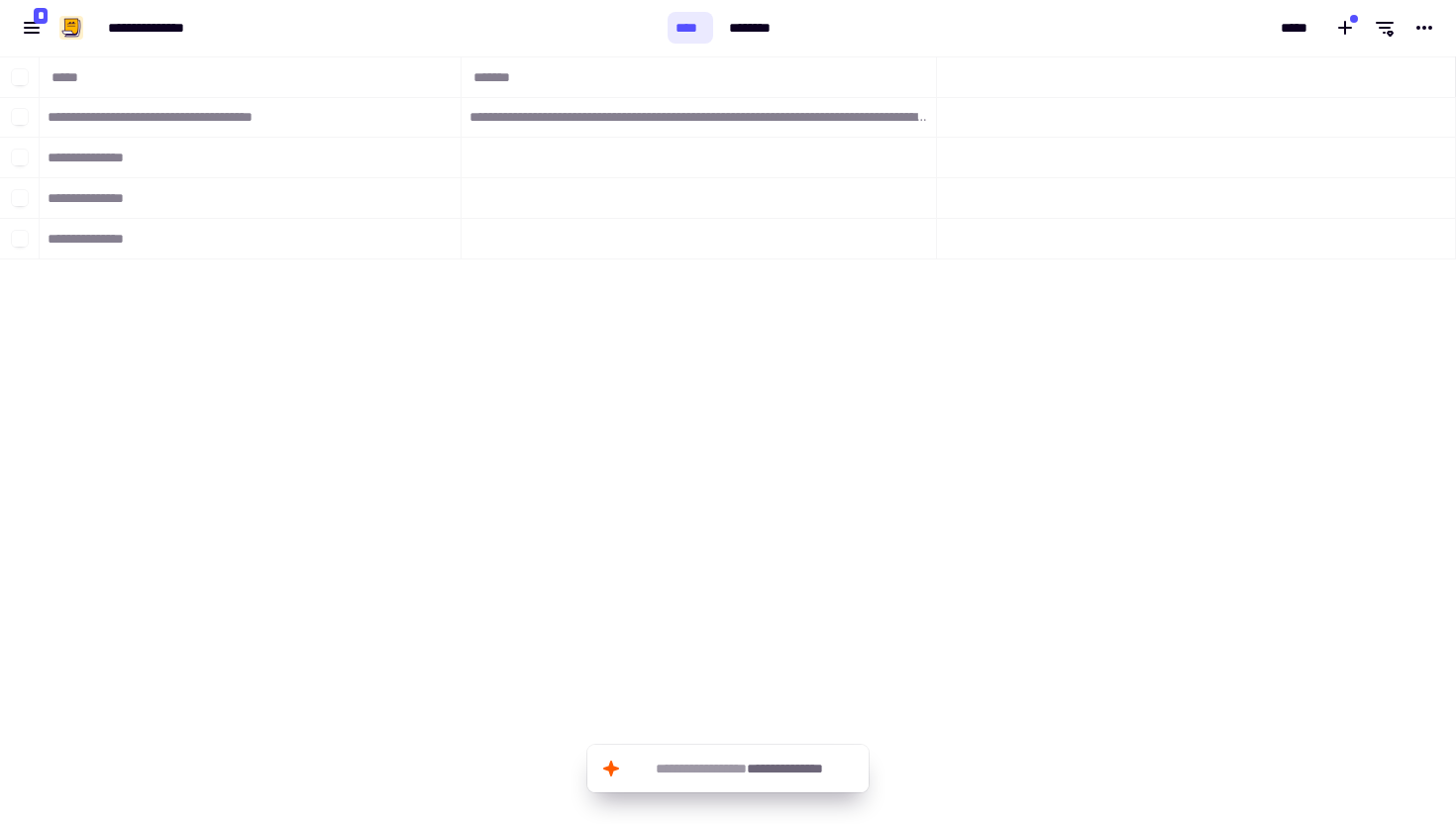 scroll, scrollTop: 1, scrollLeft: 1, axis: both 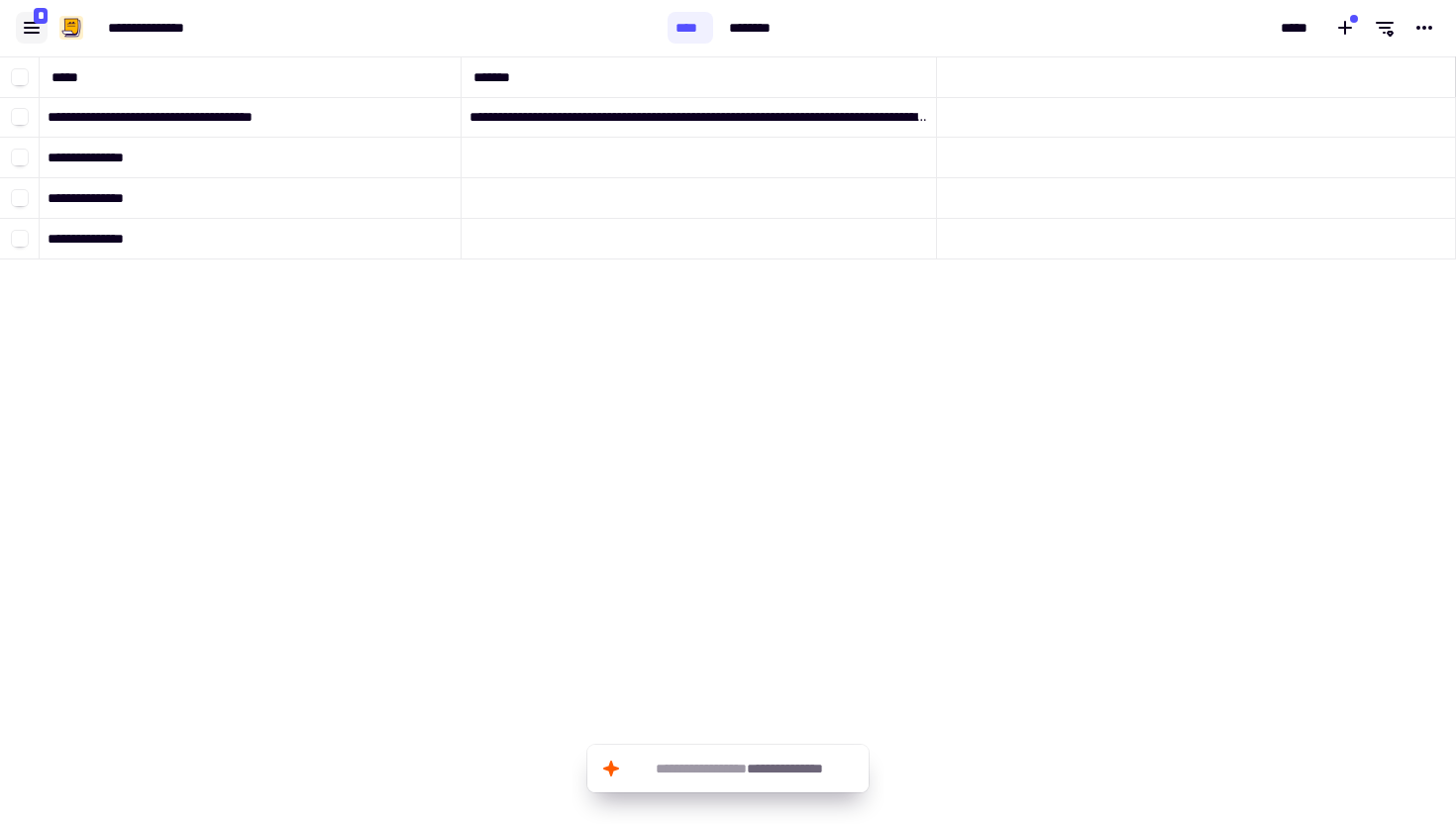 click 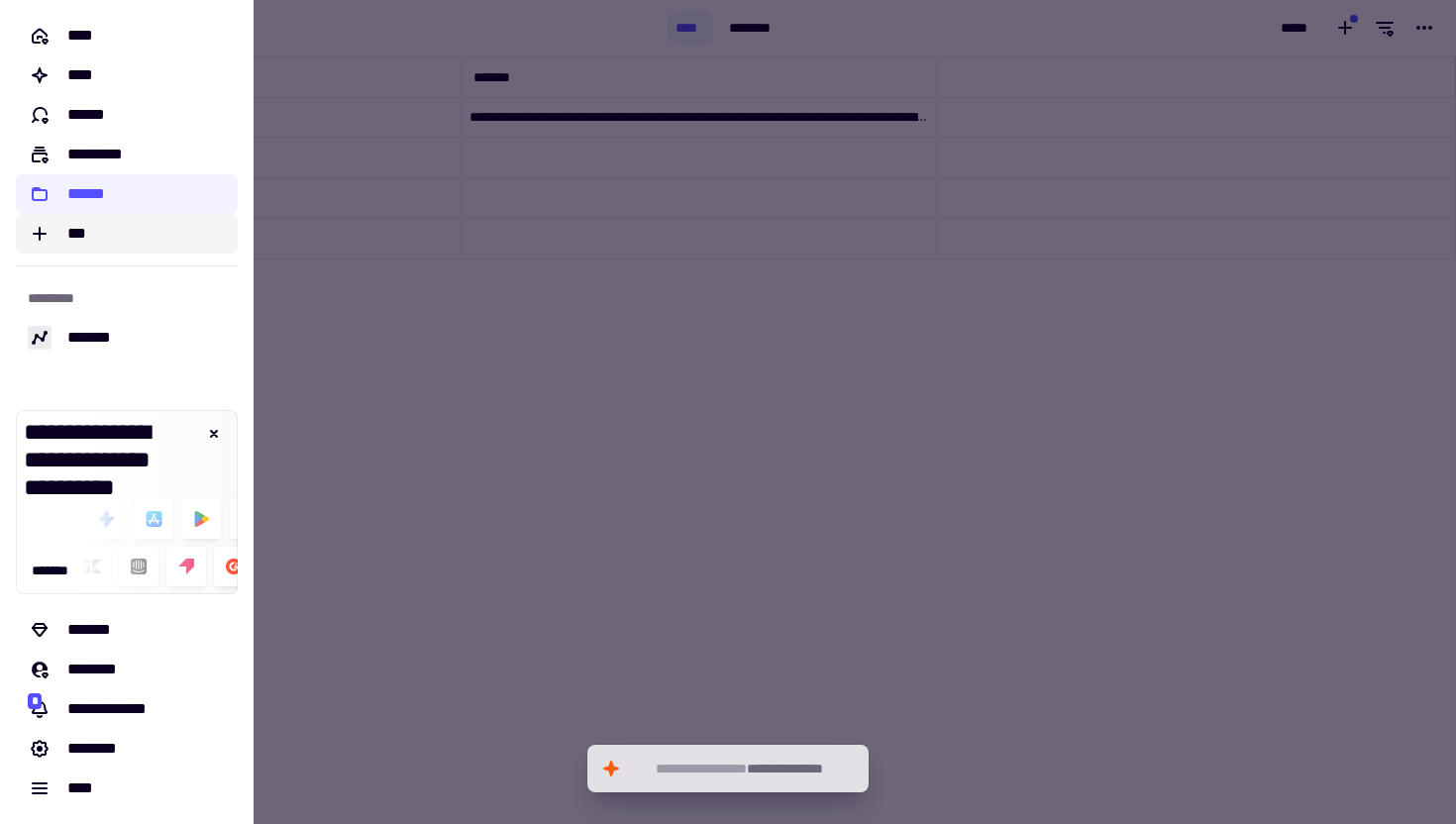 click on "***" 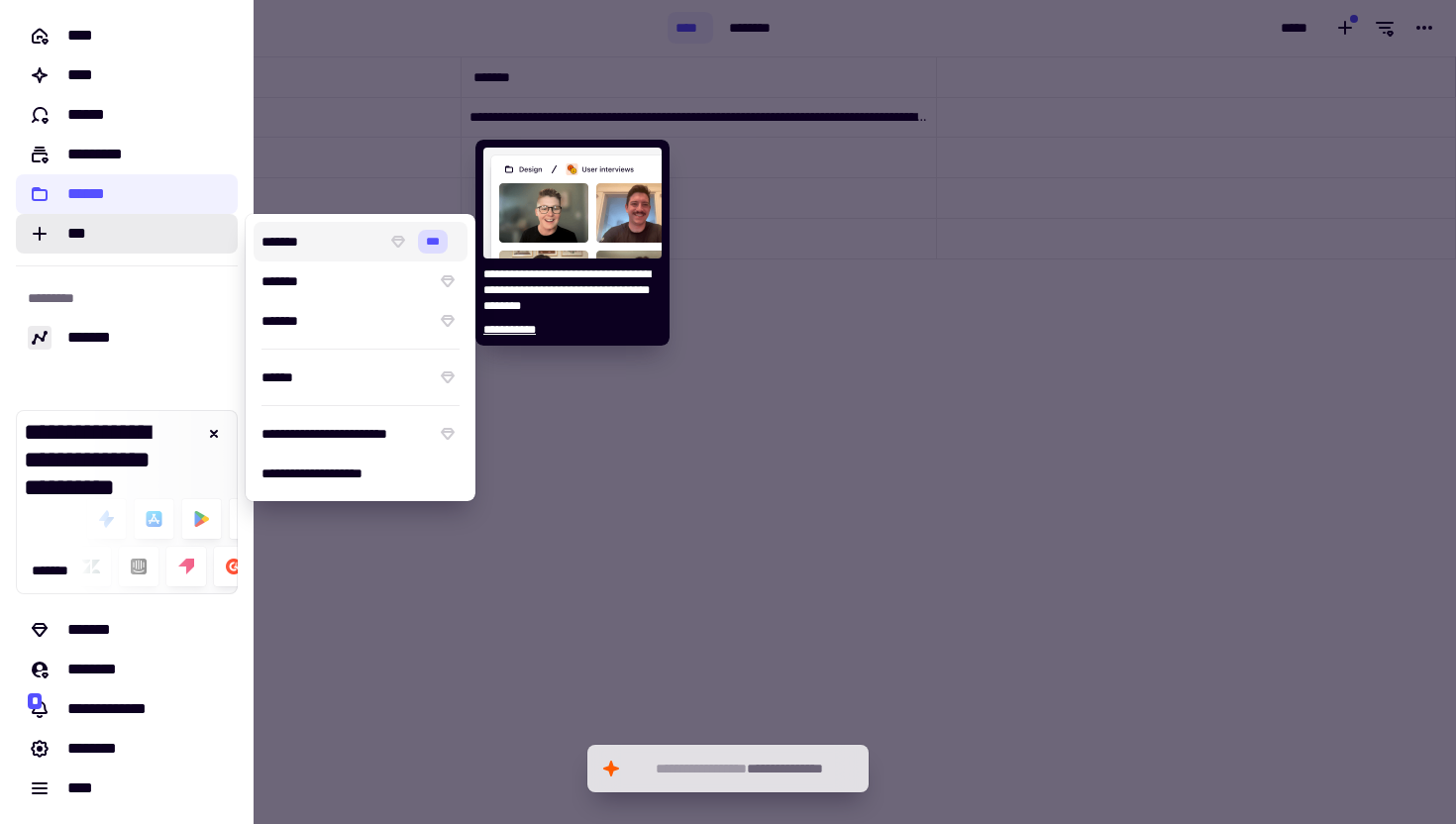 click on "*******" at bounding box center (320, 242) 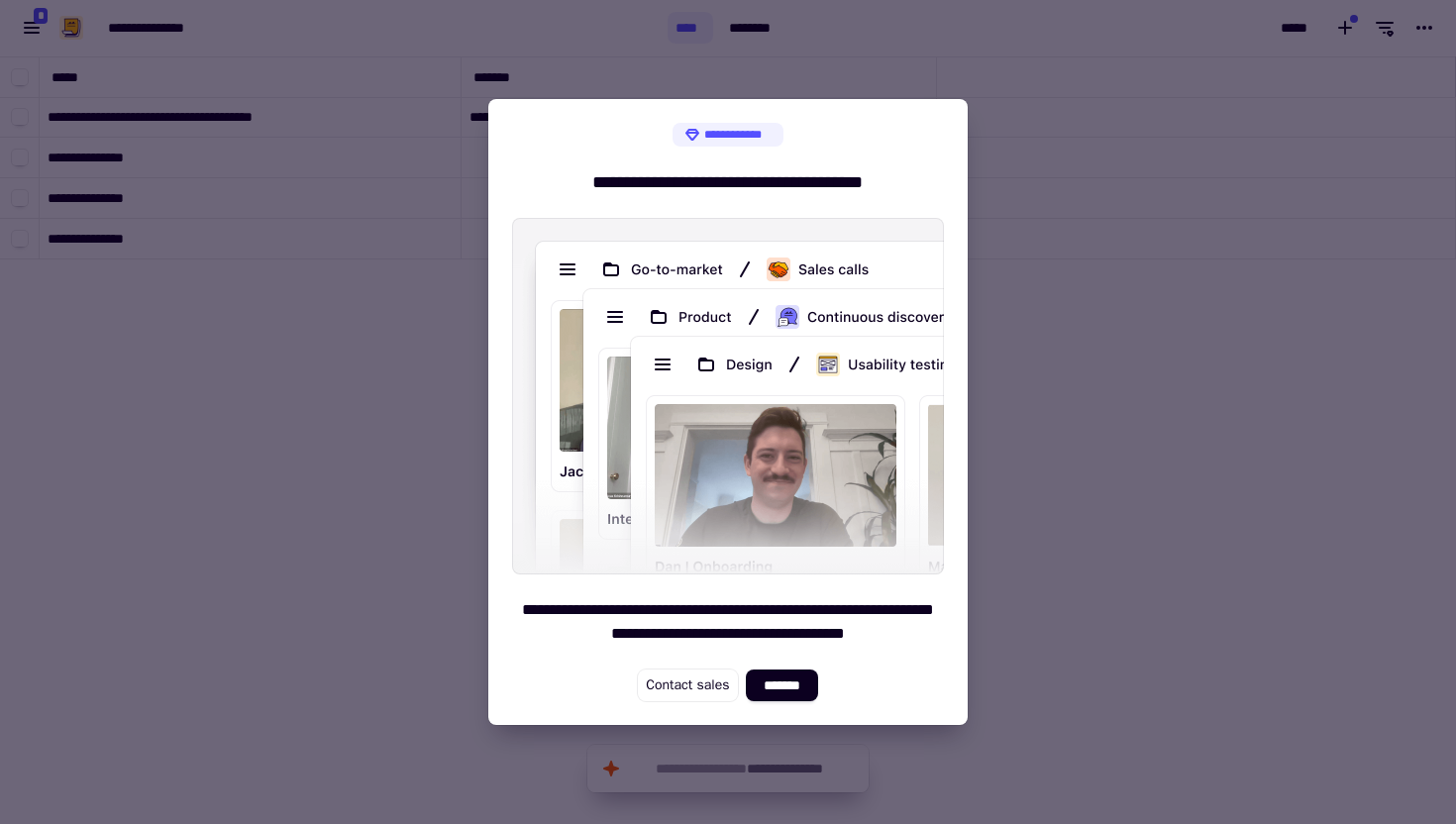 click at bounding box center (728, 396) 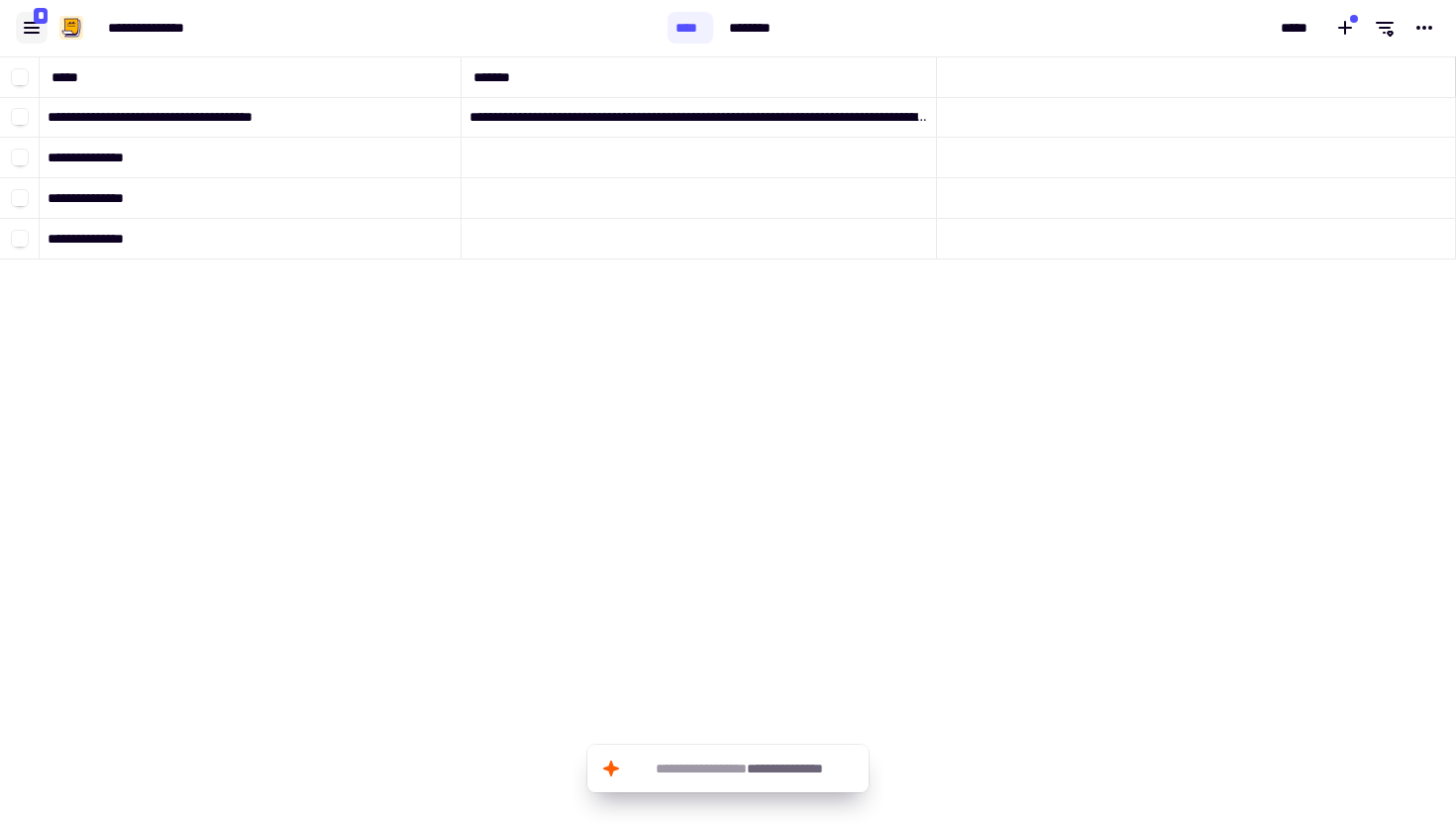 click 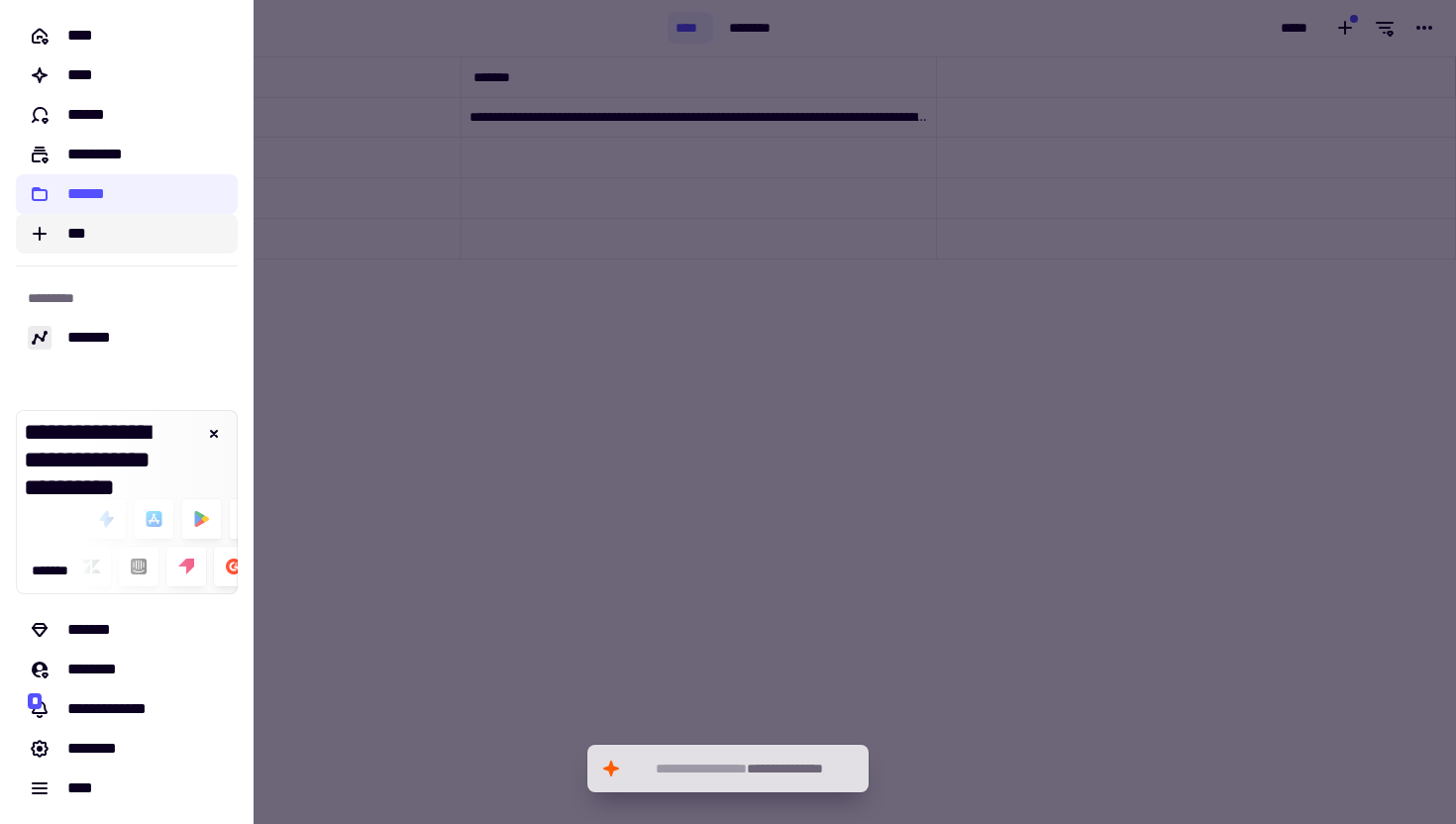 click on "***" 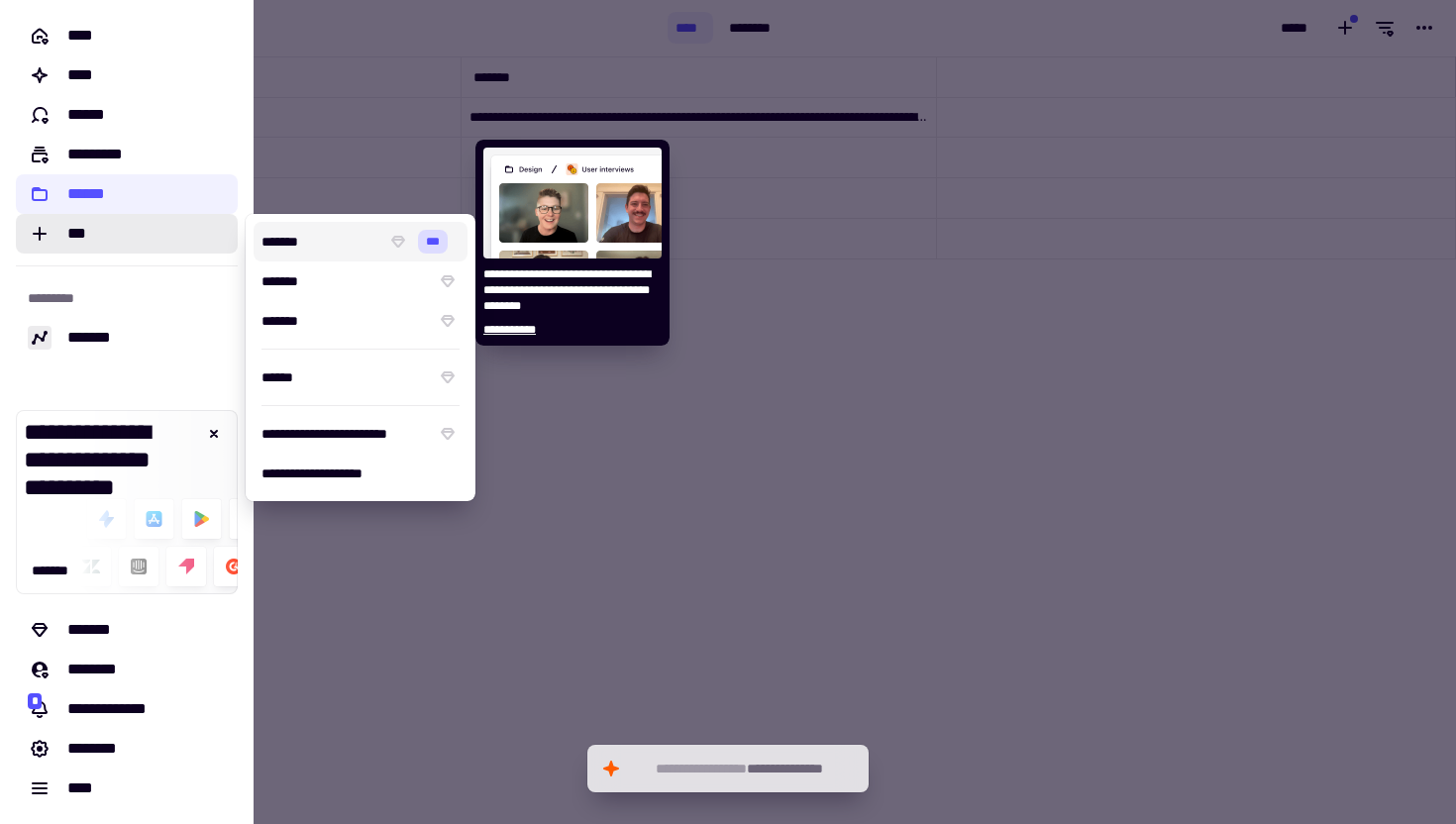 click on "*******" at bounding box center [320, 242] 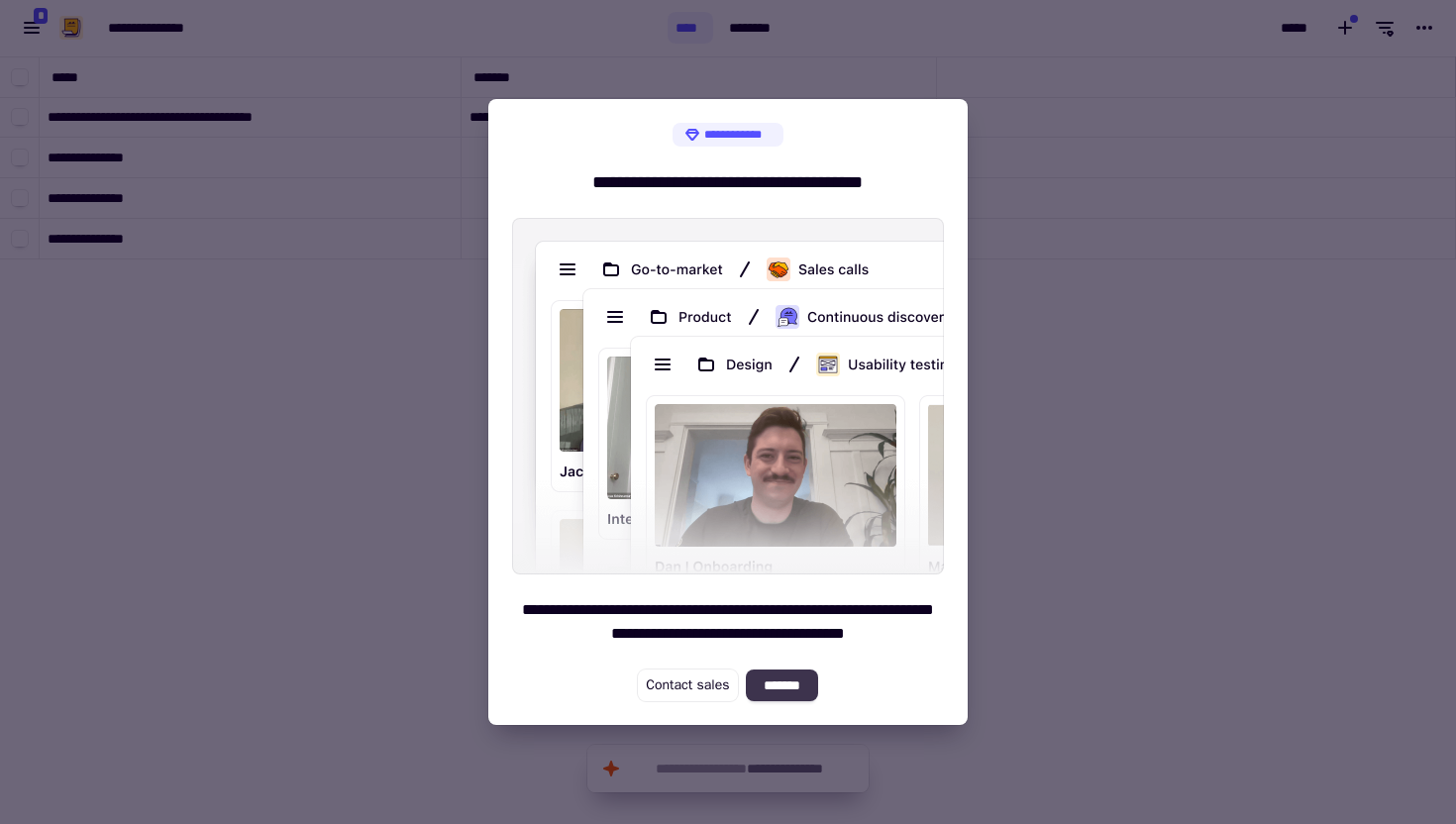 click on "*******" 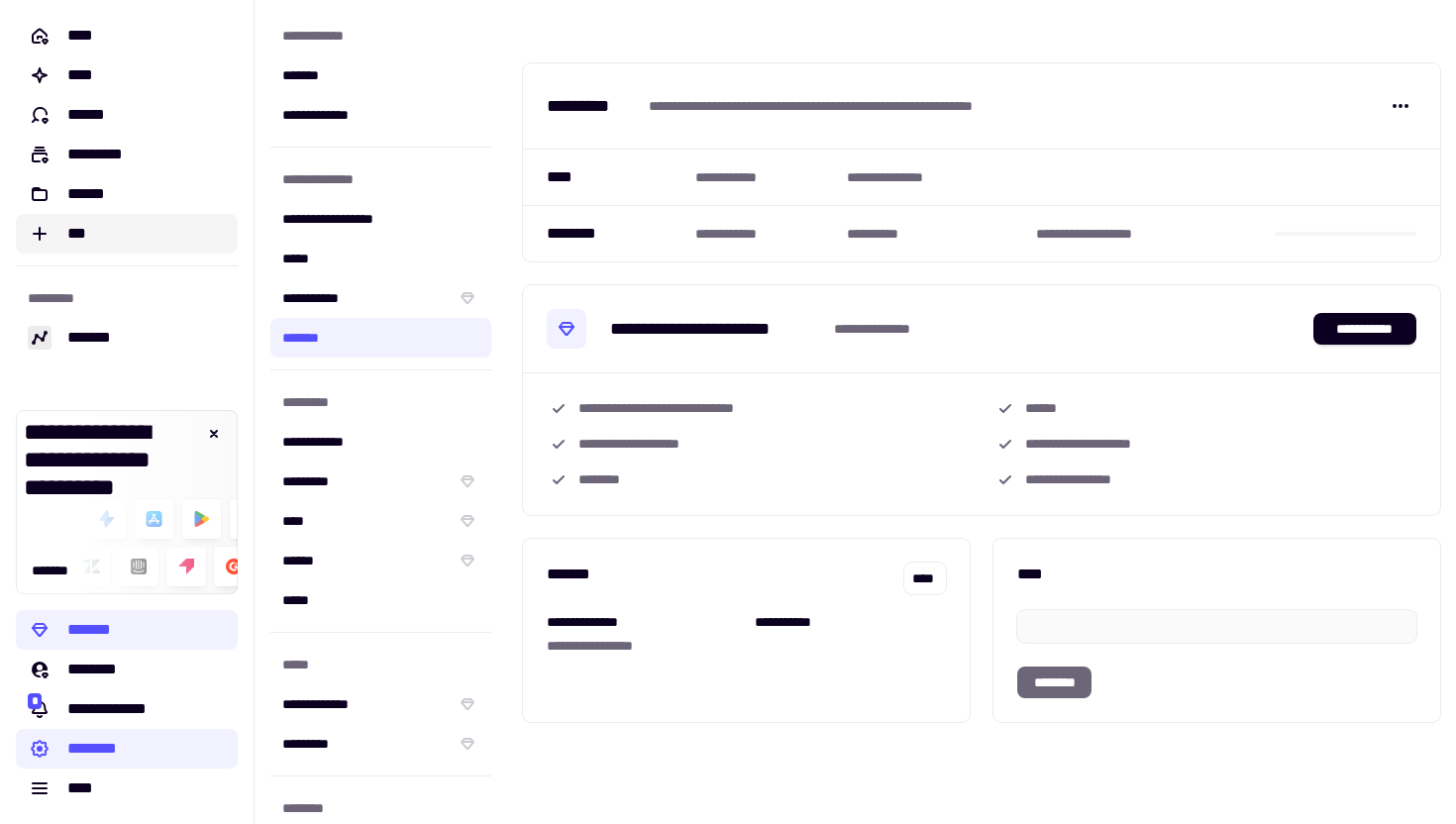 click on "***" 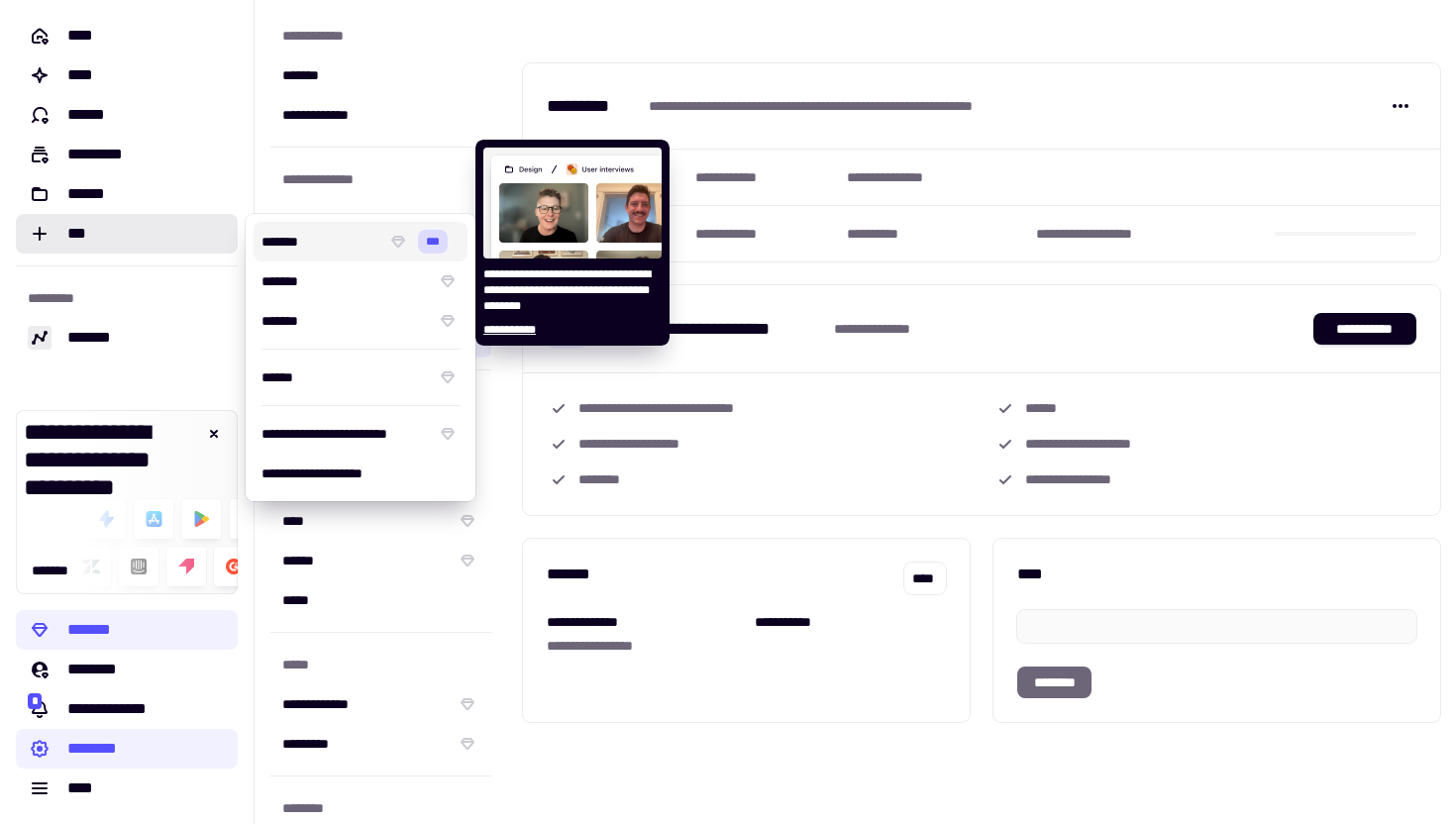 click on "*******" at bounding box center [320, 242] 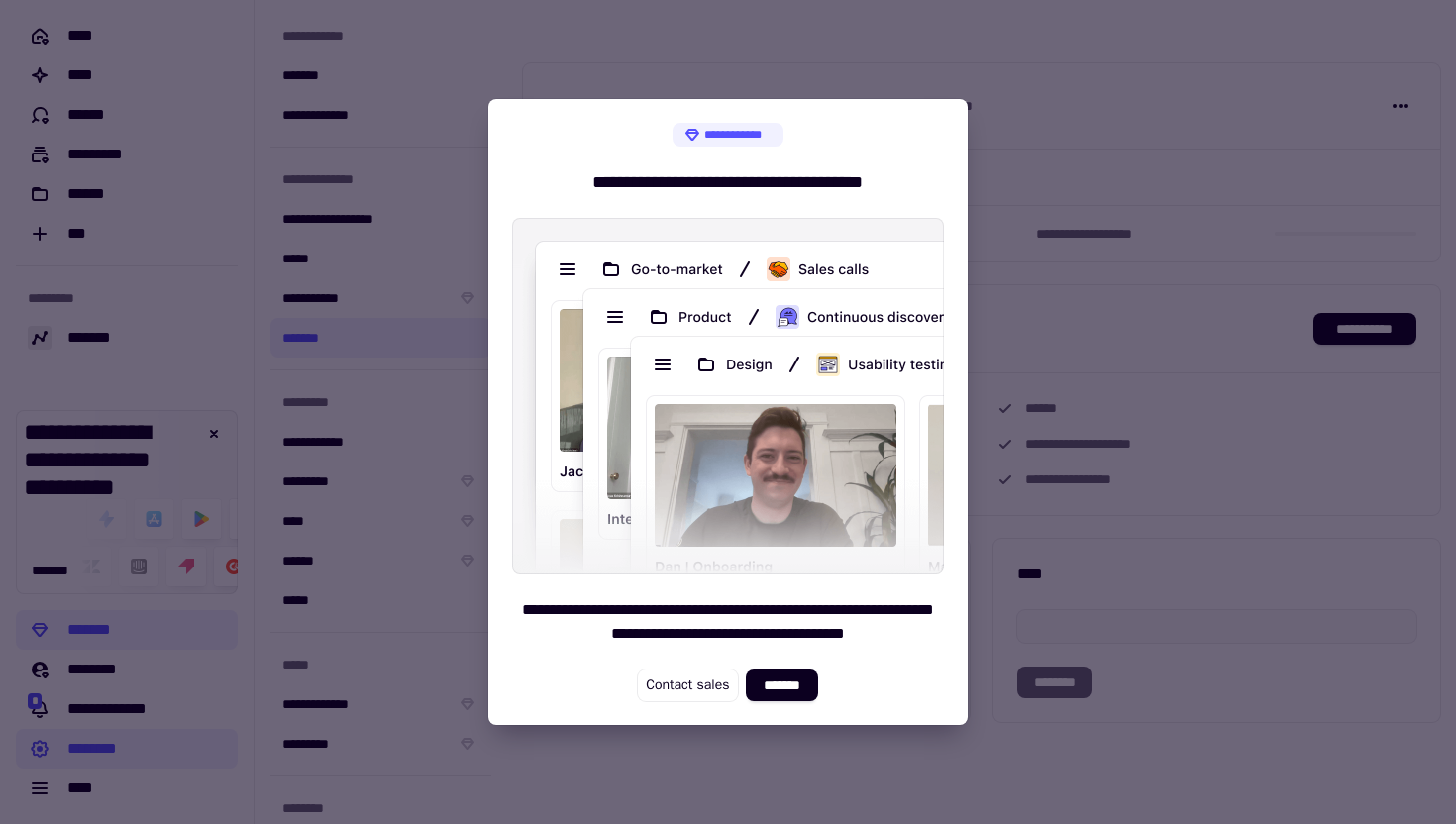 click at bounding box center [728, 412] 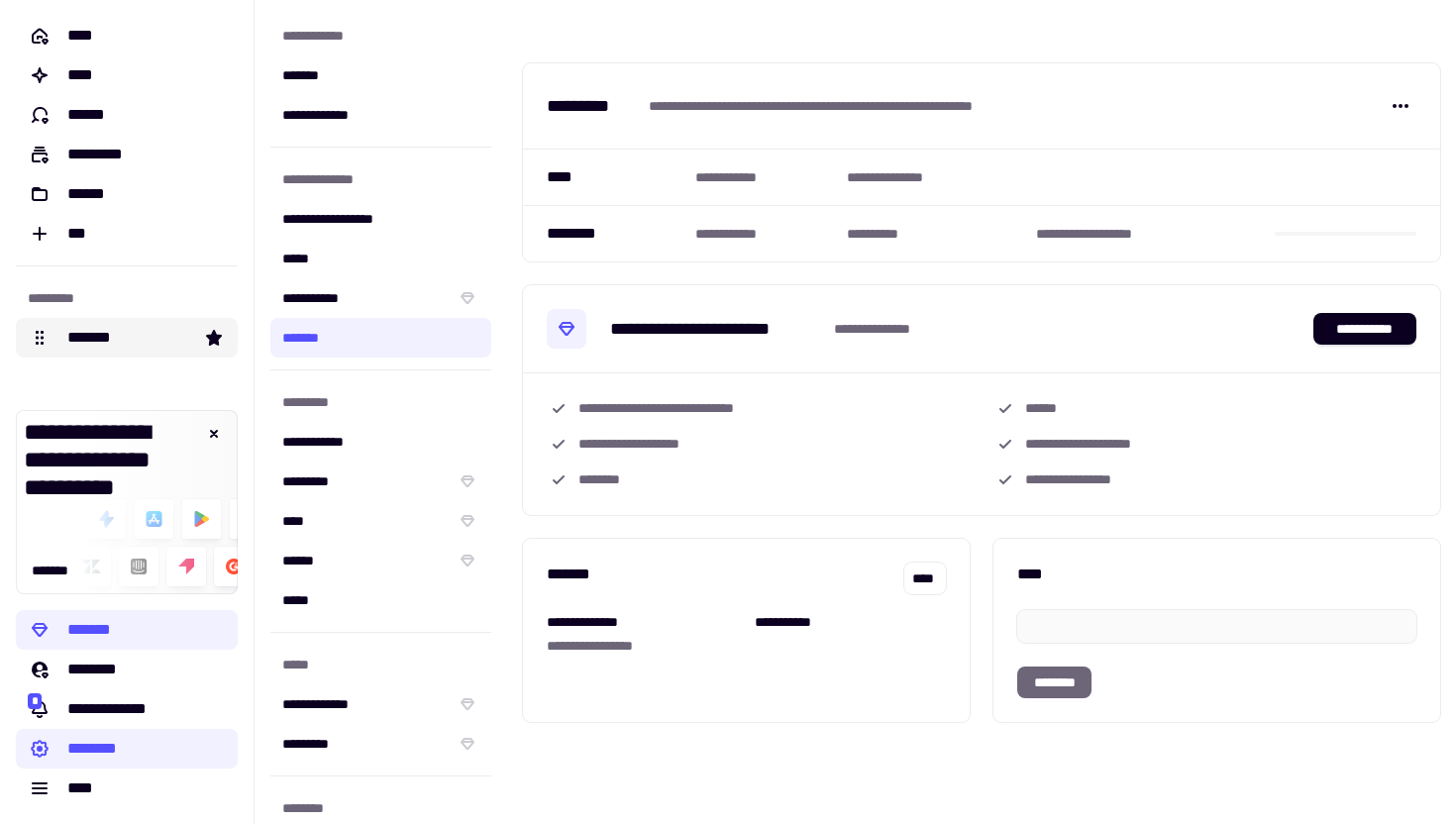 click 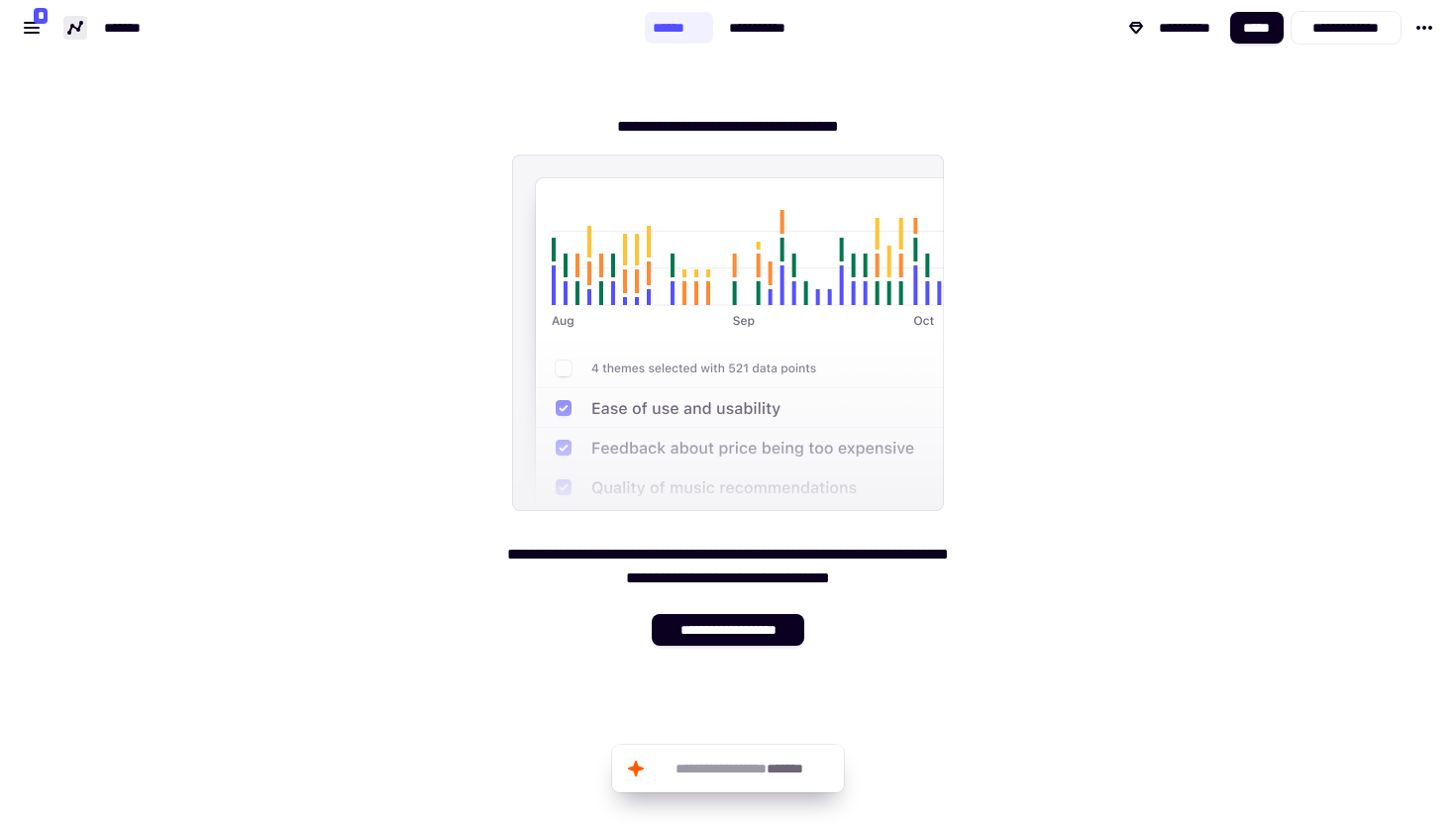 click on "**********" at bounding box center (728, 28) 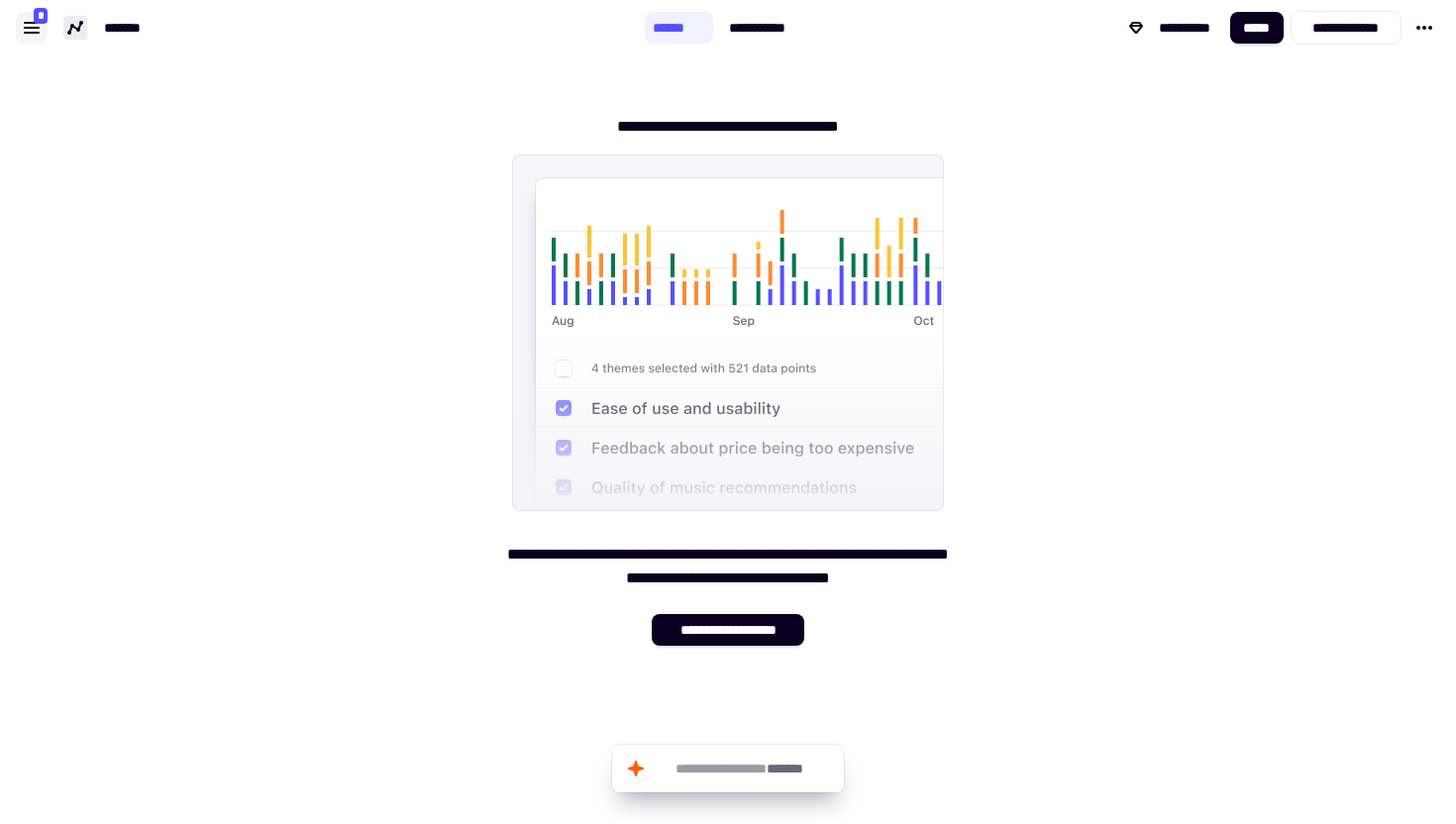 click 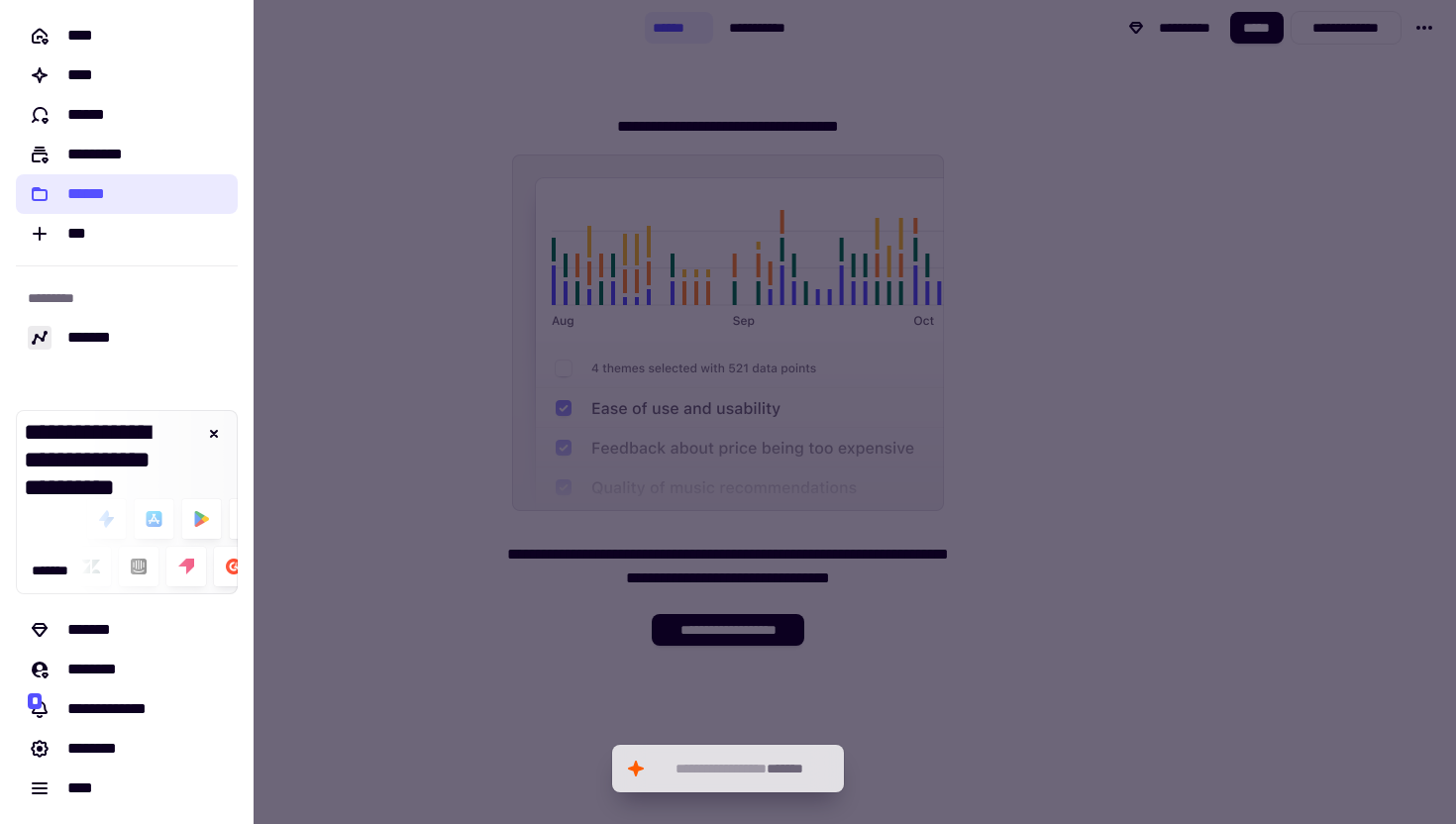click on "******" 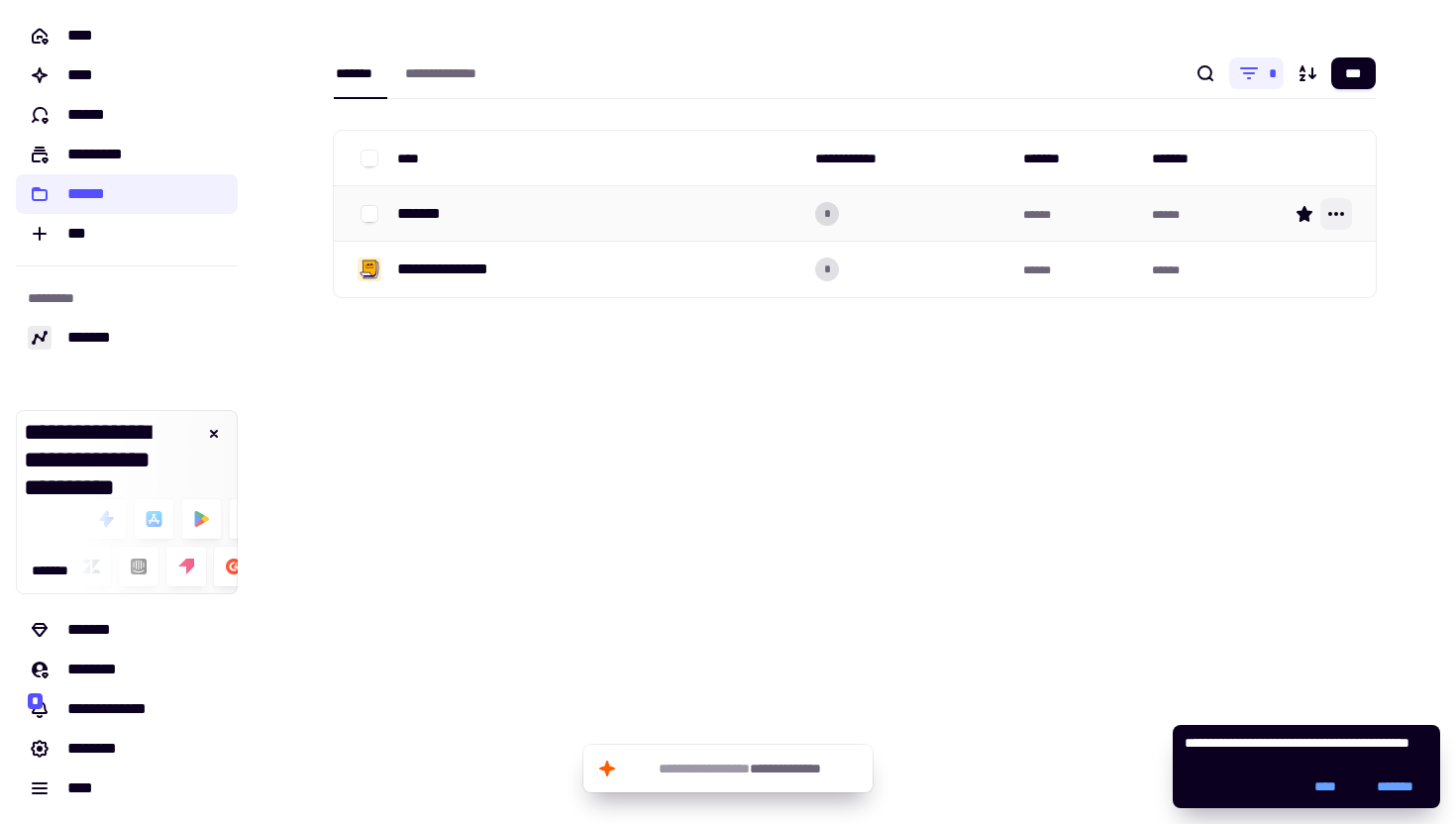 click 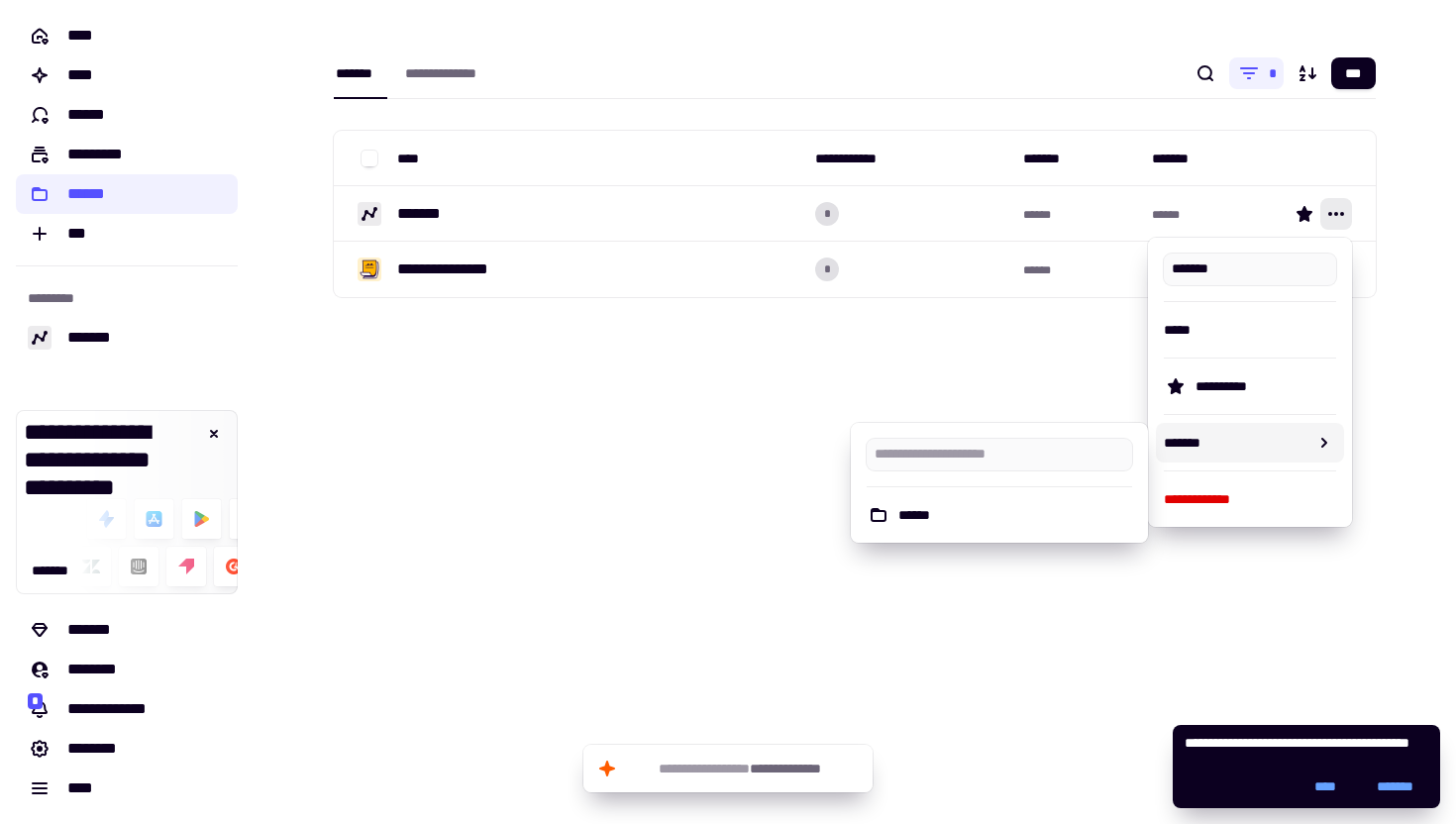 click on "**********" at bounding box center [1250, 499] 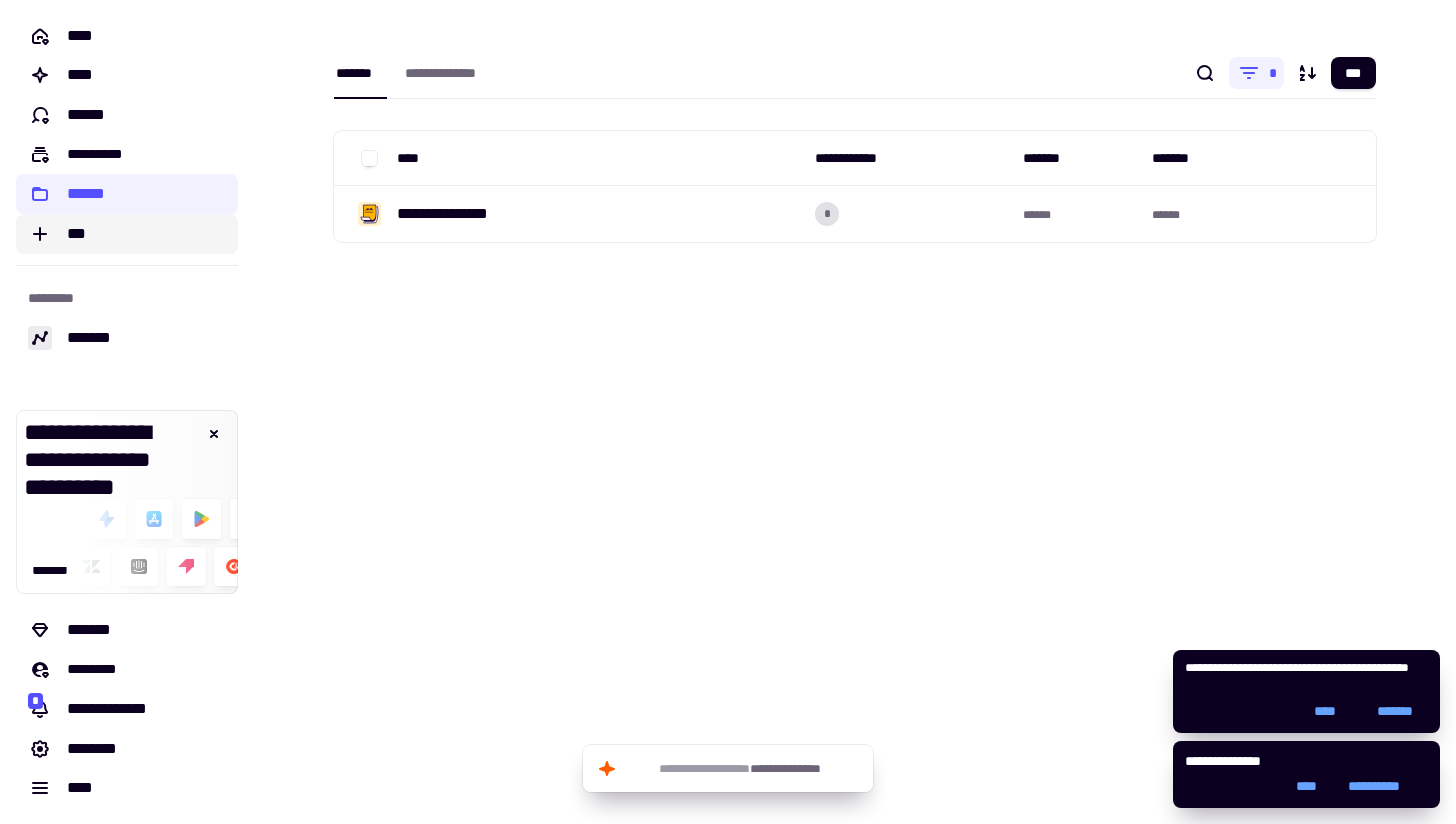 click on "***" 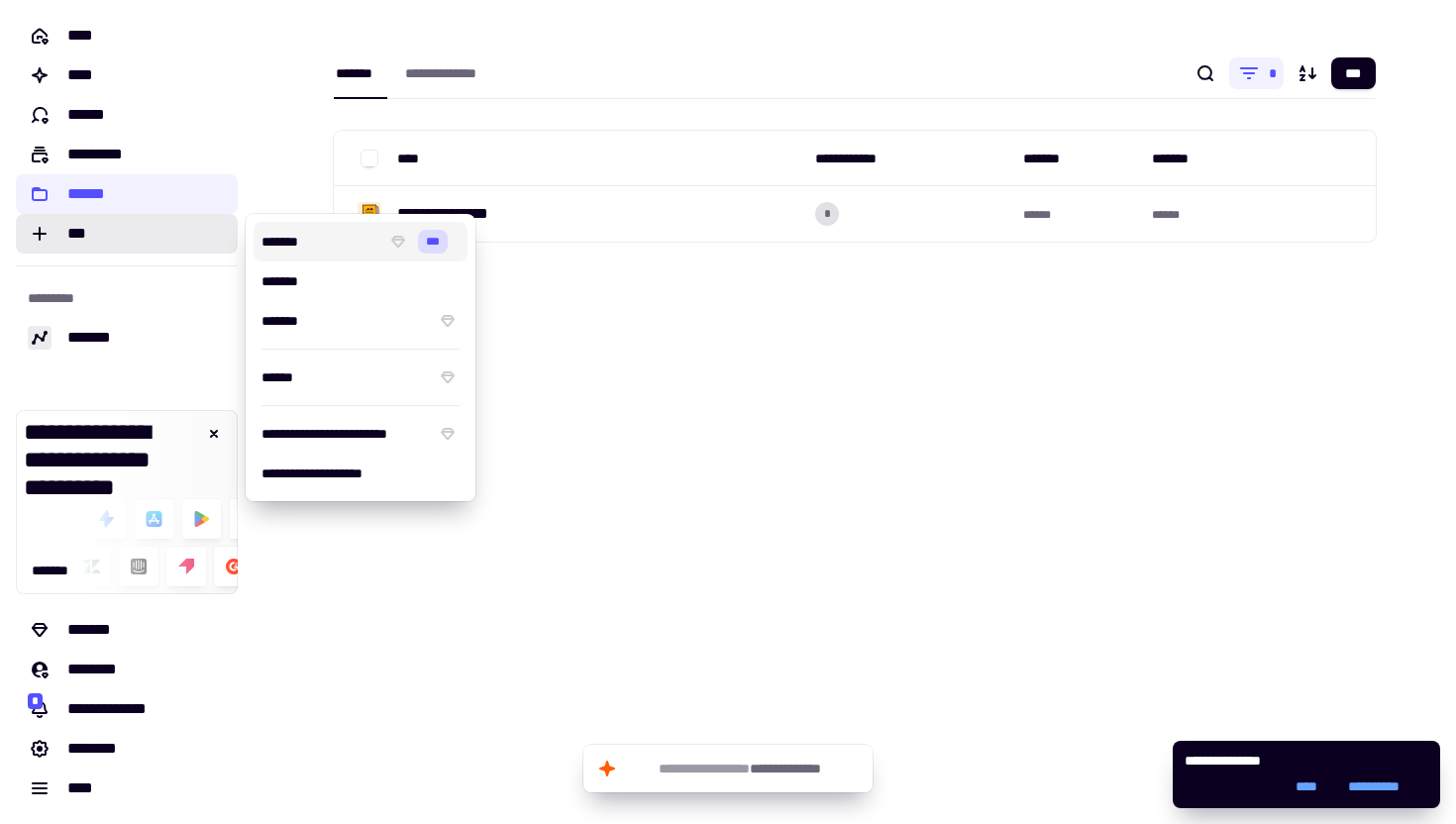 click on "*******" at bounding box center [320, 242] 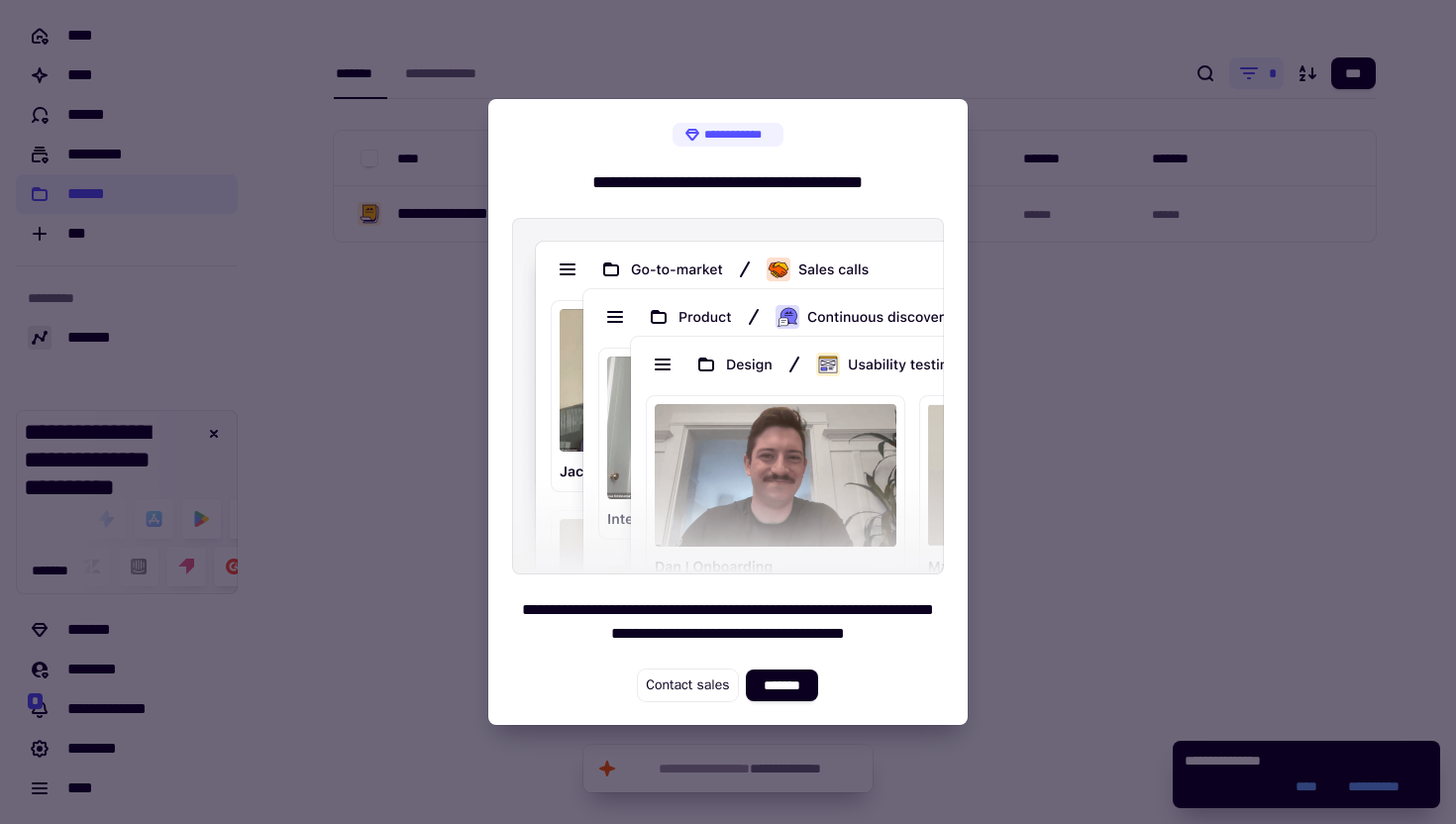 click at bounding box center (728, 412) 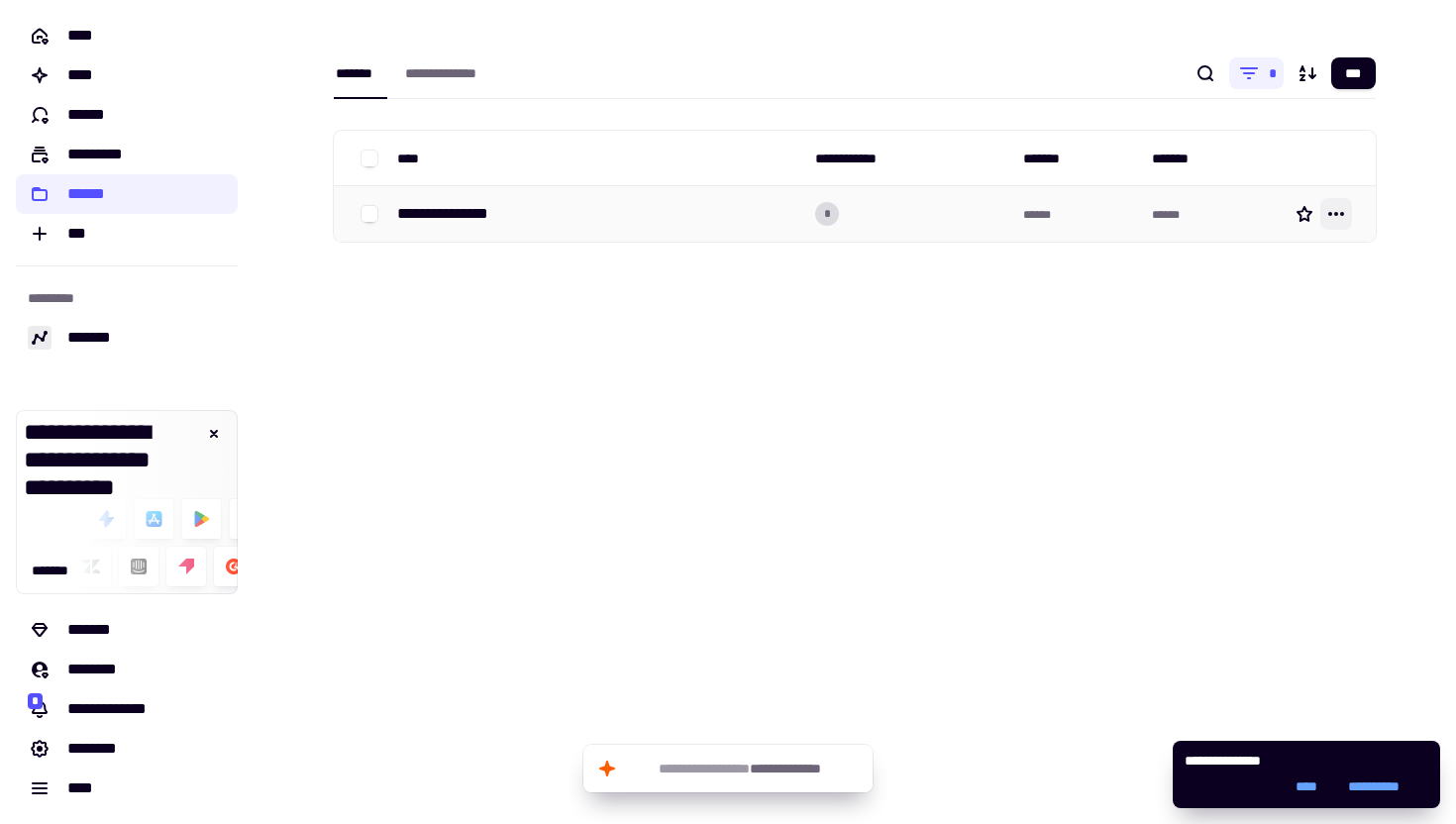 click 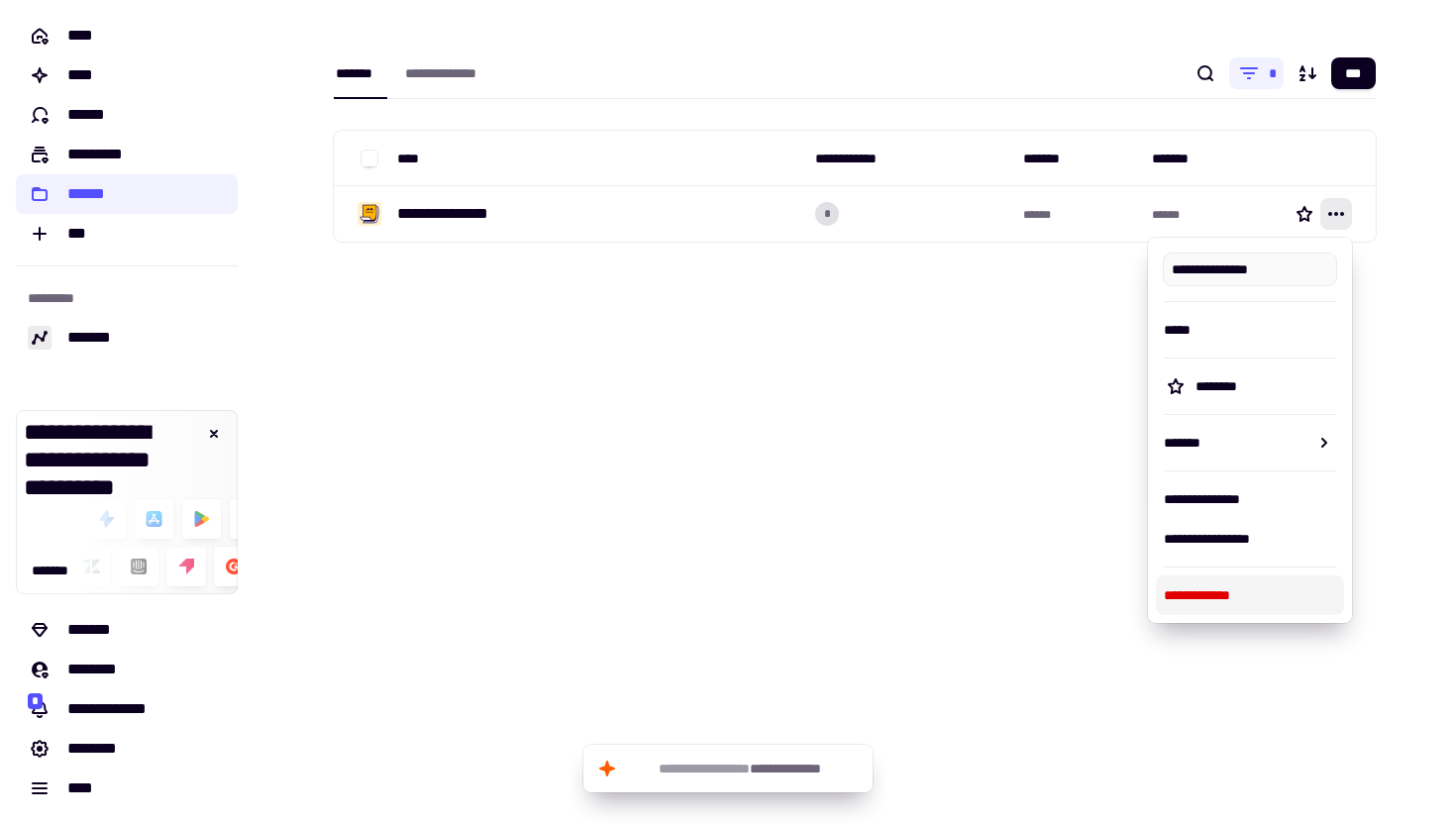 click on "**********" at bounding box center (1250, 595) 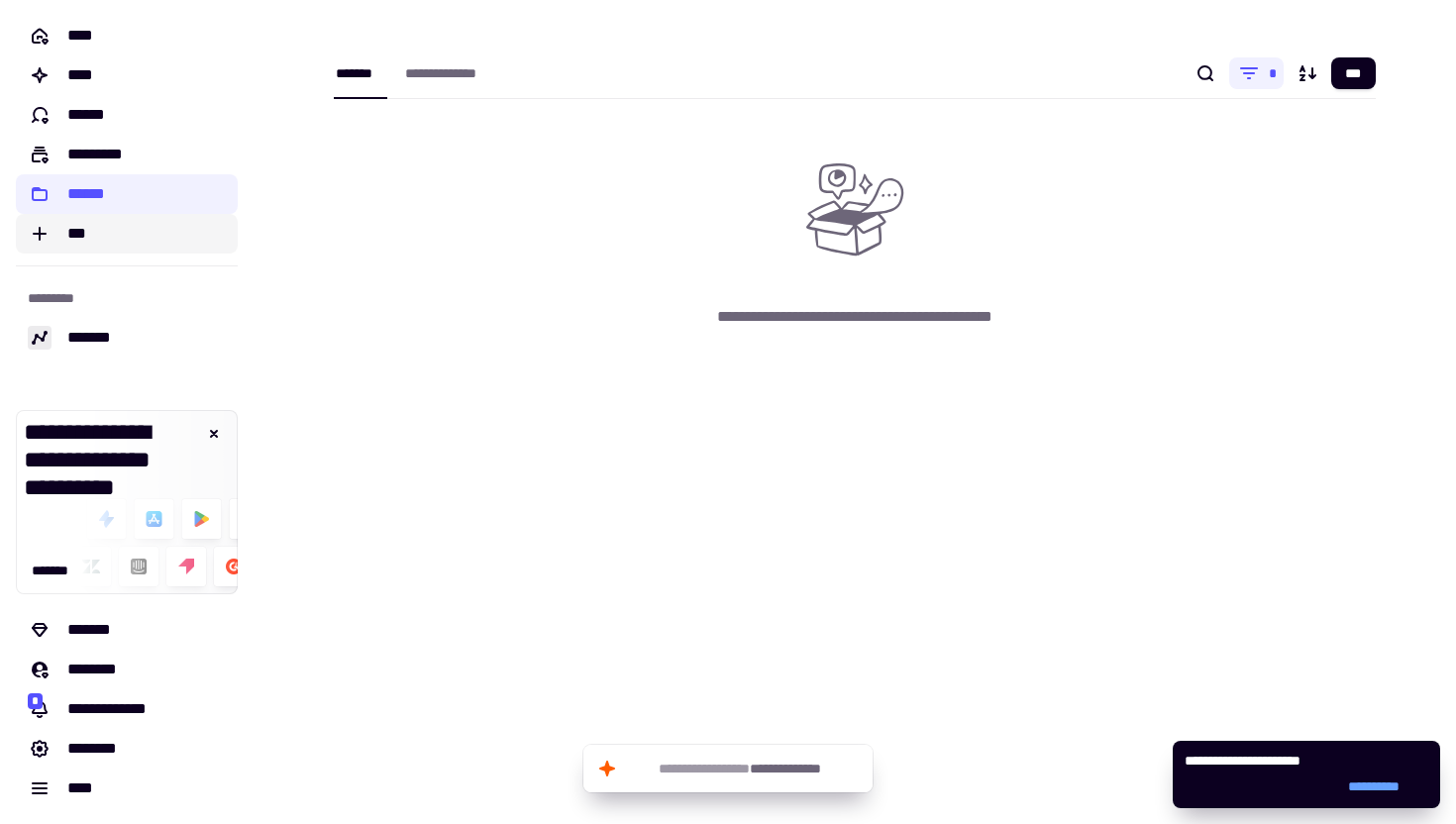 click on "***" 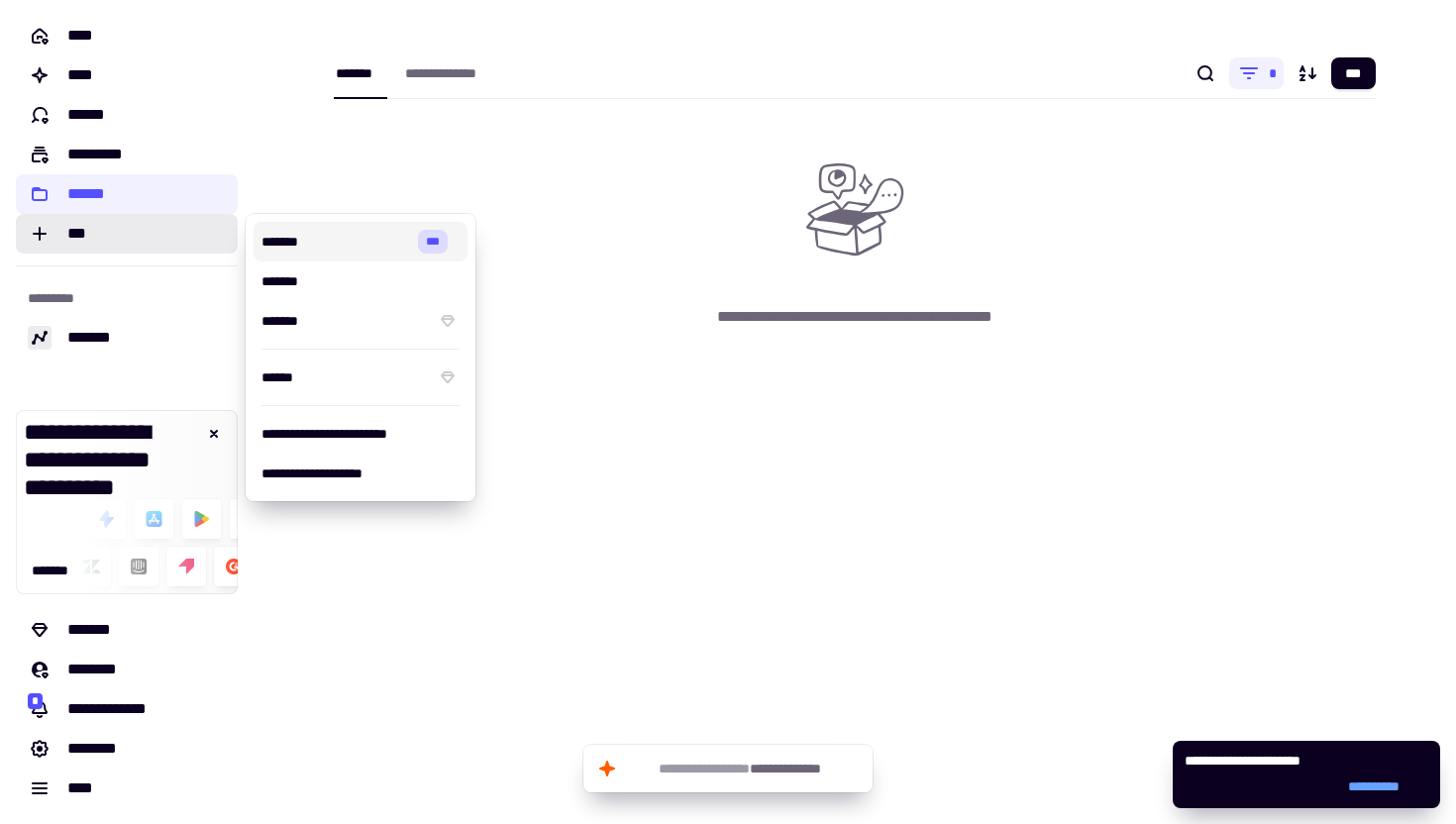 click on "*******" at bounding box center (336, 242) 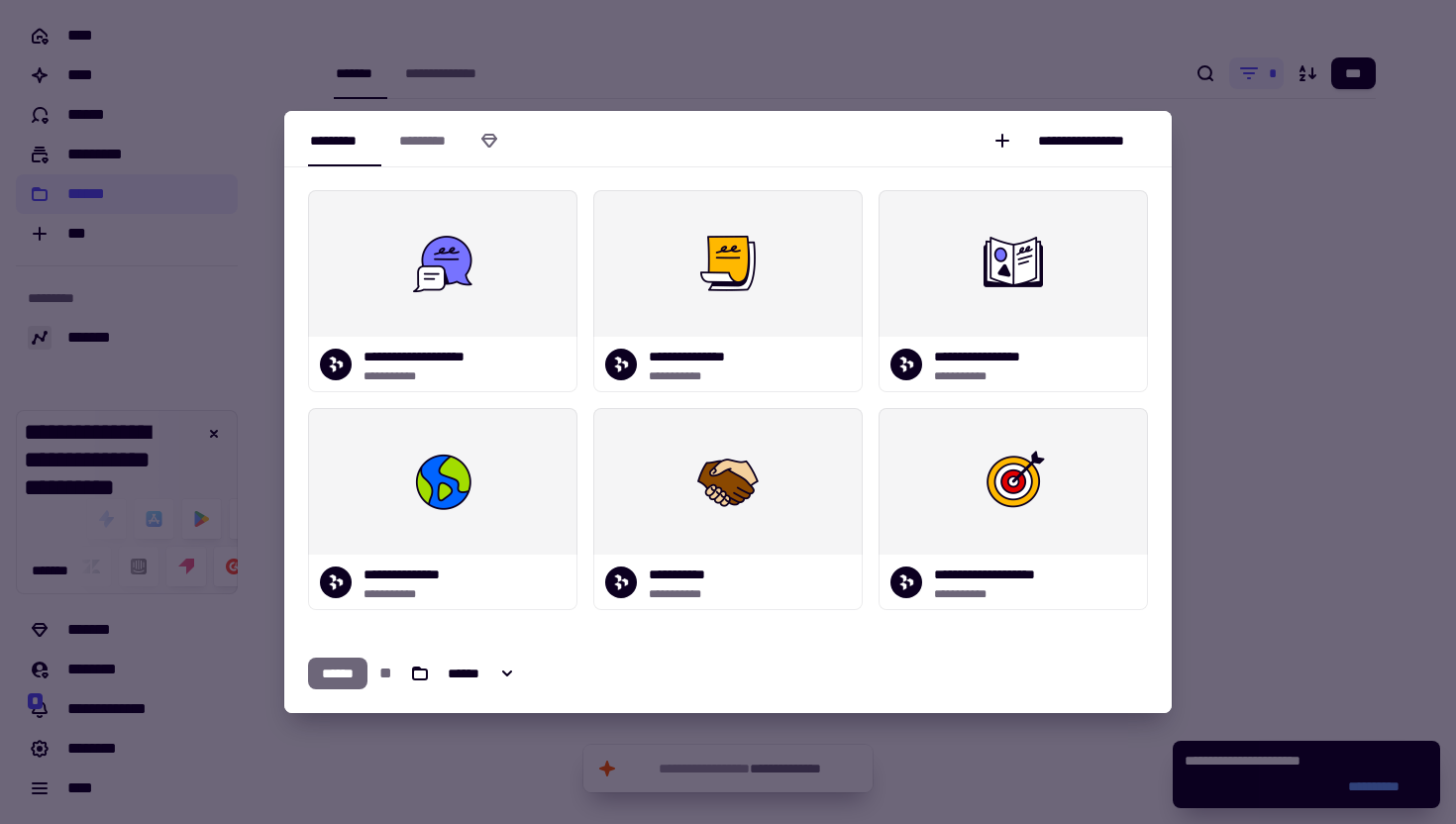 click on "******" 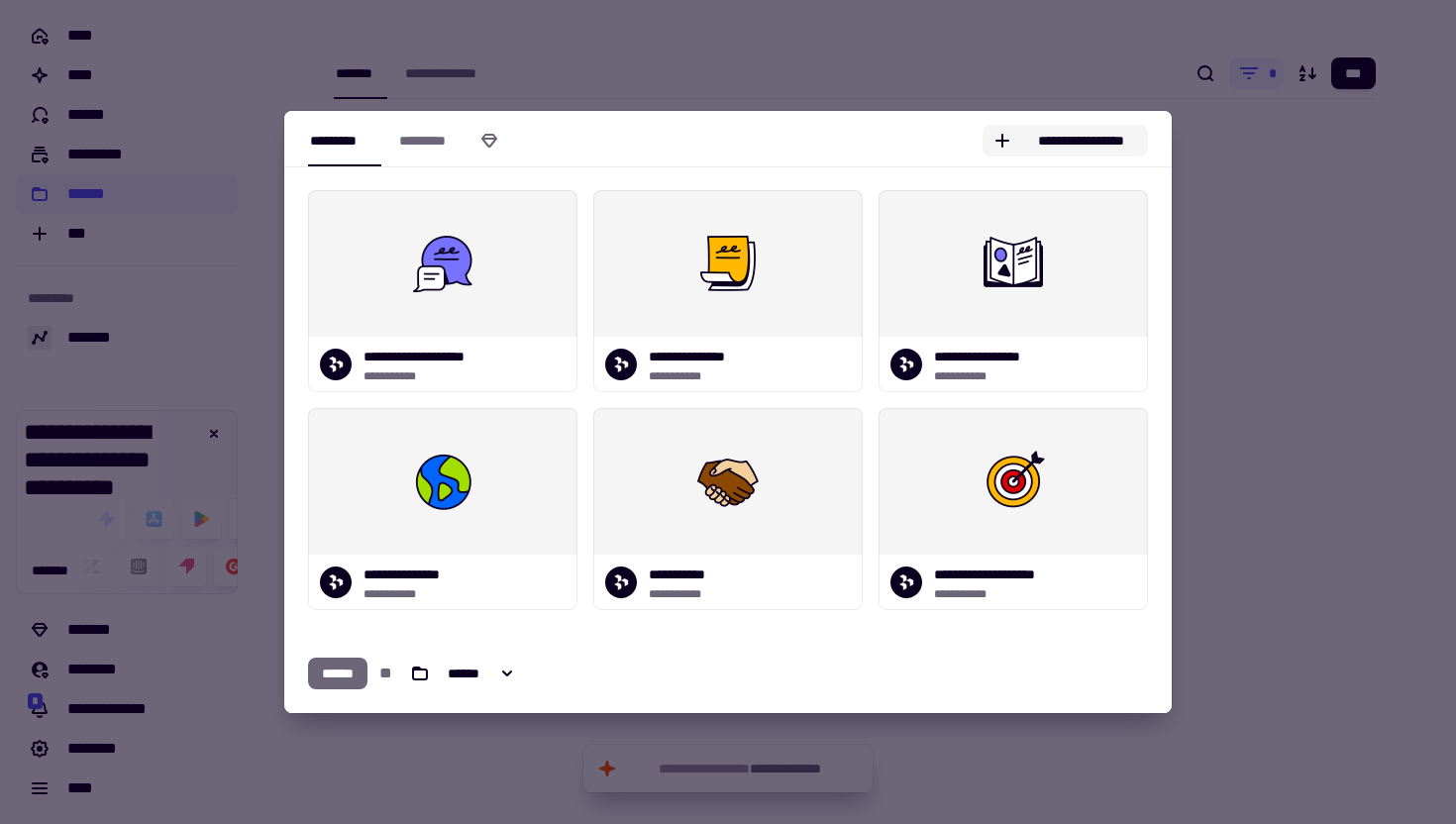 click on "**********" 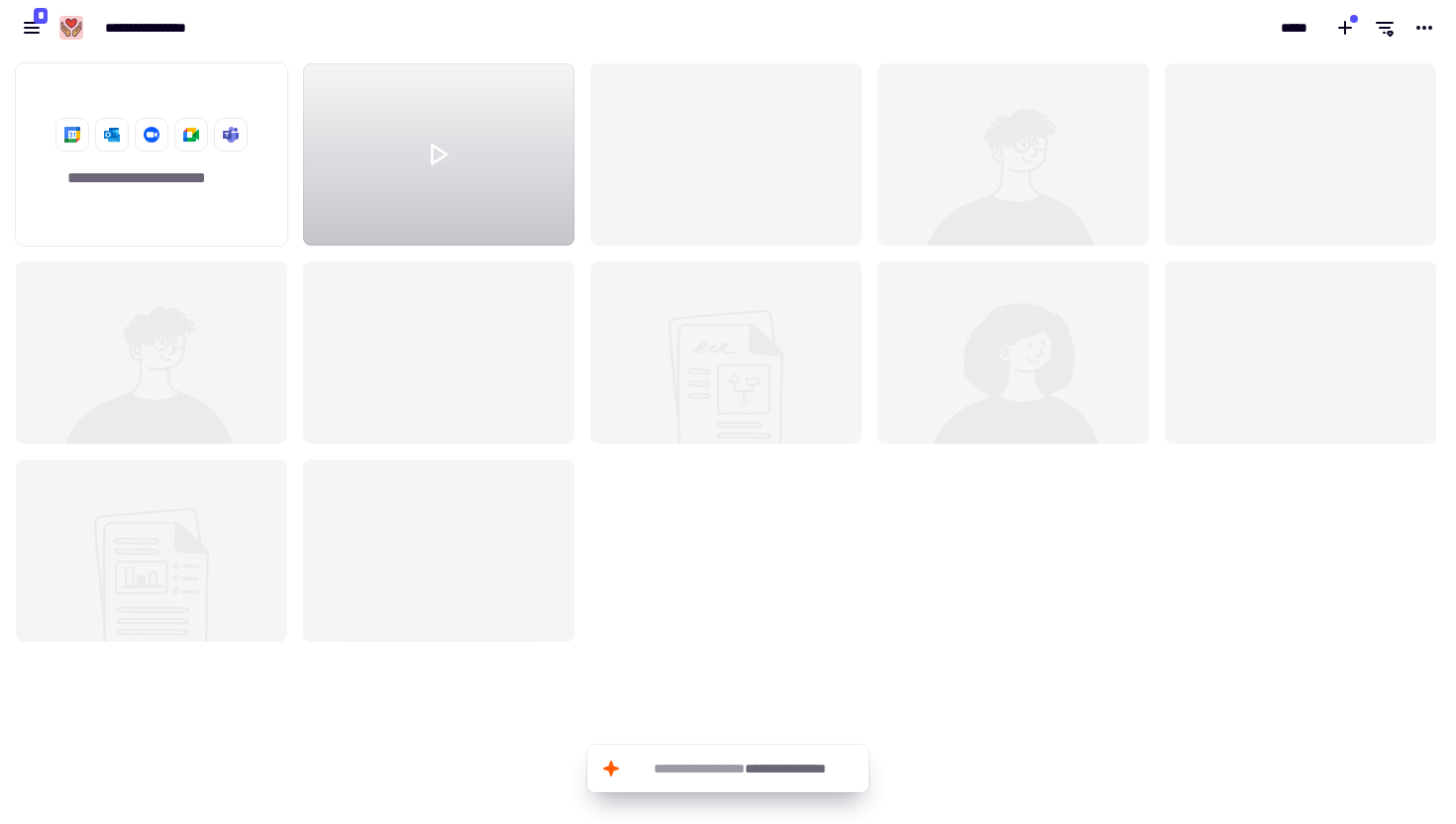 scroll, scrollTop: 1, scrollLeft: 1, axis: both 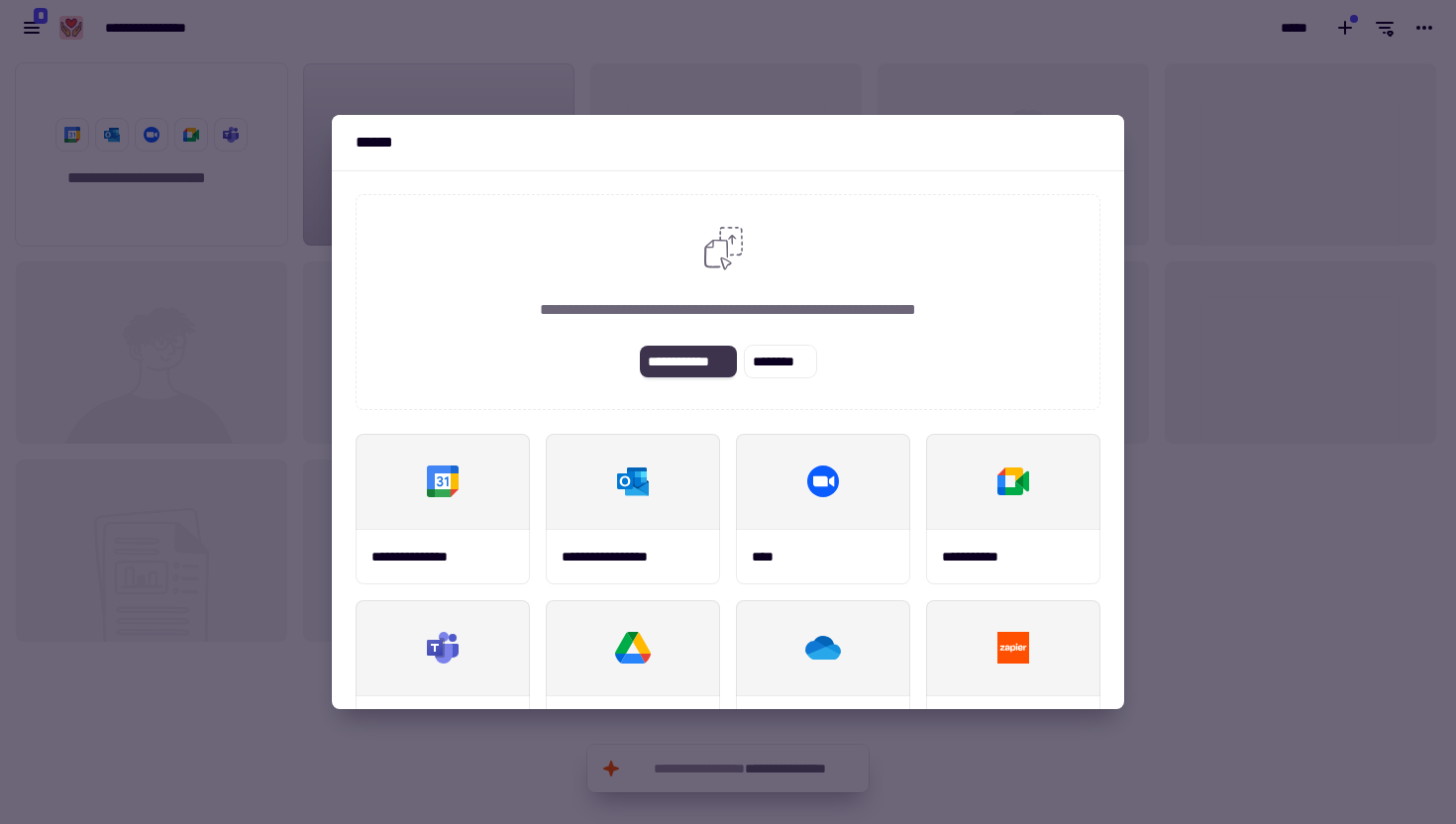 click on "**********" 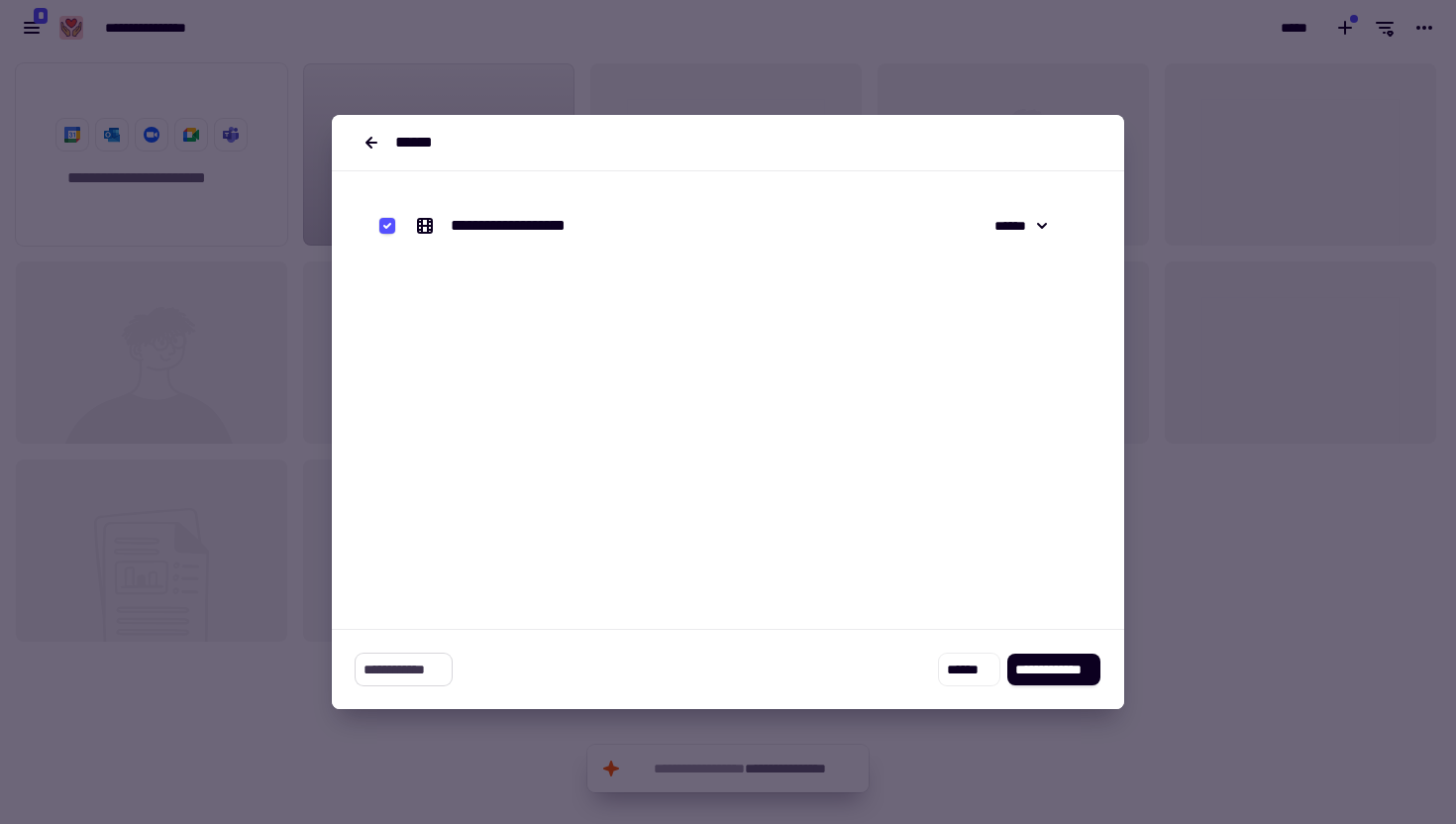 click on "**********" 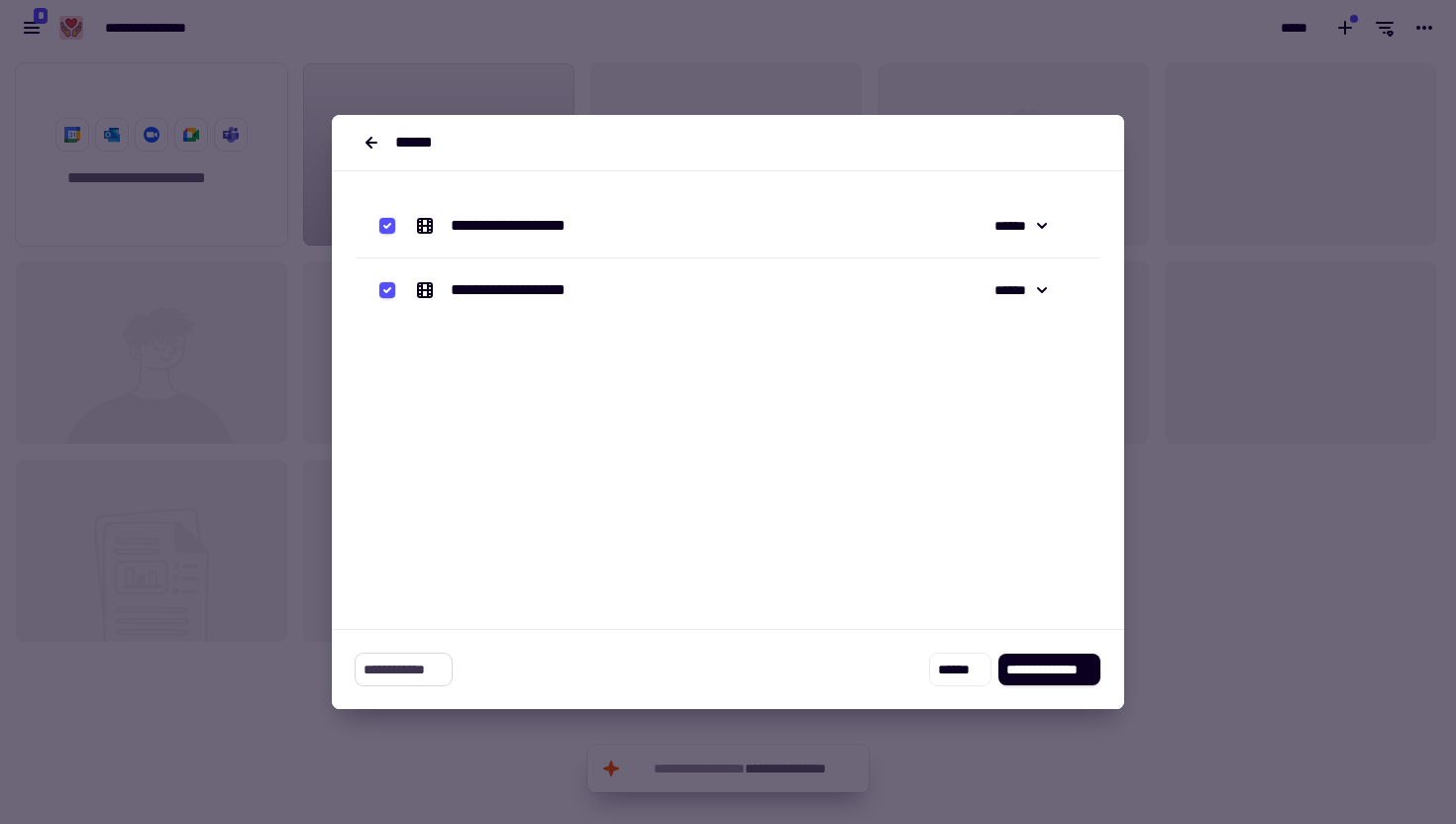 click on "**********" 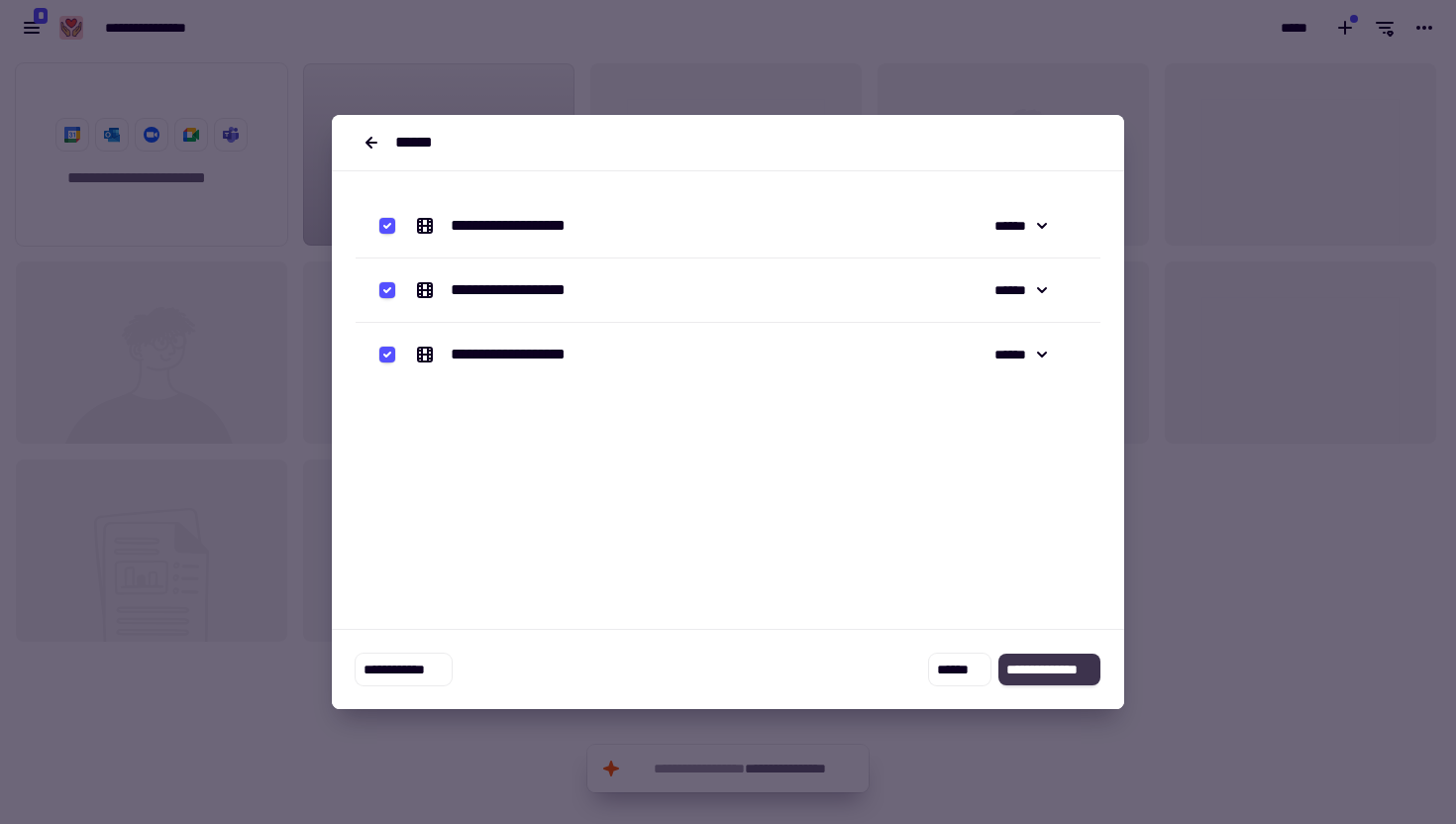 click on "**********" 